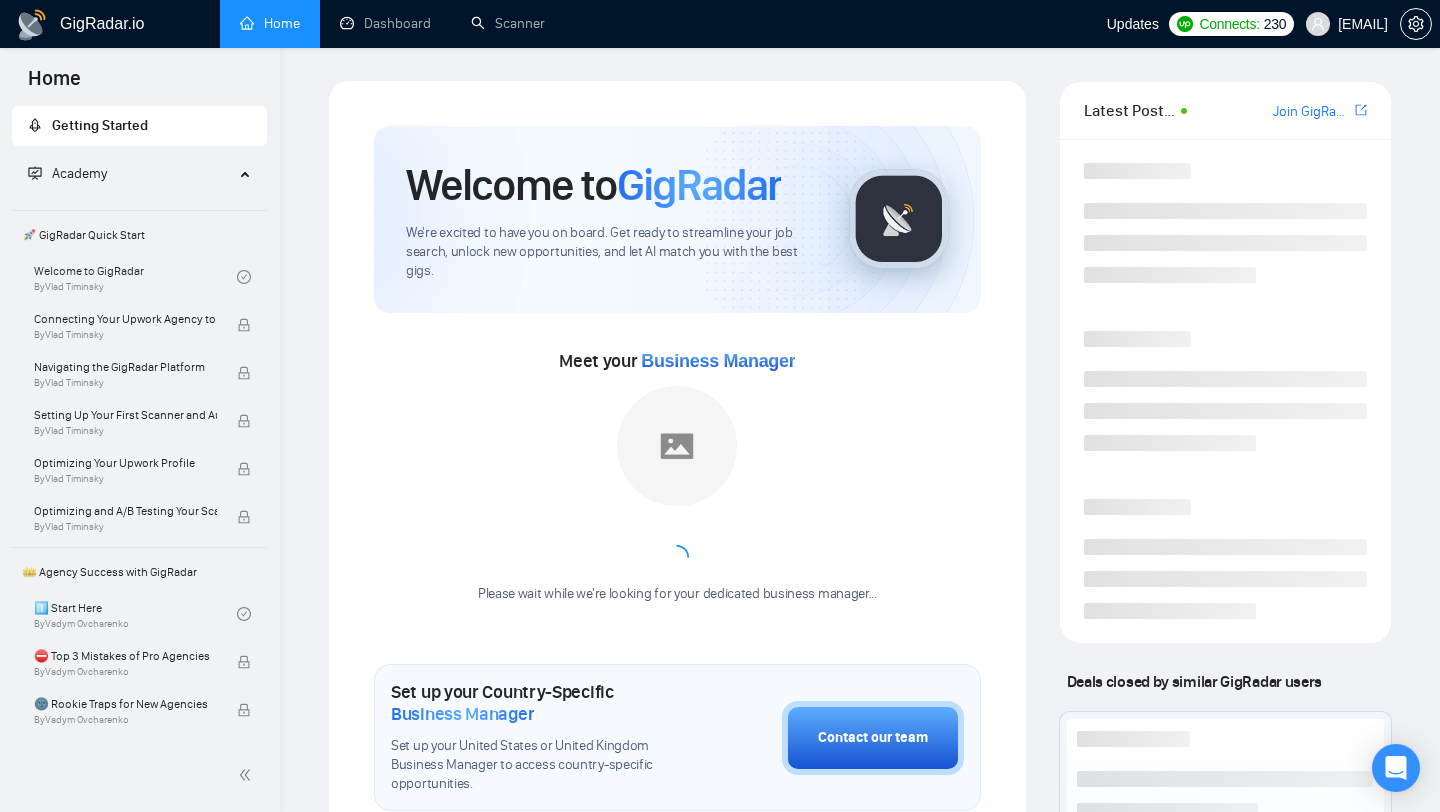 scroll, scrollTop: 0, scrollLeft: 0, axis: both 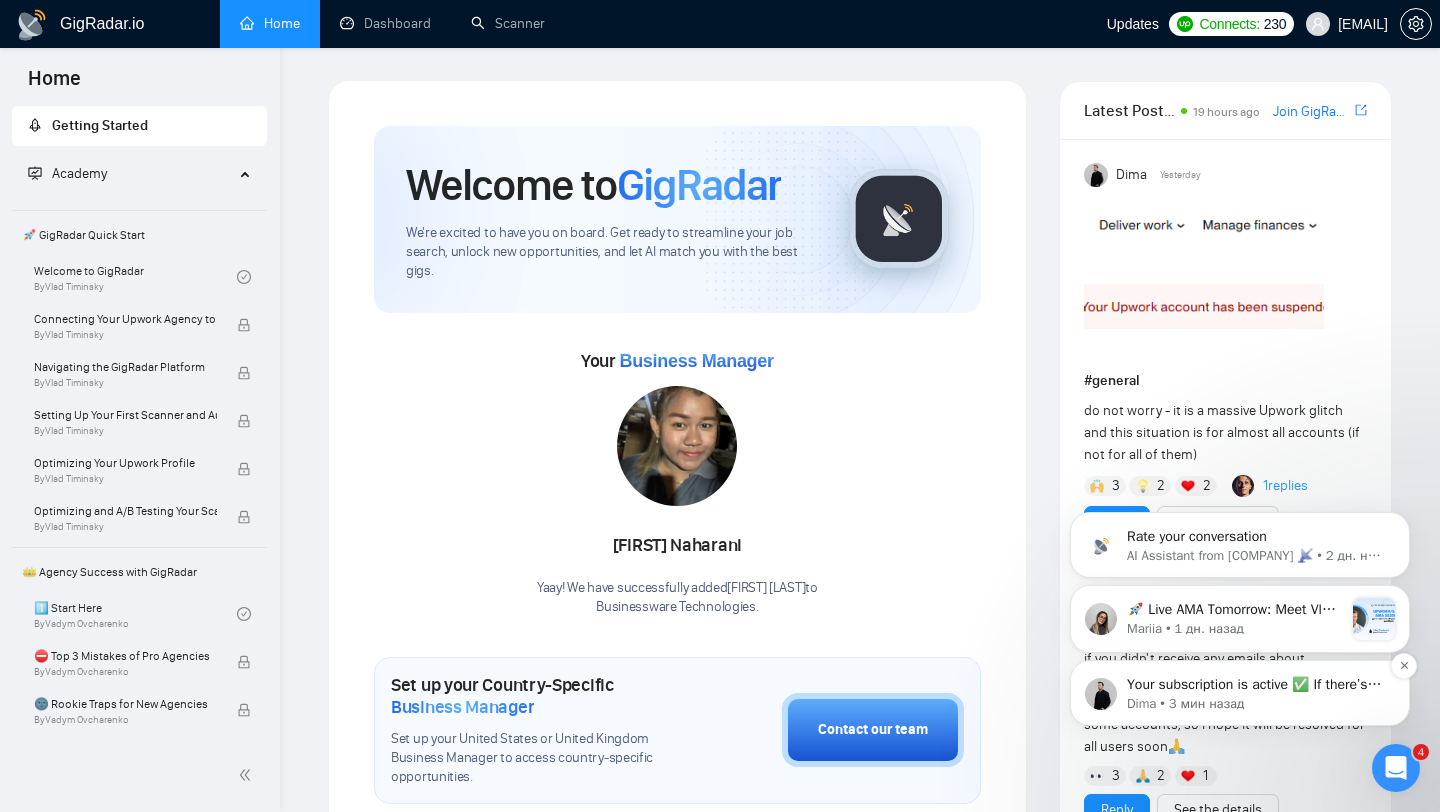 click on "Your subscription is active ✅ If there’s anything else I can assist you with, please don’t hesitate to let me know 🤓" at bounding box center (1256, 685) 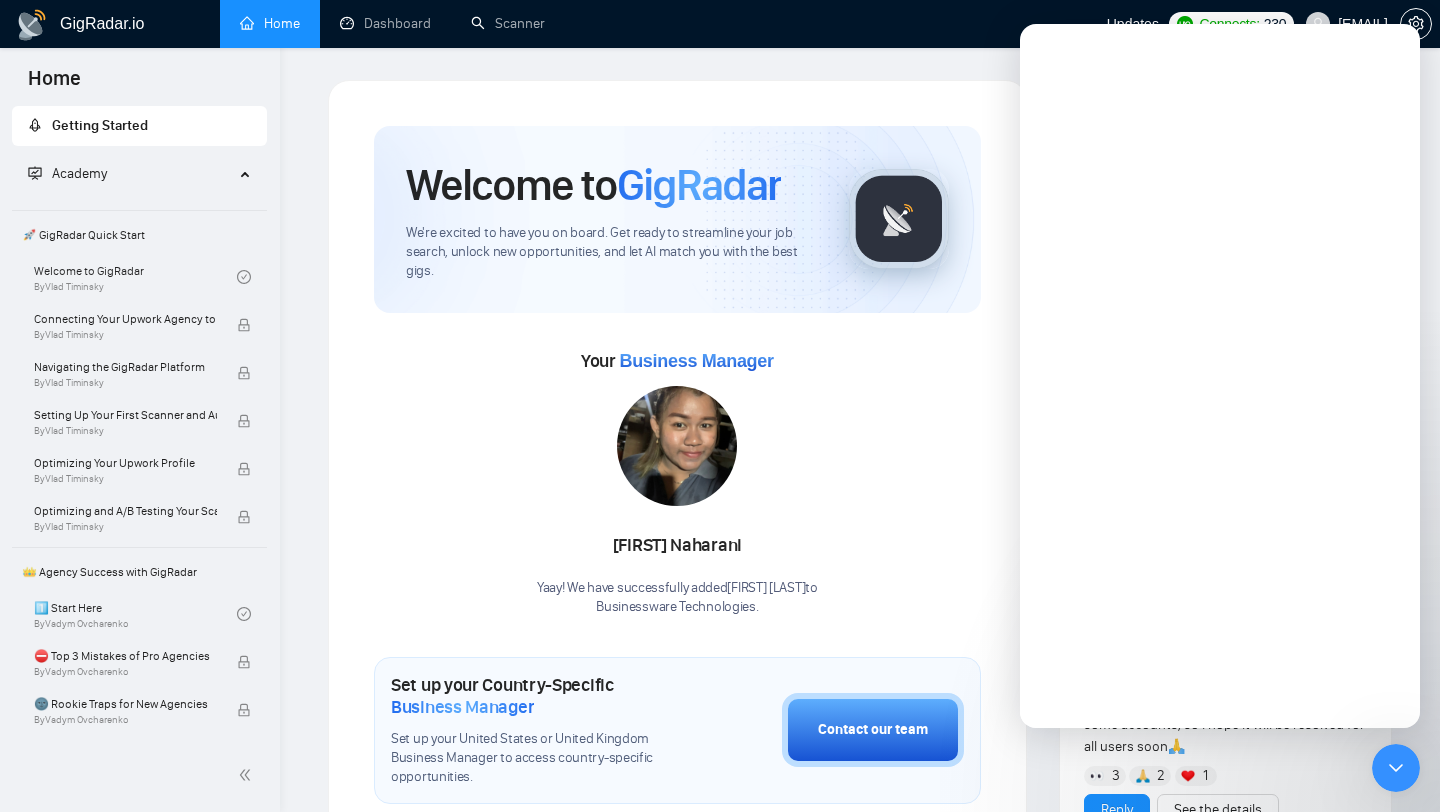 scroll, scrollTop: 0, scrollLeft: 0, axis: both 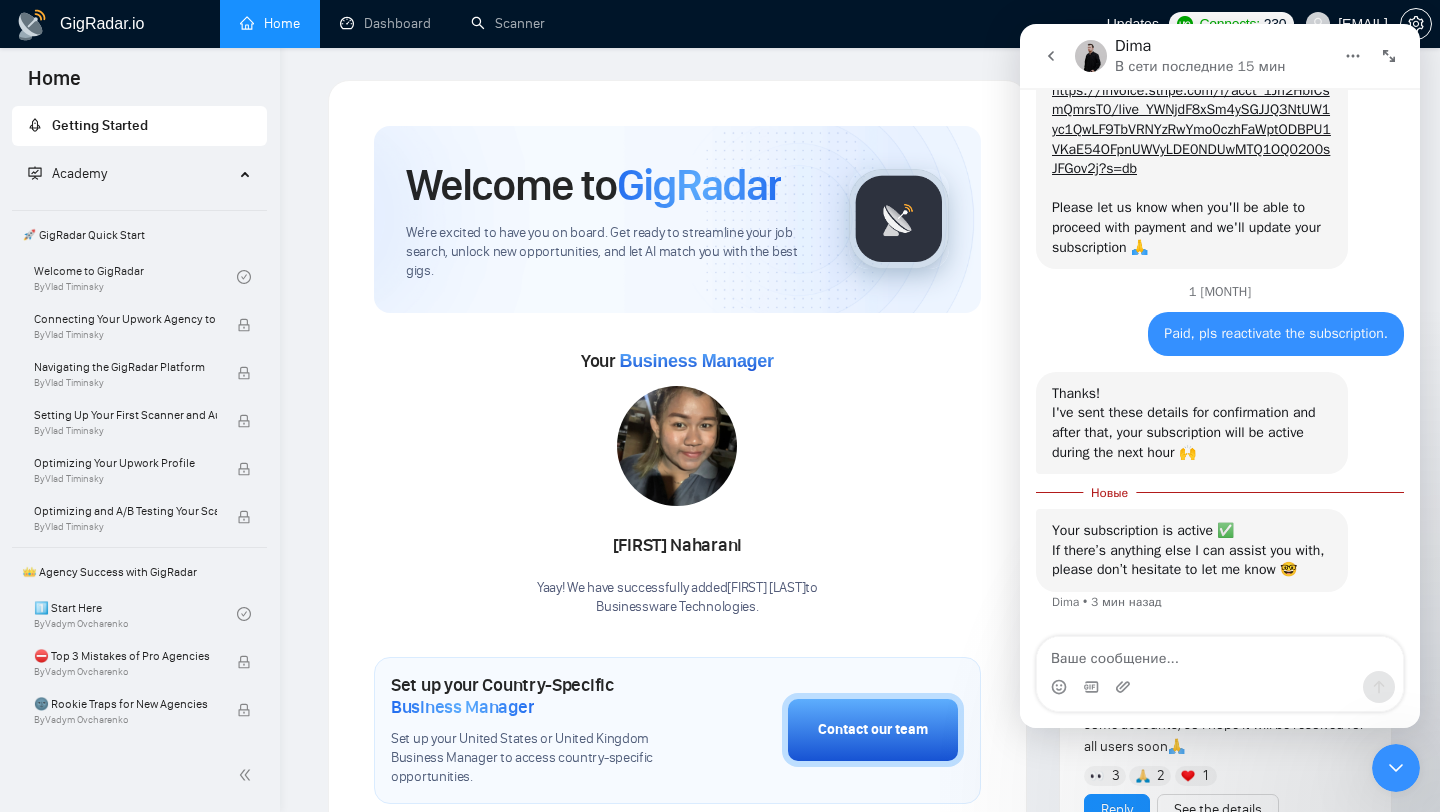 click 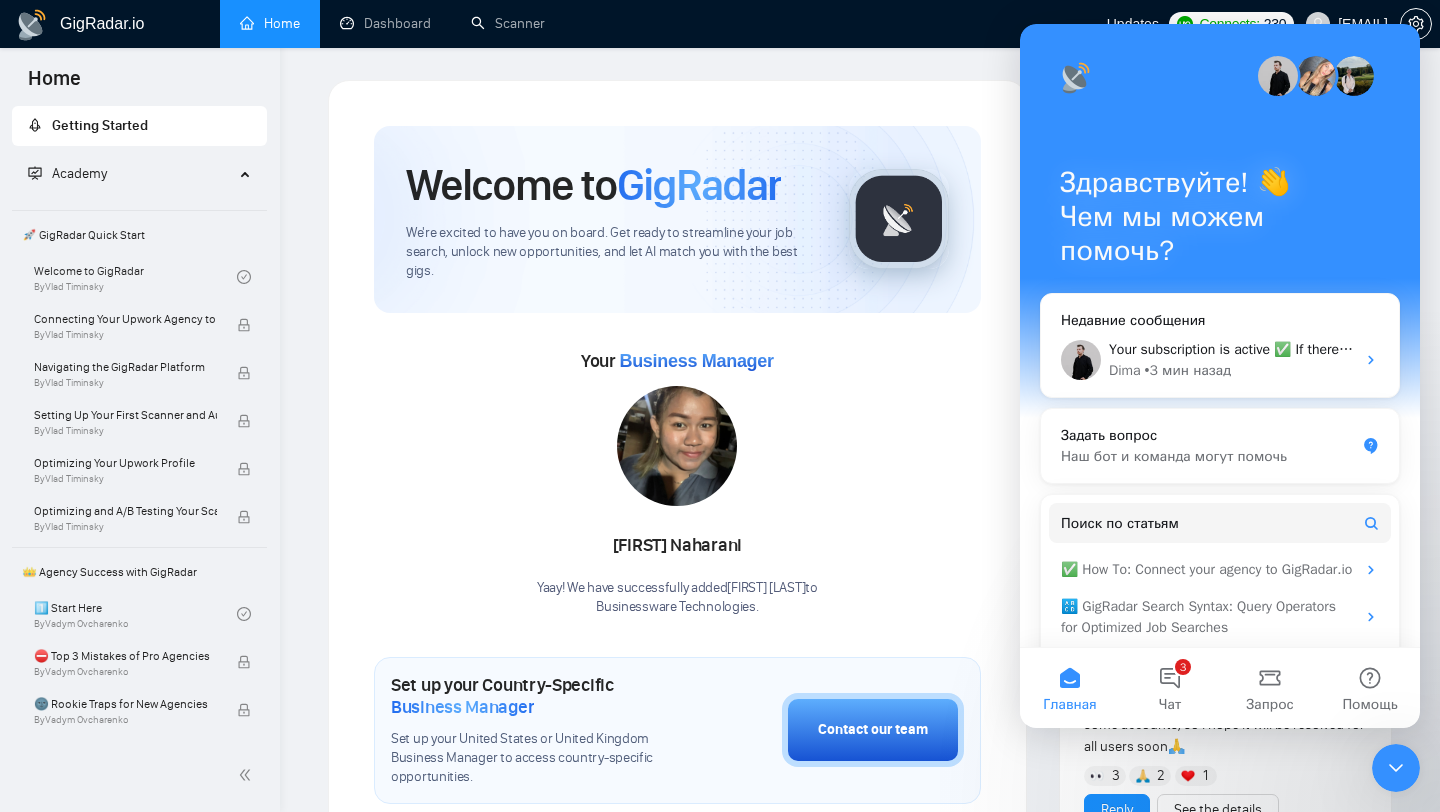 scroll, scrollTop: 0, scrollLeft: 0, axis: both 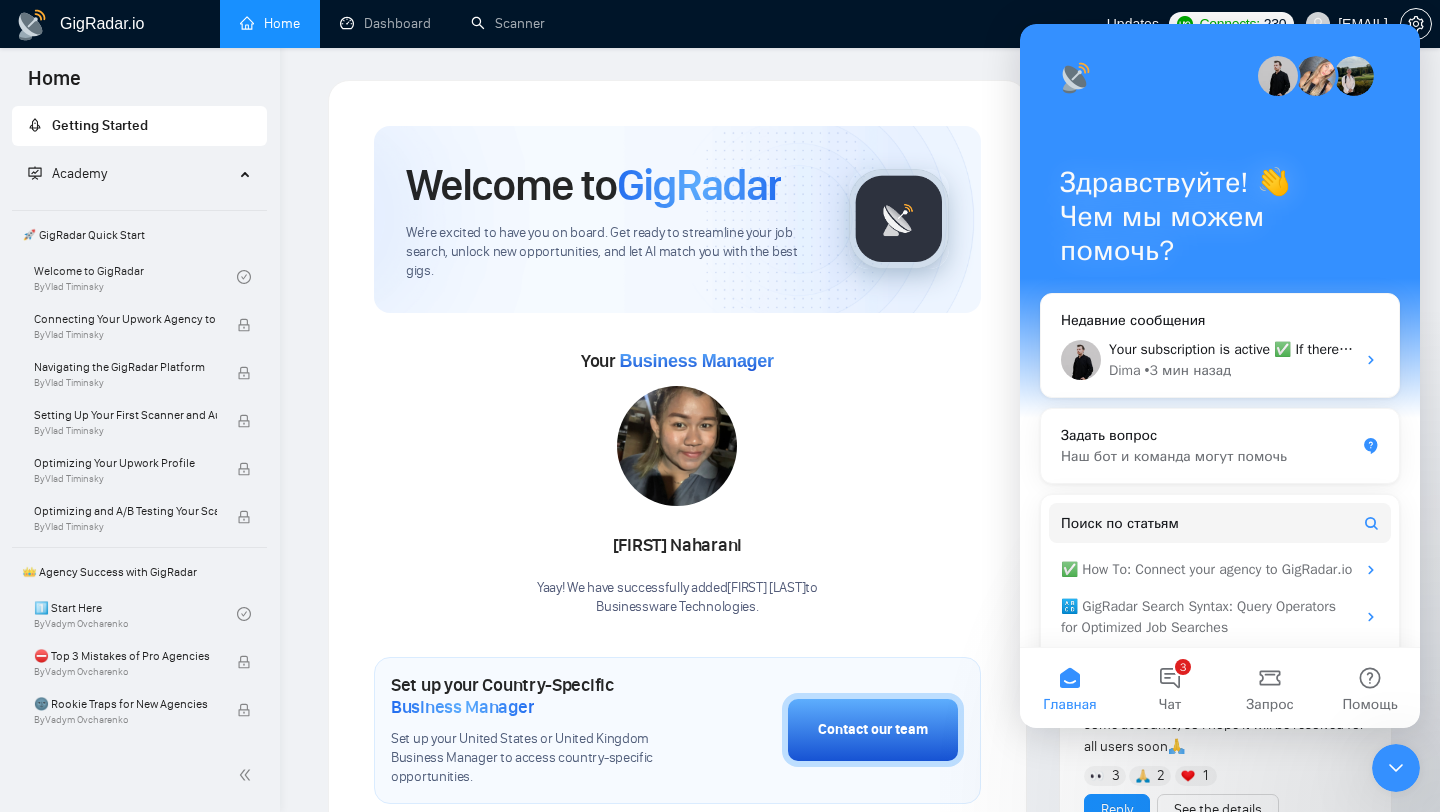 click 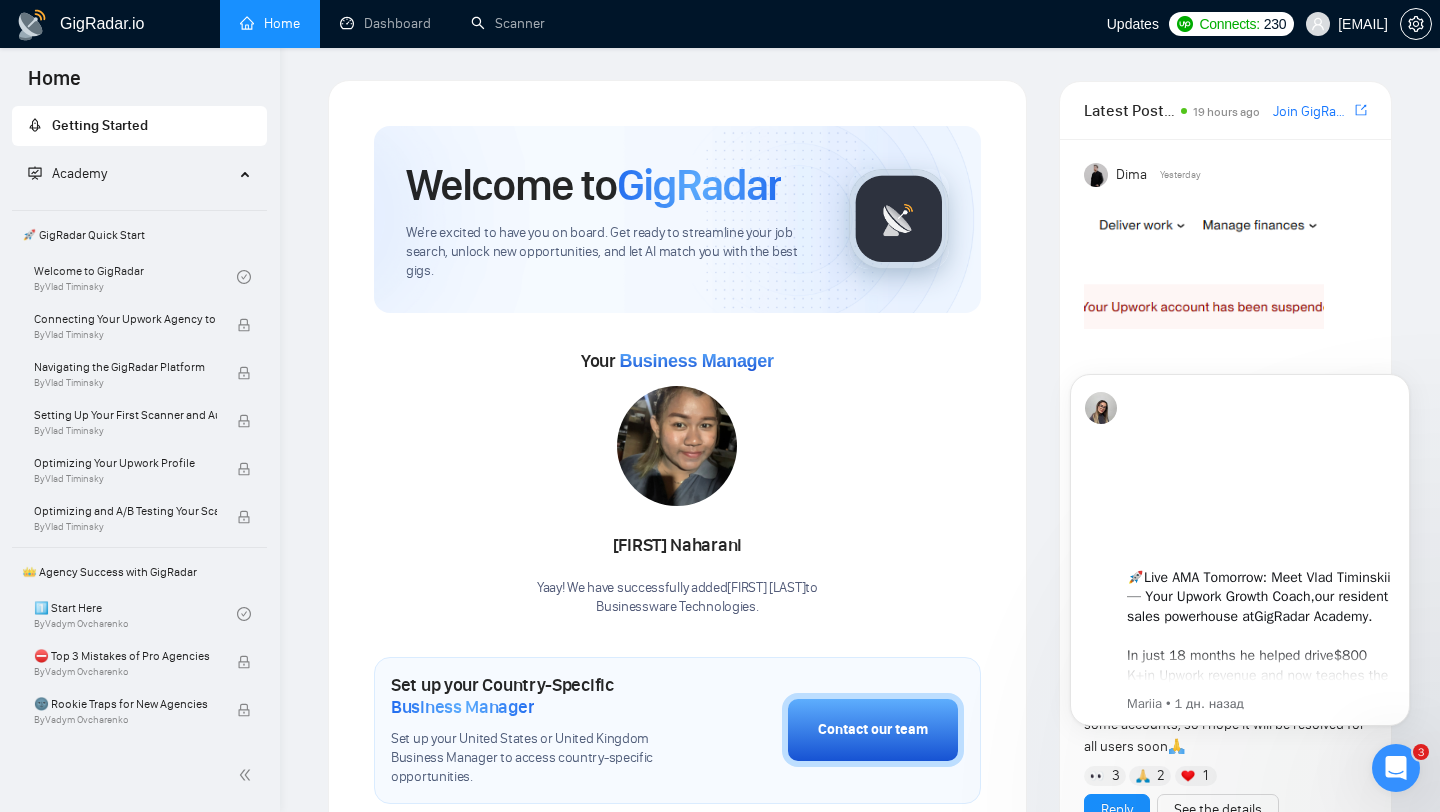 scroll, scrollTop: 0, scrollLeft: 0, axis: both 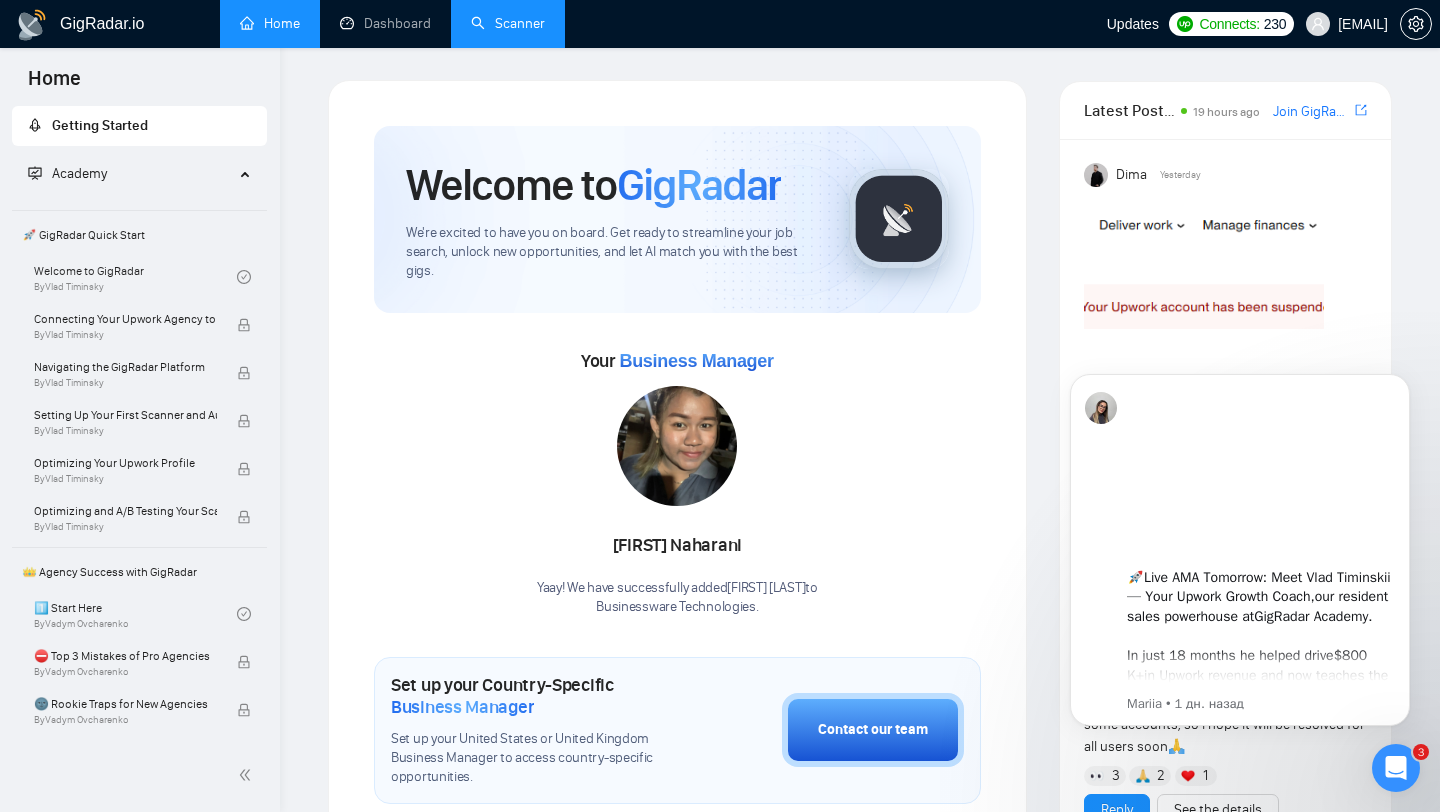 click on "Scanner" at bounding box center [508, 23] 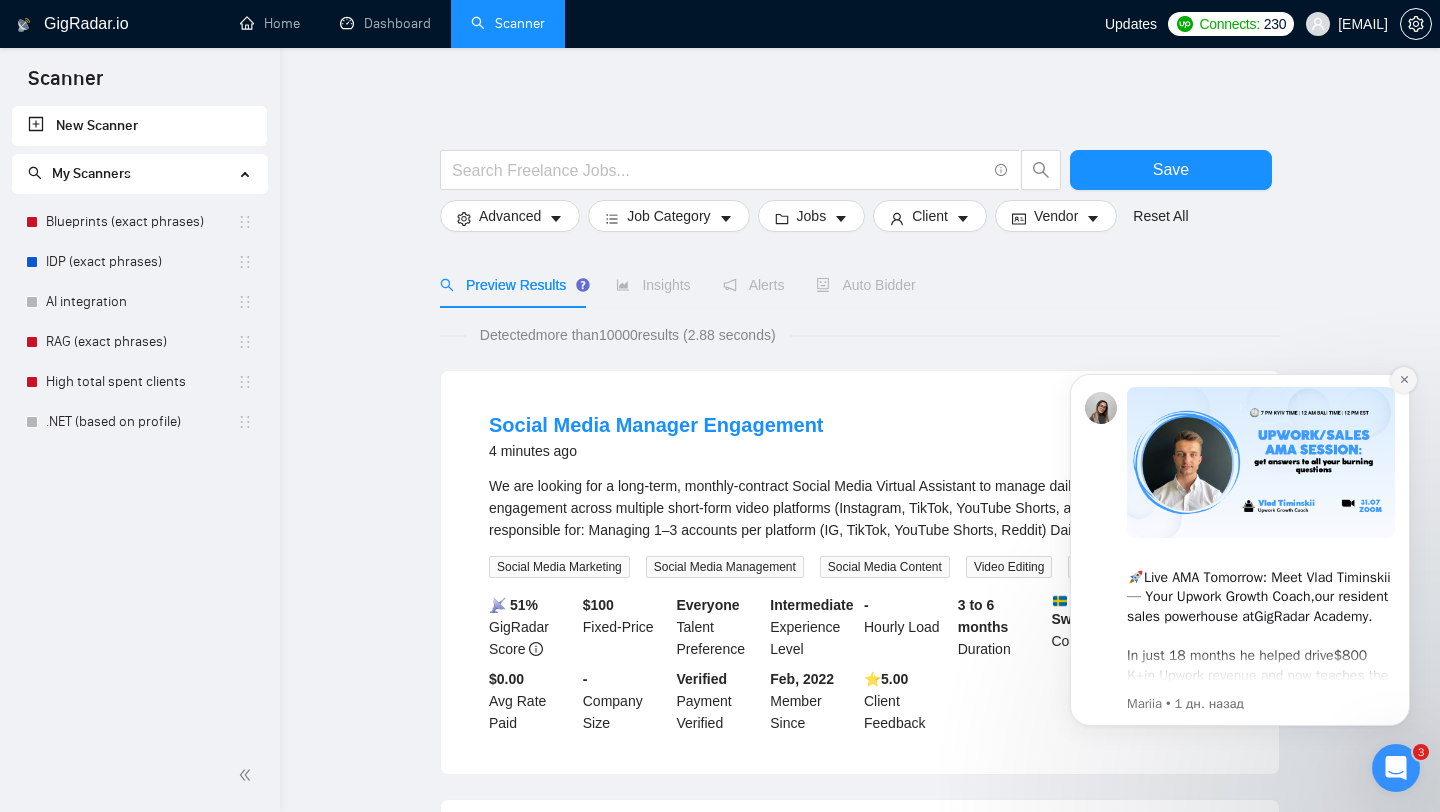 click 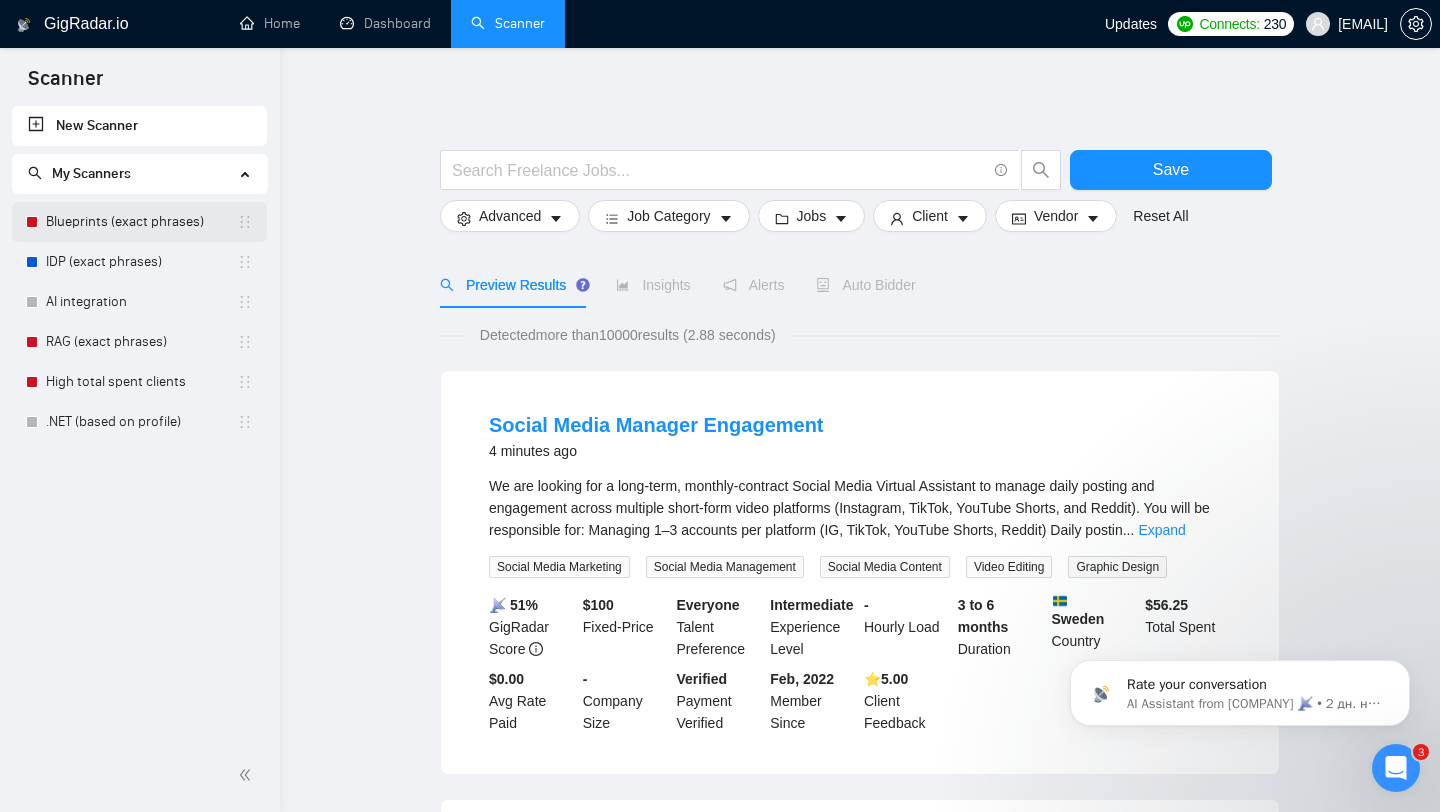 click on "Blueprints (exact phrases)" at bounding box center [141, 222] 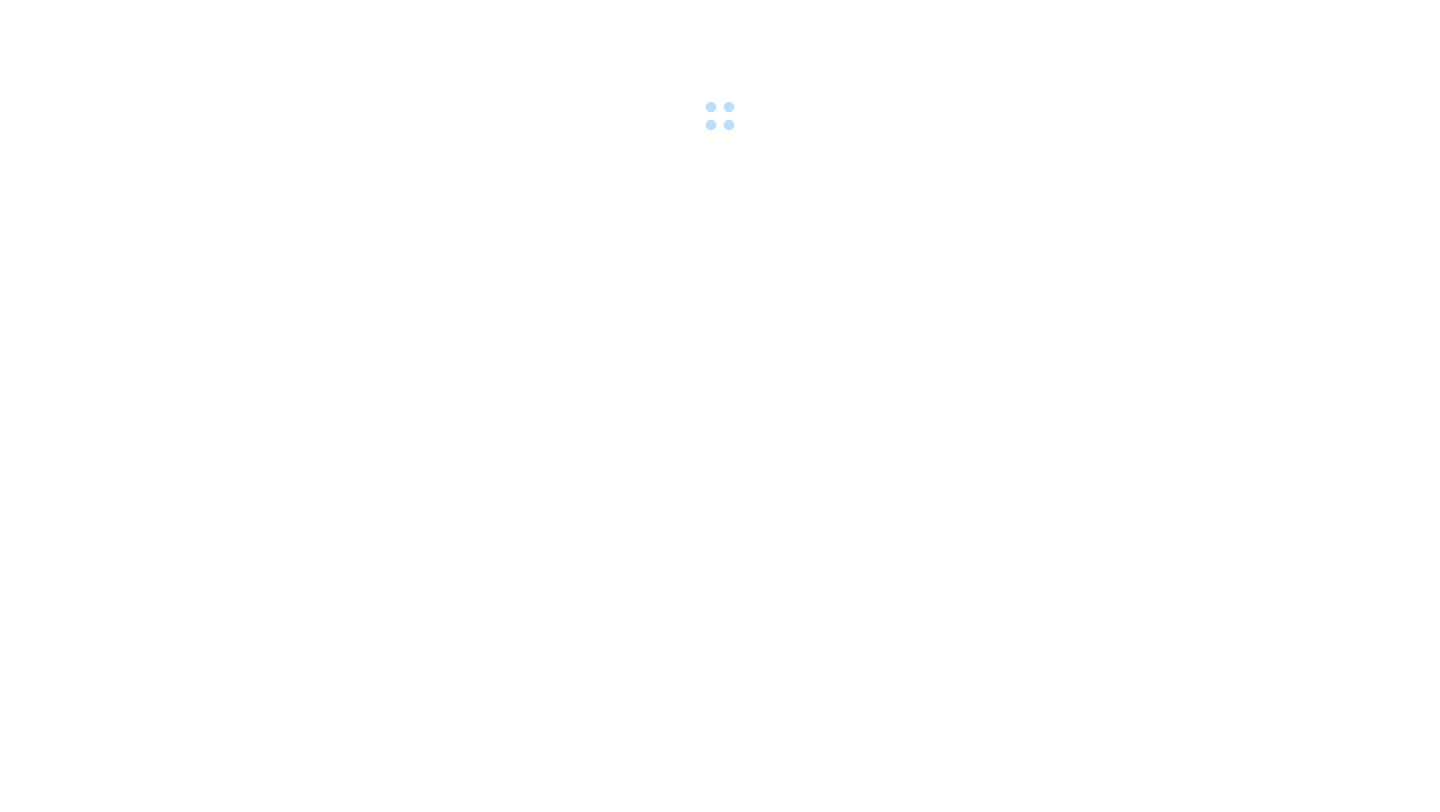 scroll, scrollTop: 0, scrollLeft: 0, axis: both 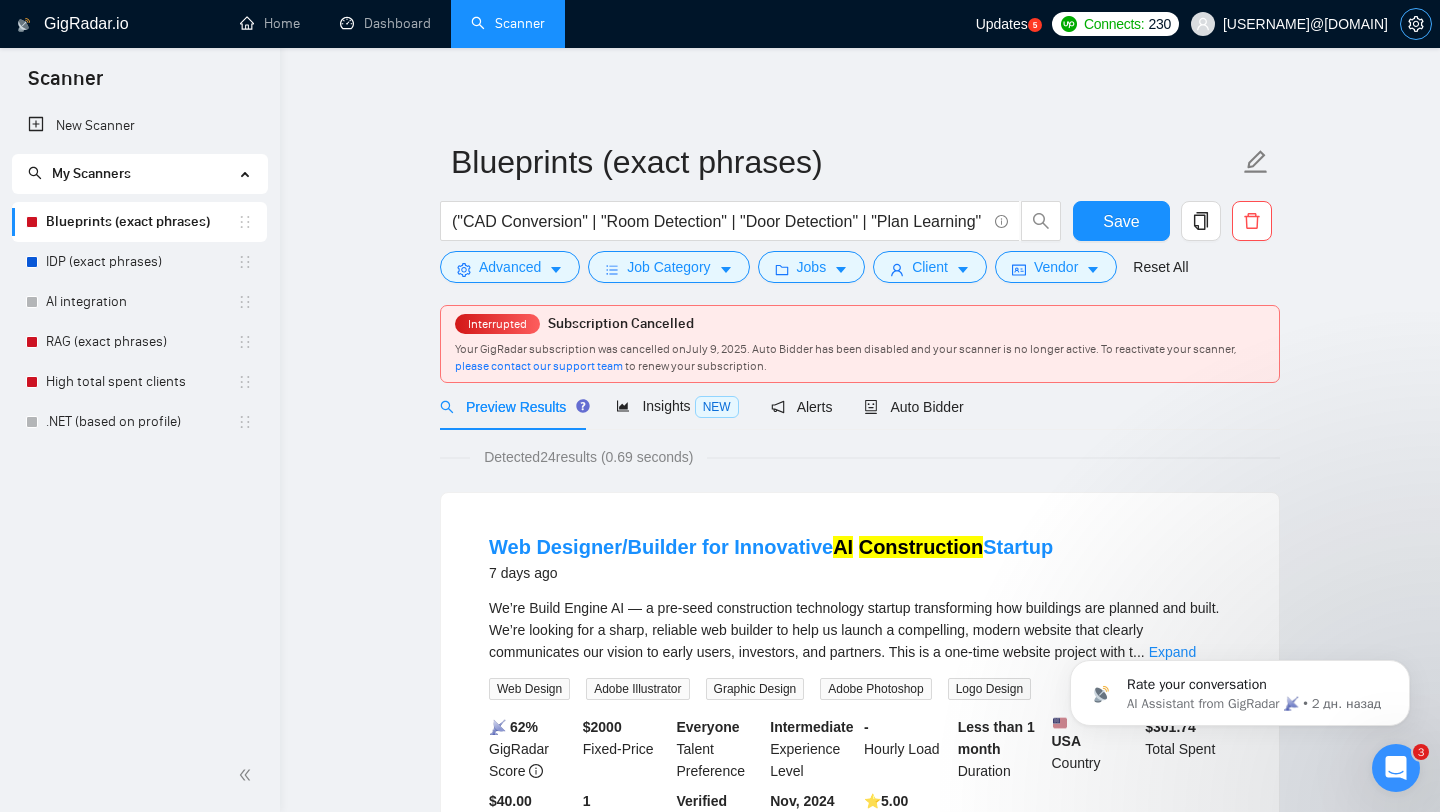click 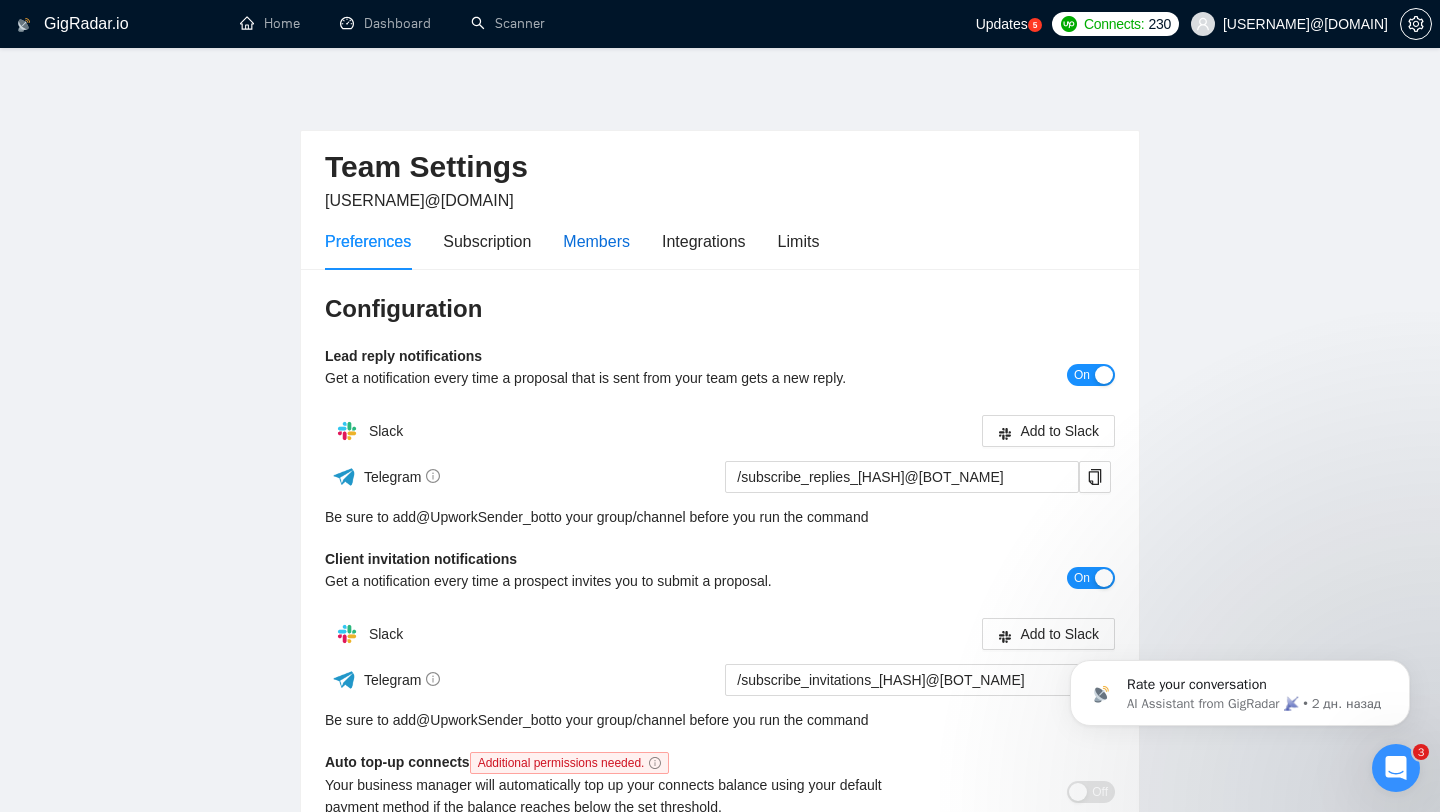 click on "Members" at bounding box center [596, 241] 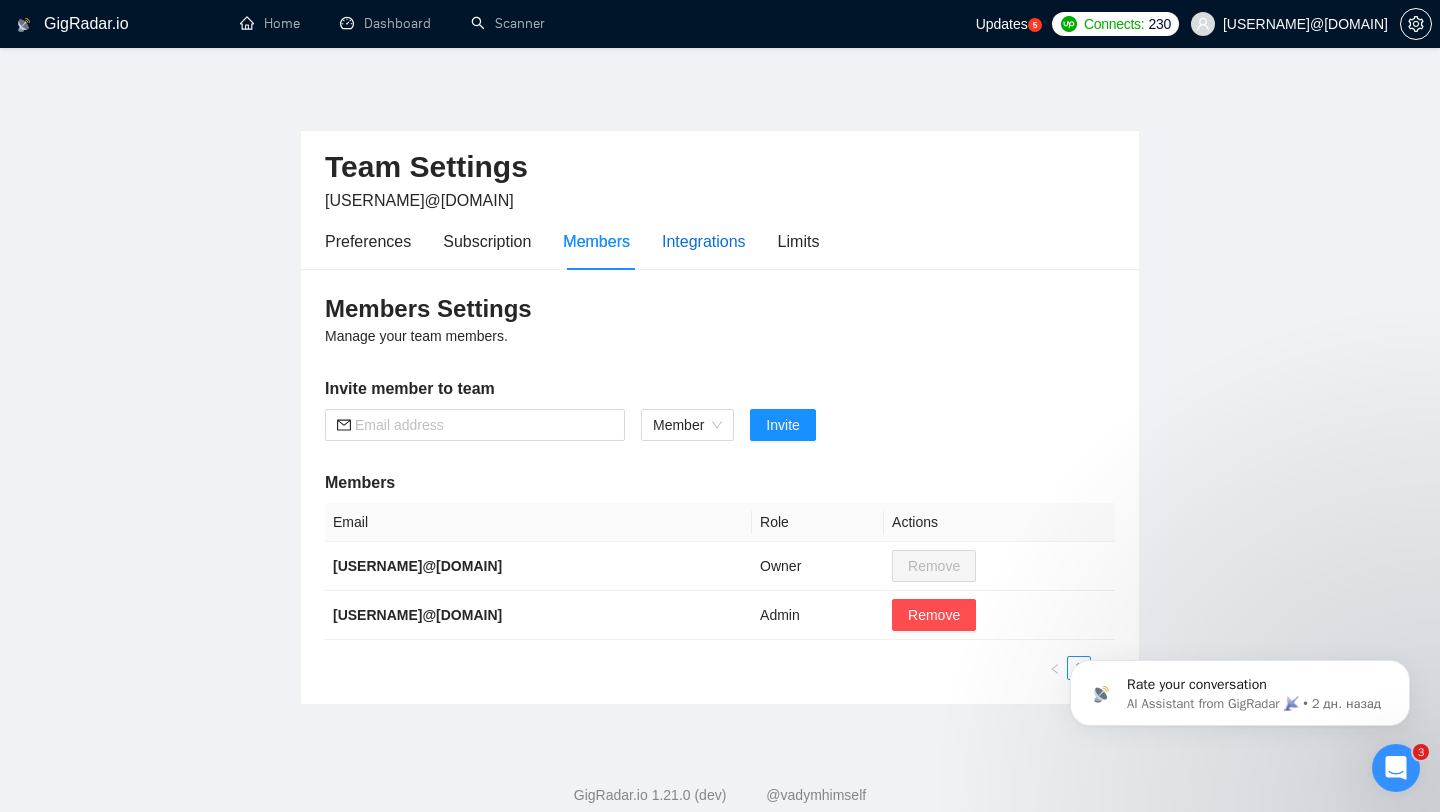 click on "Integrations" at bounding box center (704, 241) 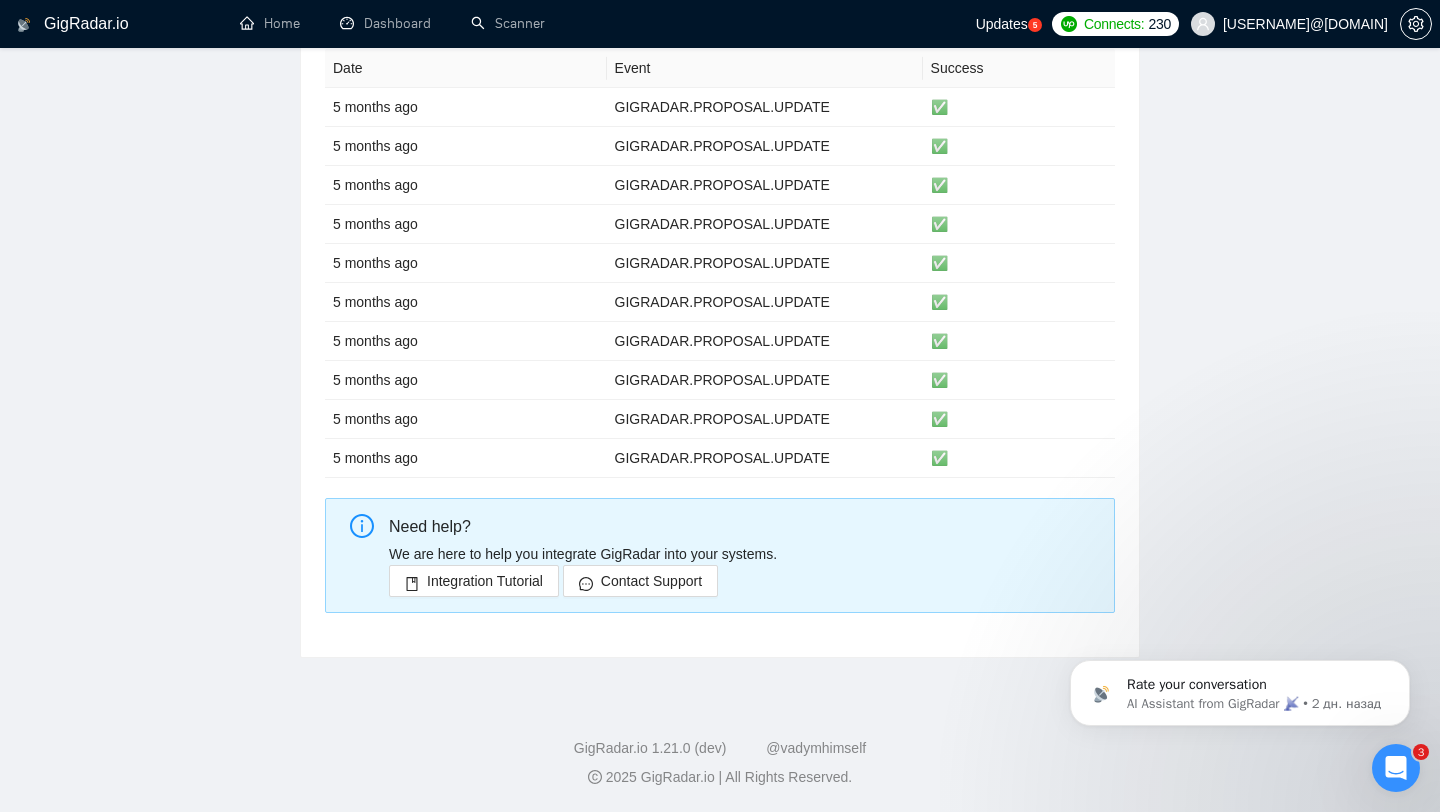 scroll, scrollTop: 0, scrollLeft: 0, axis: both 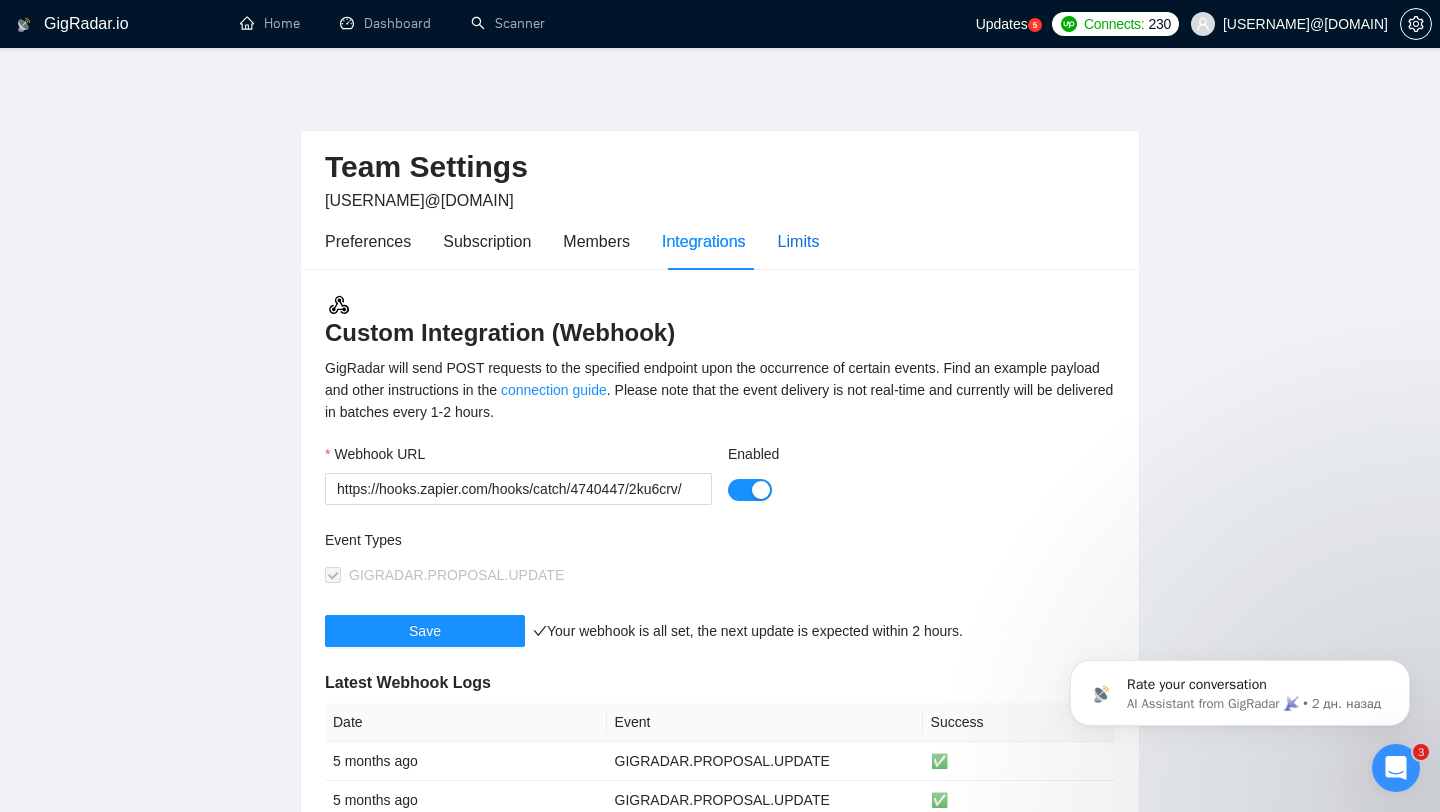 click on "Limits" at bounding box center (799, 241) 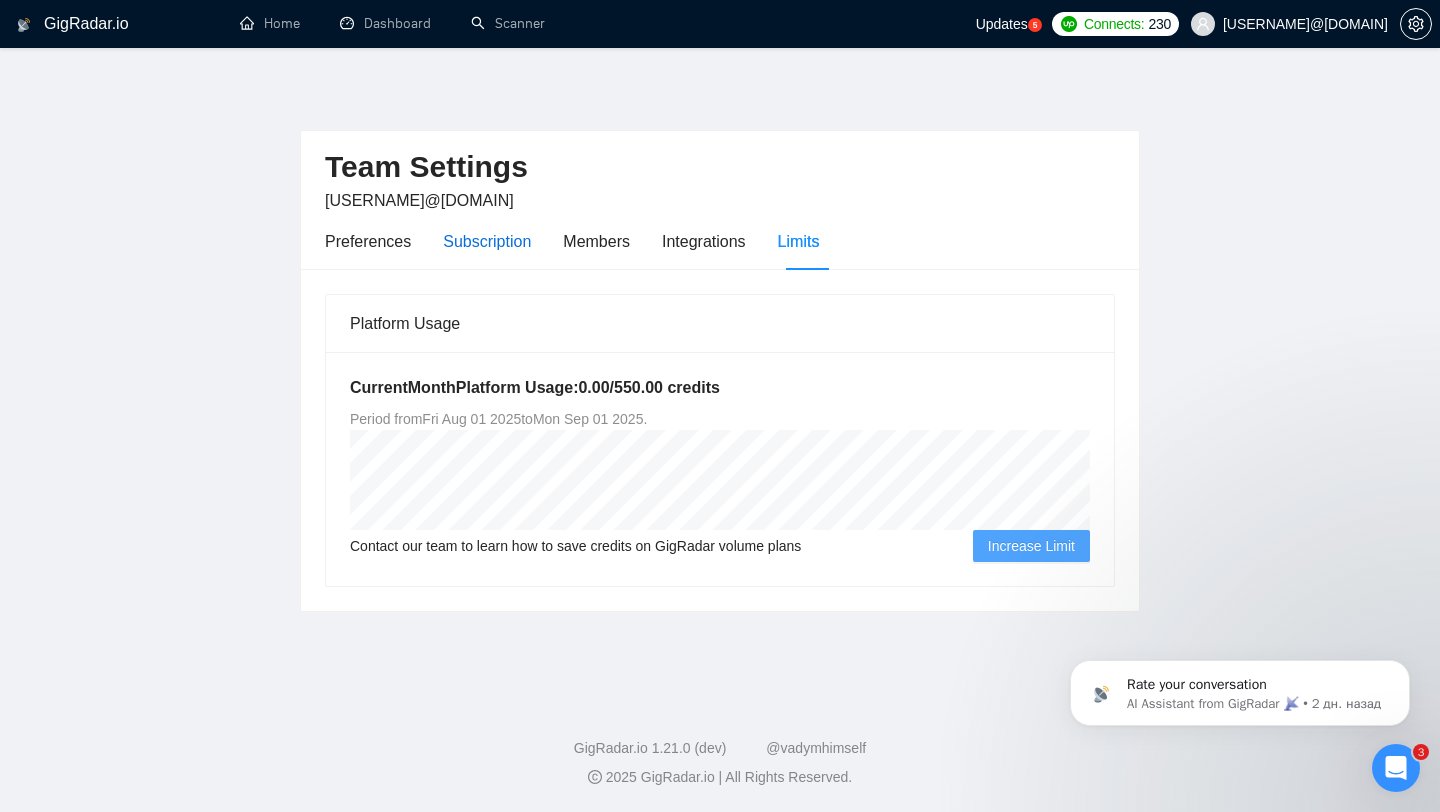 click on "Subscription" at bounding box center [487, 241] 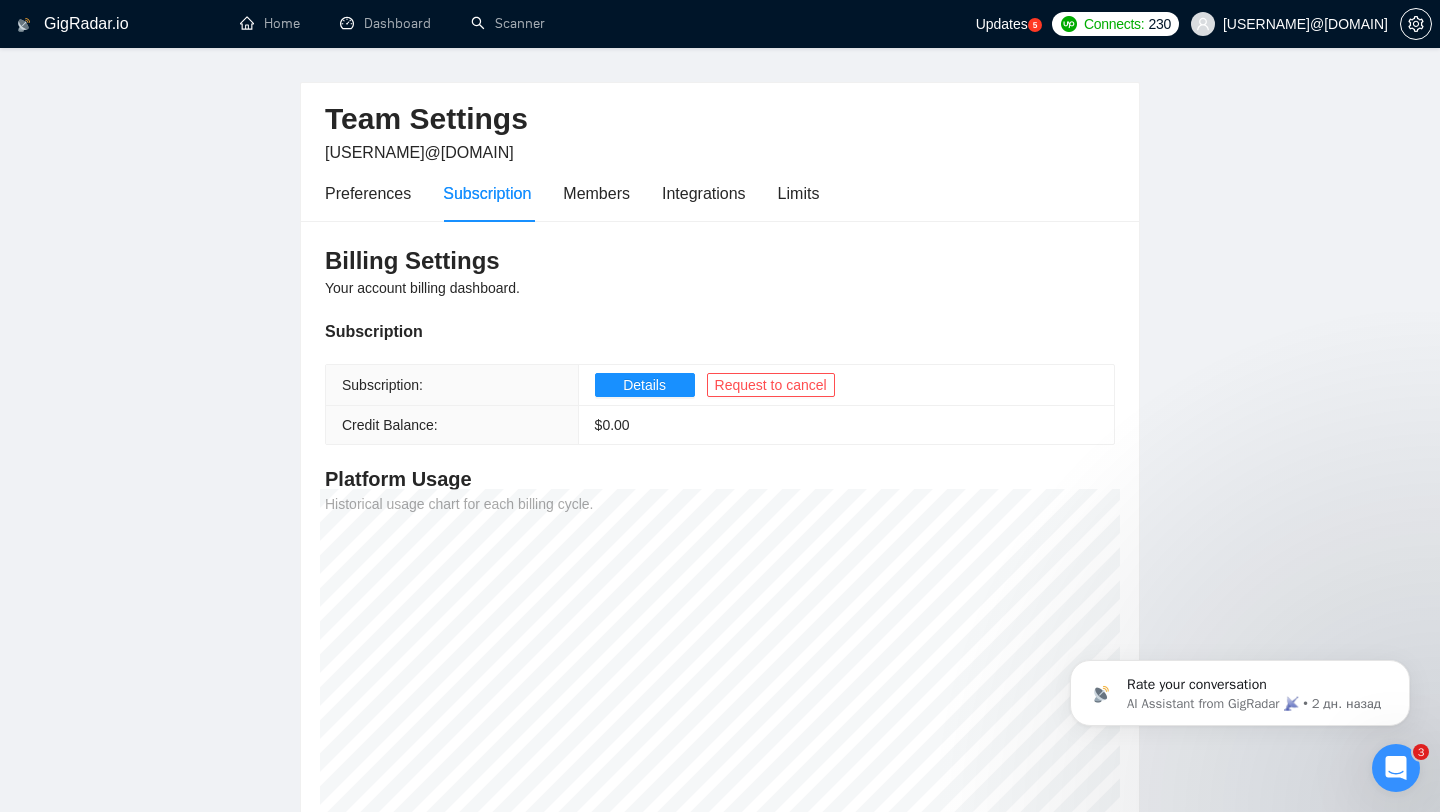 scroll, scrollTop: 56, scrollLeft: 0, axis: vertical 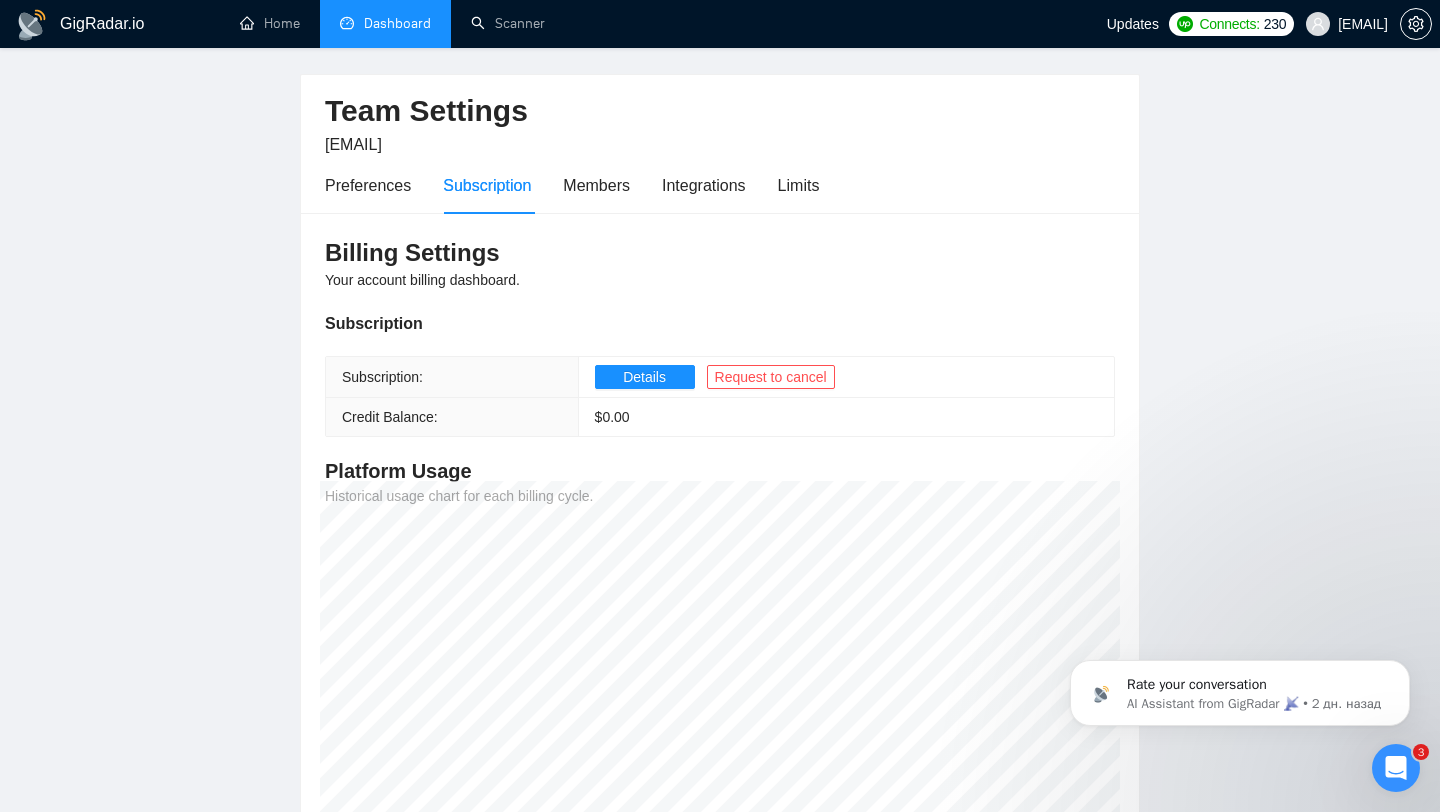 click on "Dashboard" at bounding box center (385, 23) 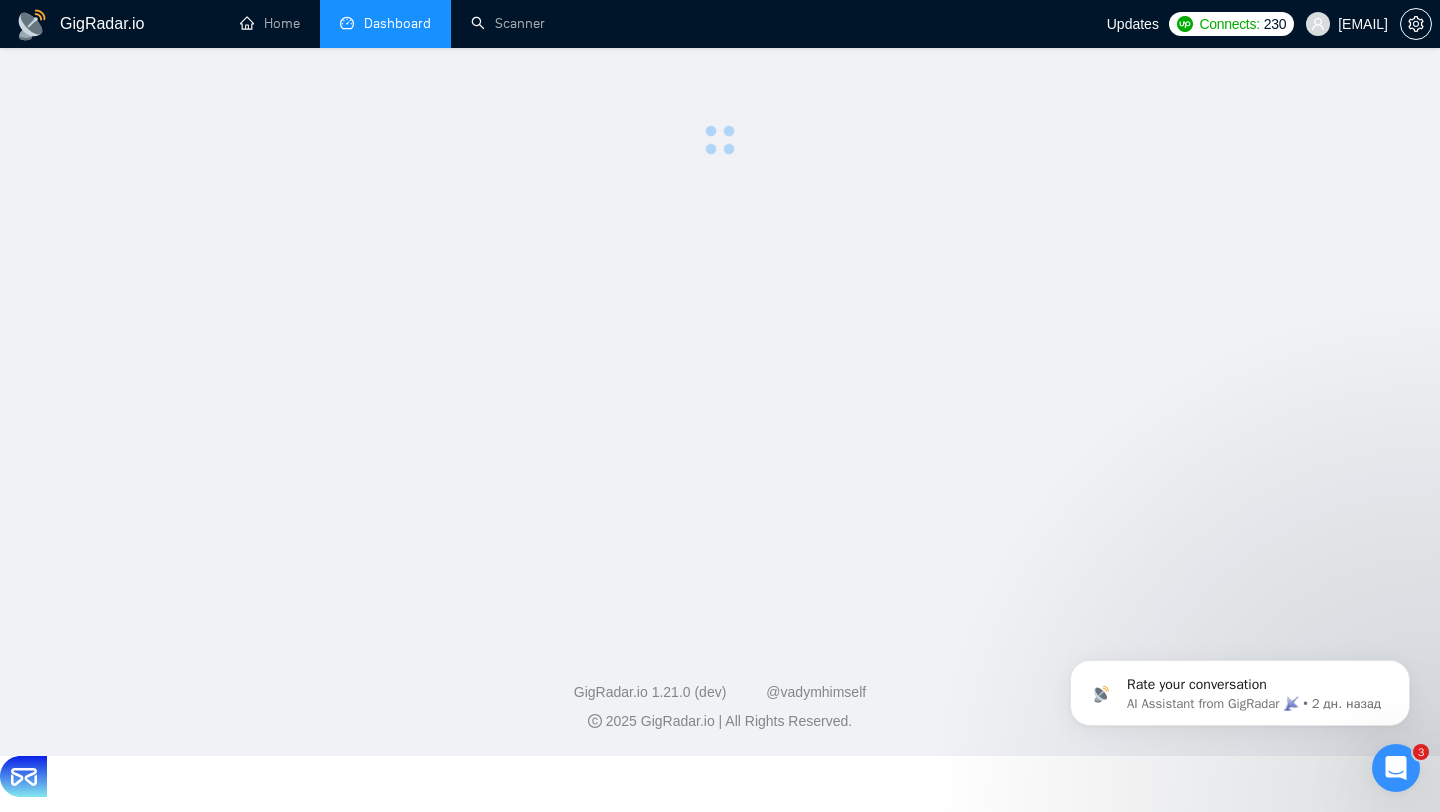 scroll, scrollTop: 0, scrollLeft: 0, axis: both 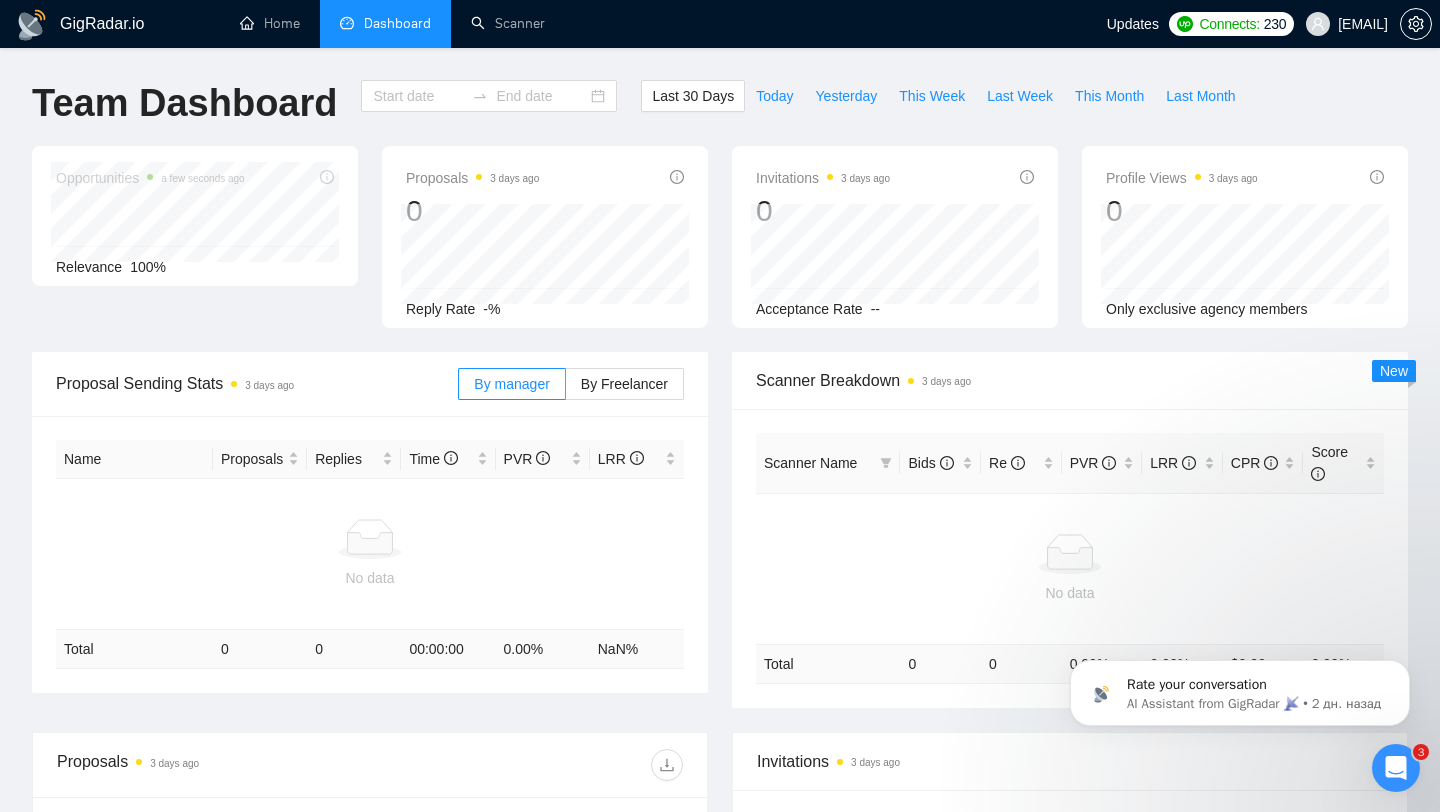type on "2025-07-02" 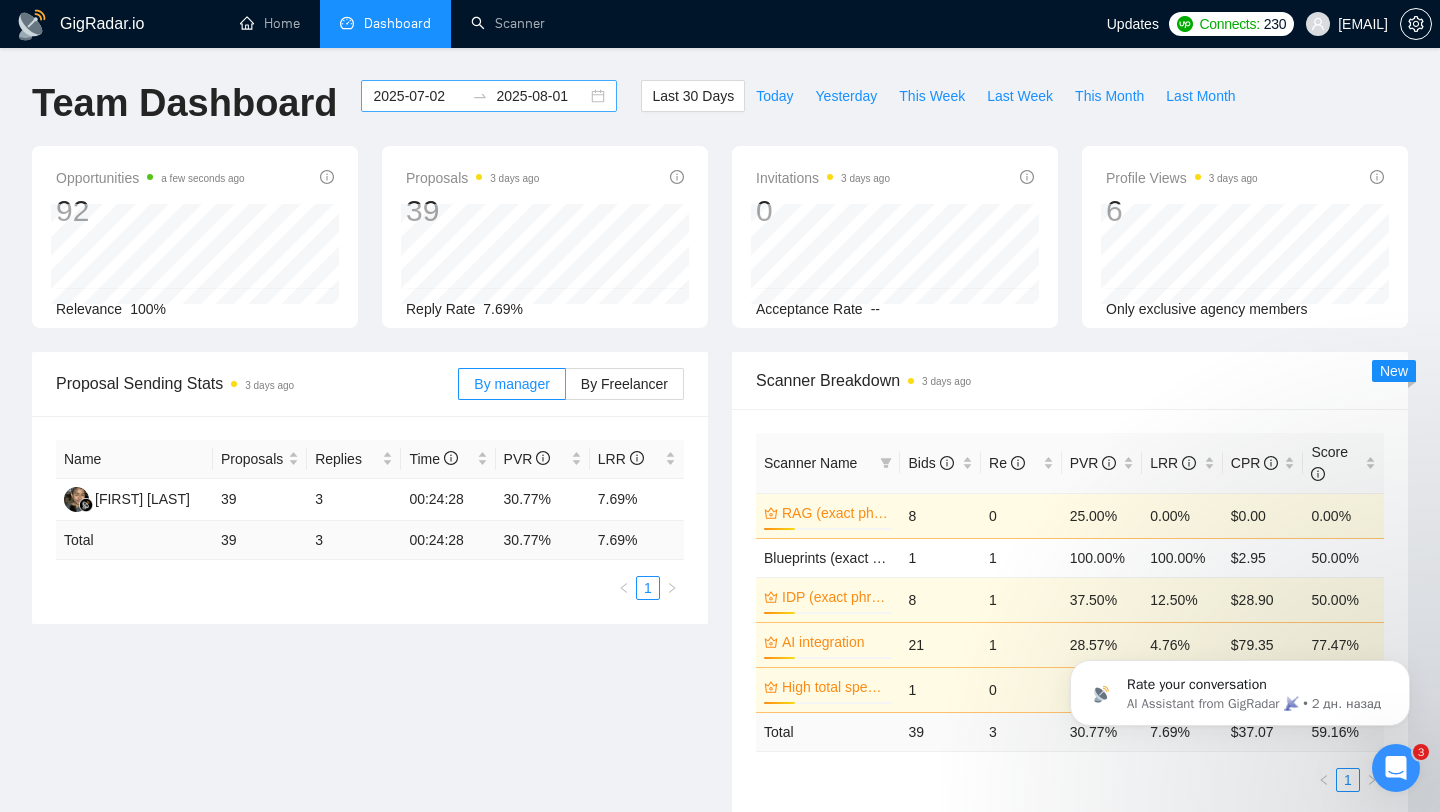 click on "2025-07-02" at bounding box center [418, 96] 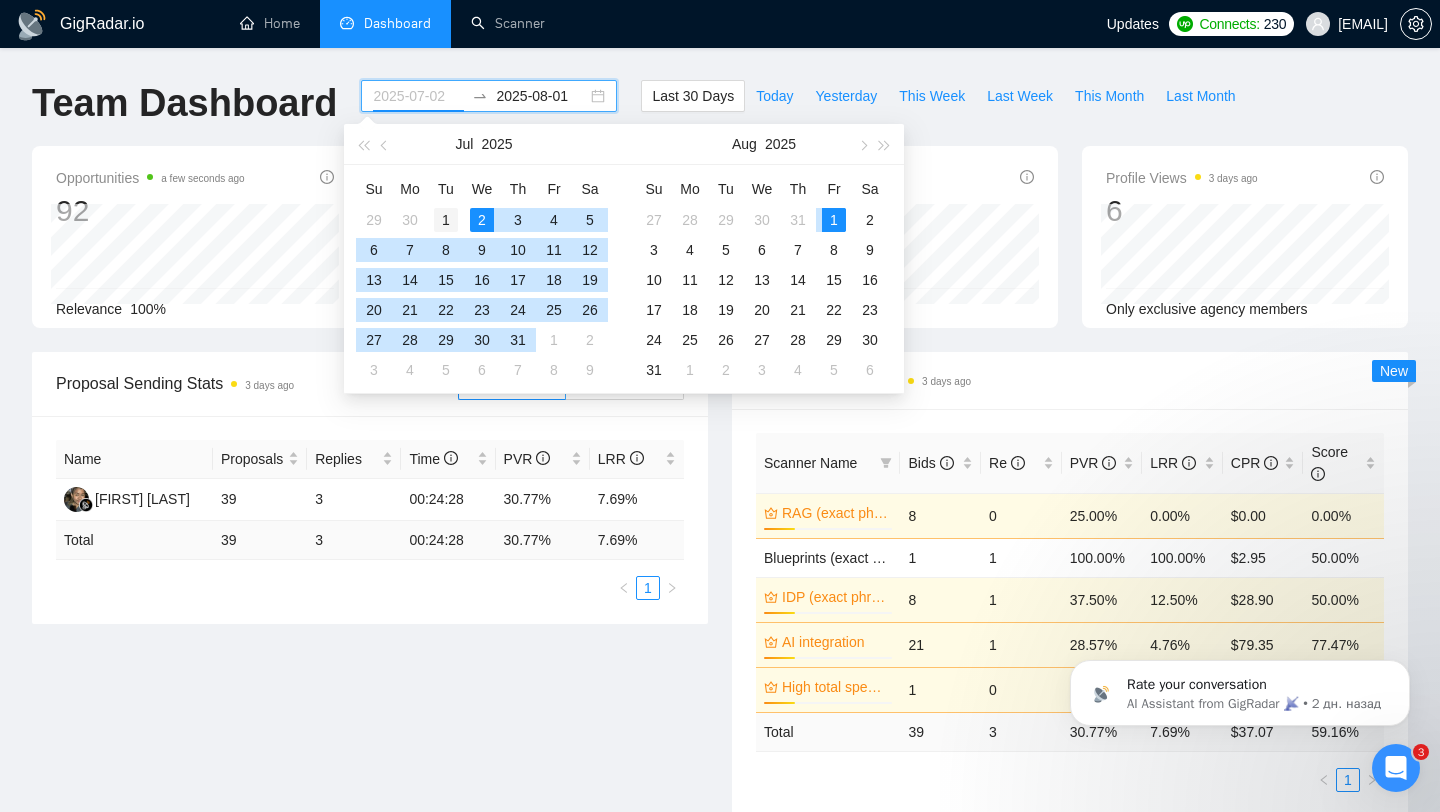 type on "2025-07-01" 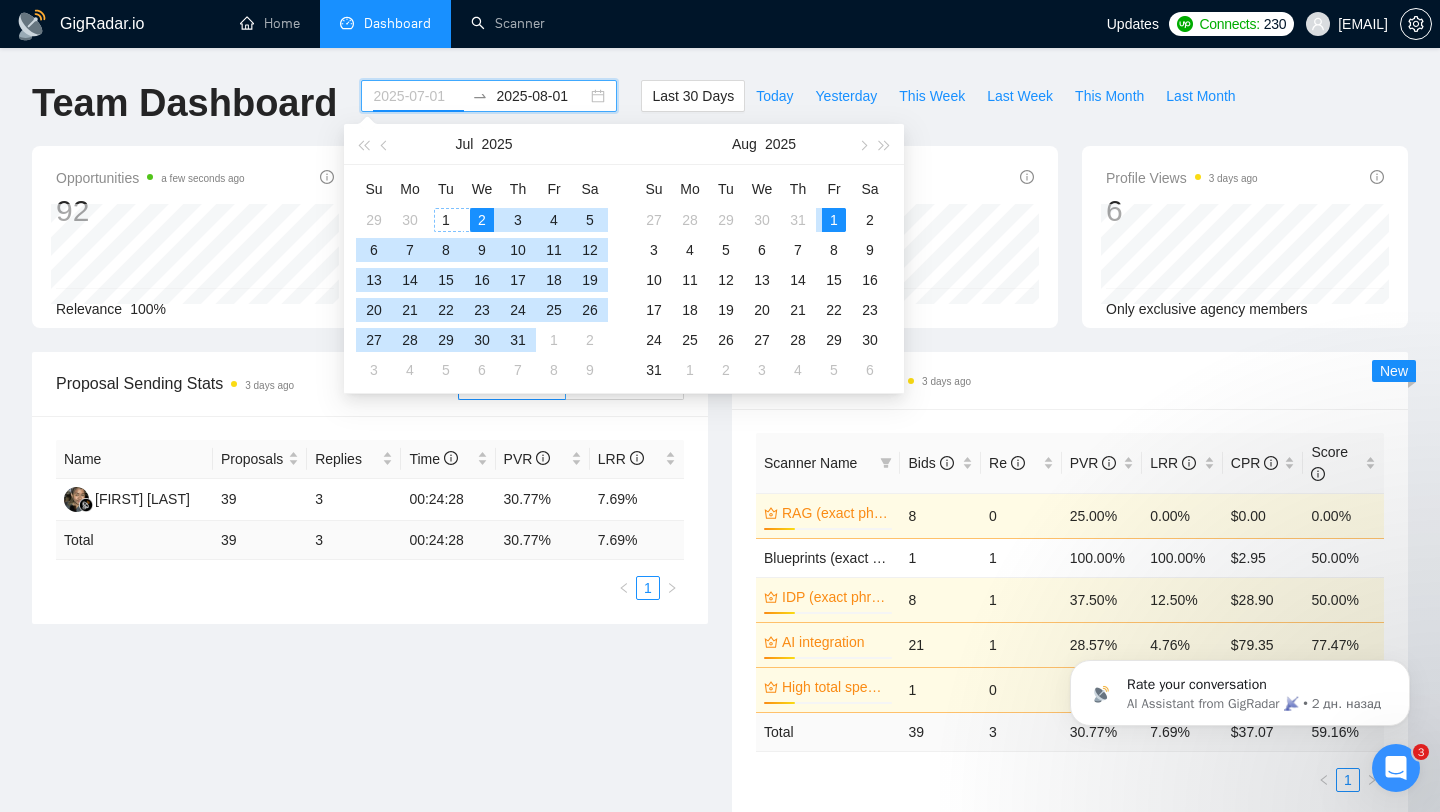 click on "1" at bounding box center (446, 220) 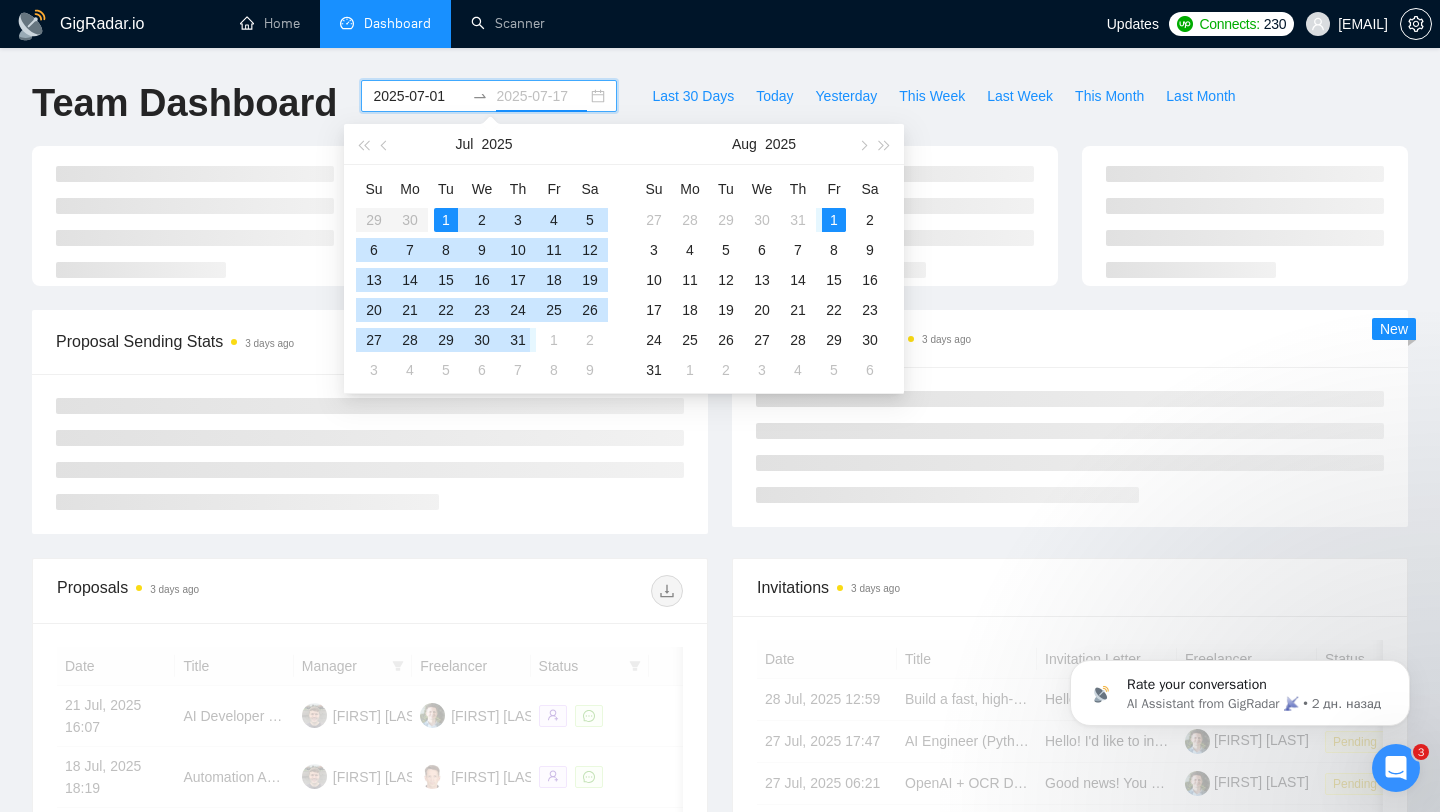 type on "2025-07-31" 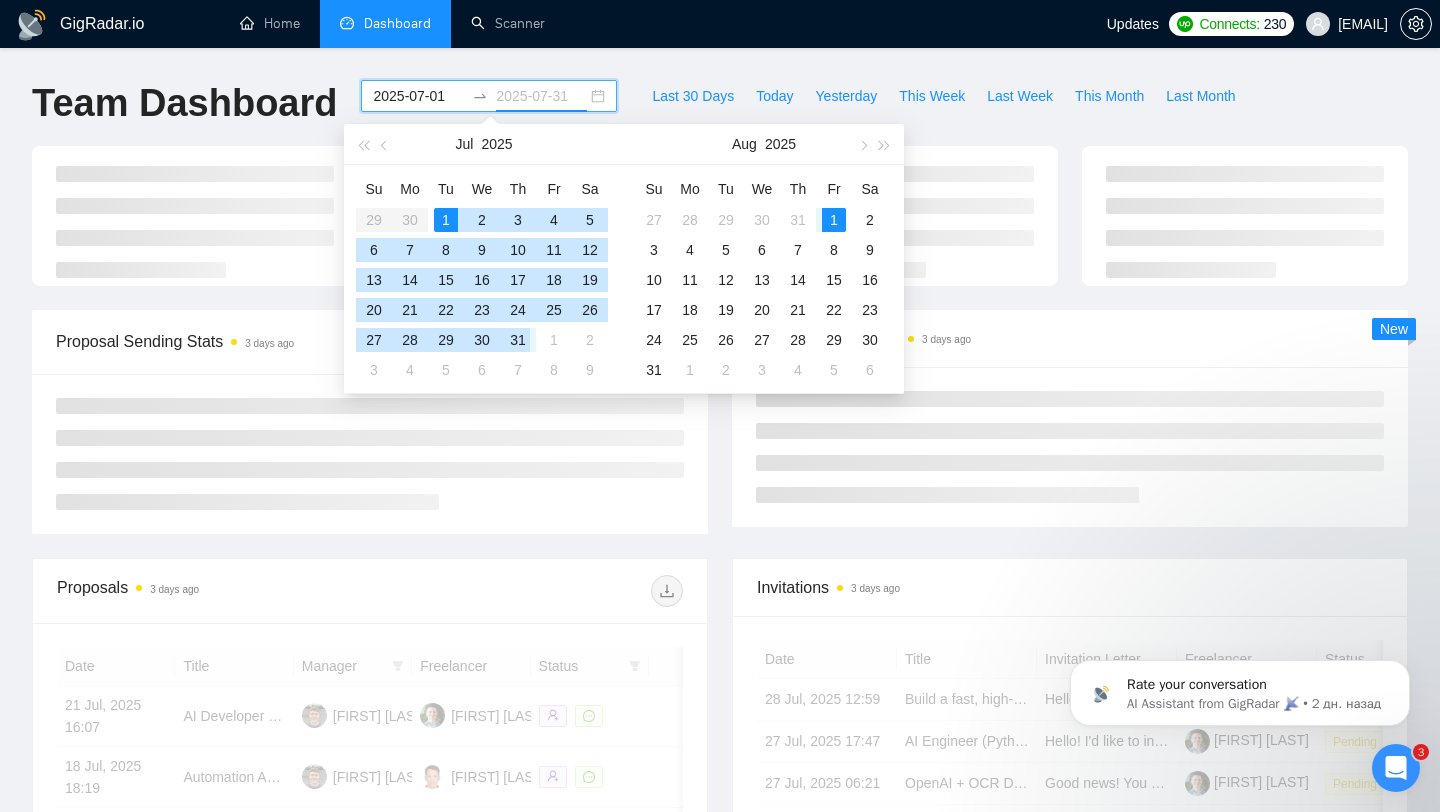 click on "31" at bounding box center [518, 340] 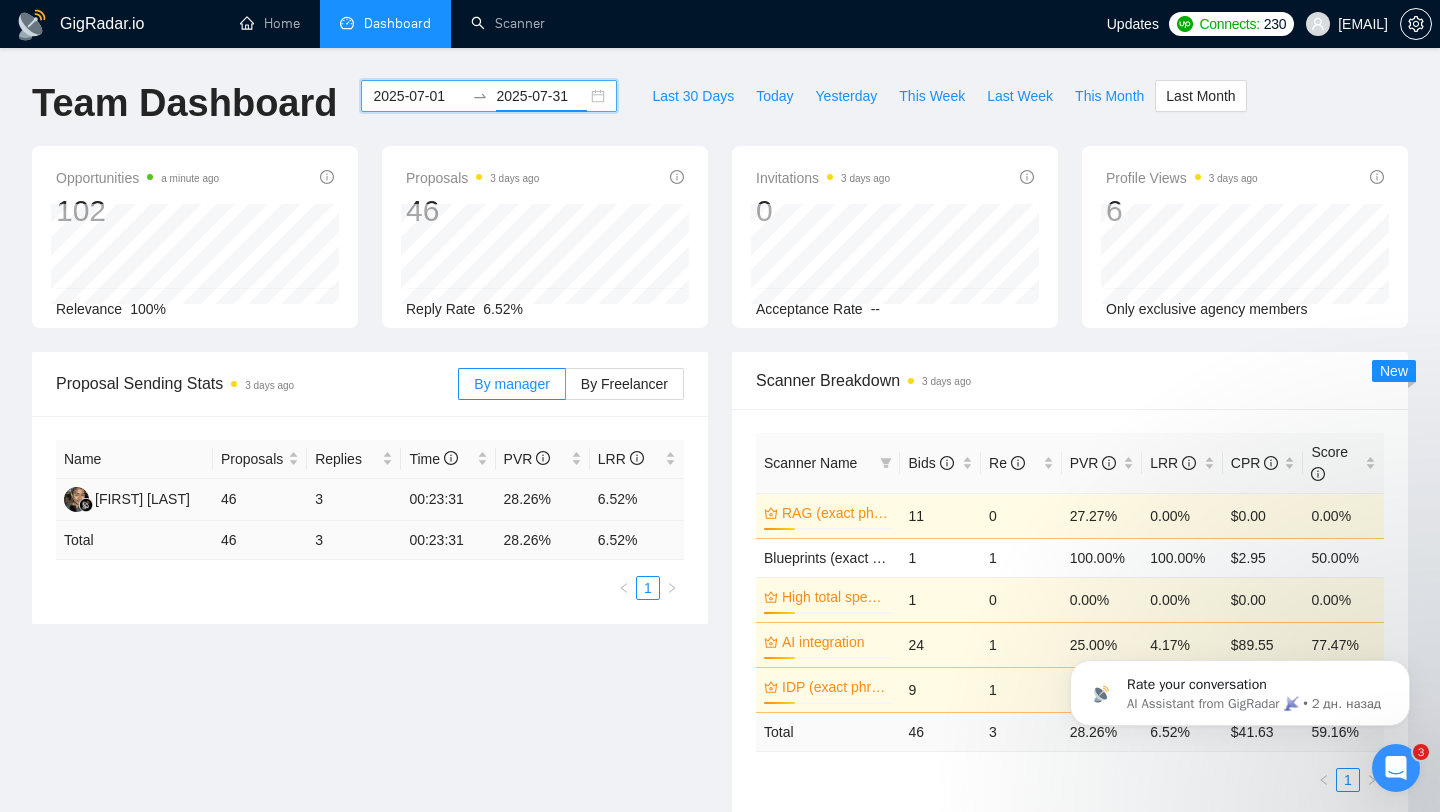 click on "3" at bounding box center [354, 500] 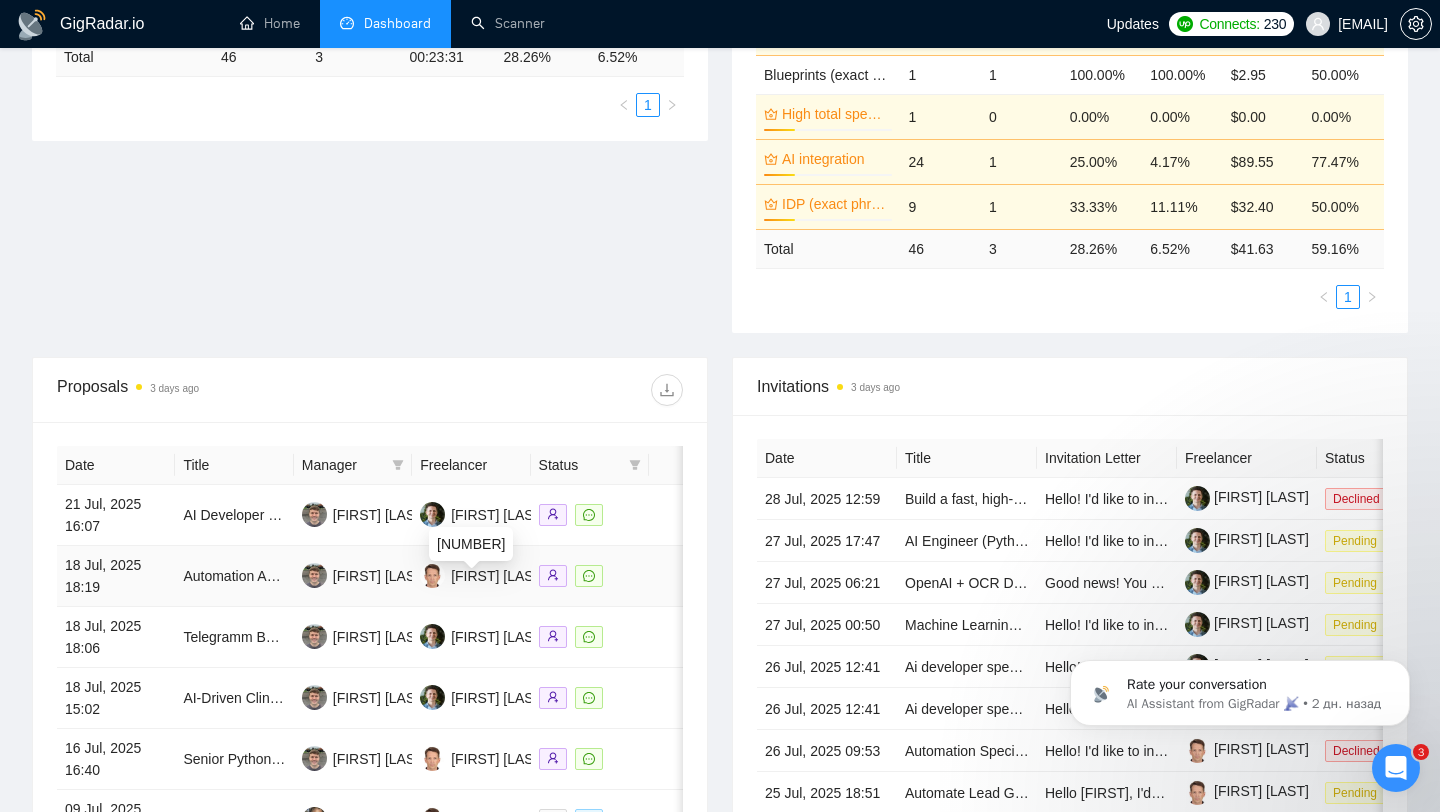 scroll, scrollTop: 625, scrollLeft: 0, axis: vertical 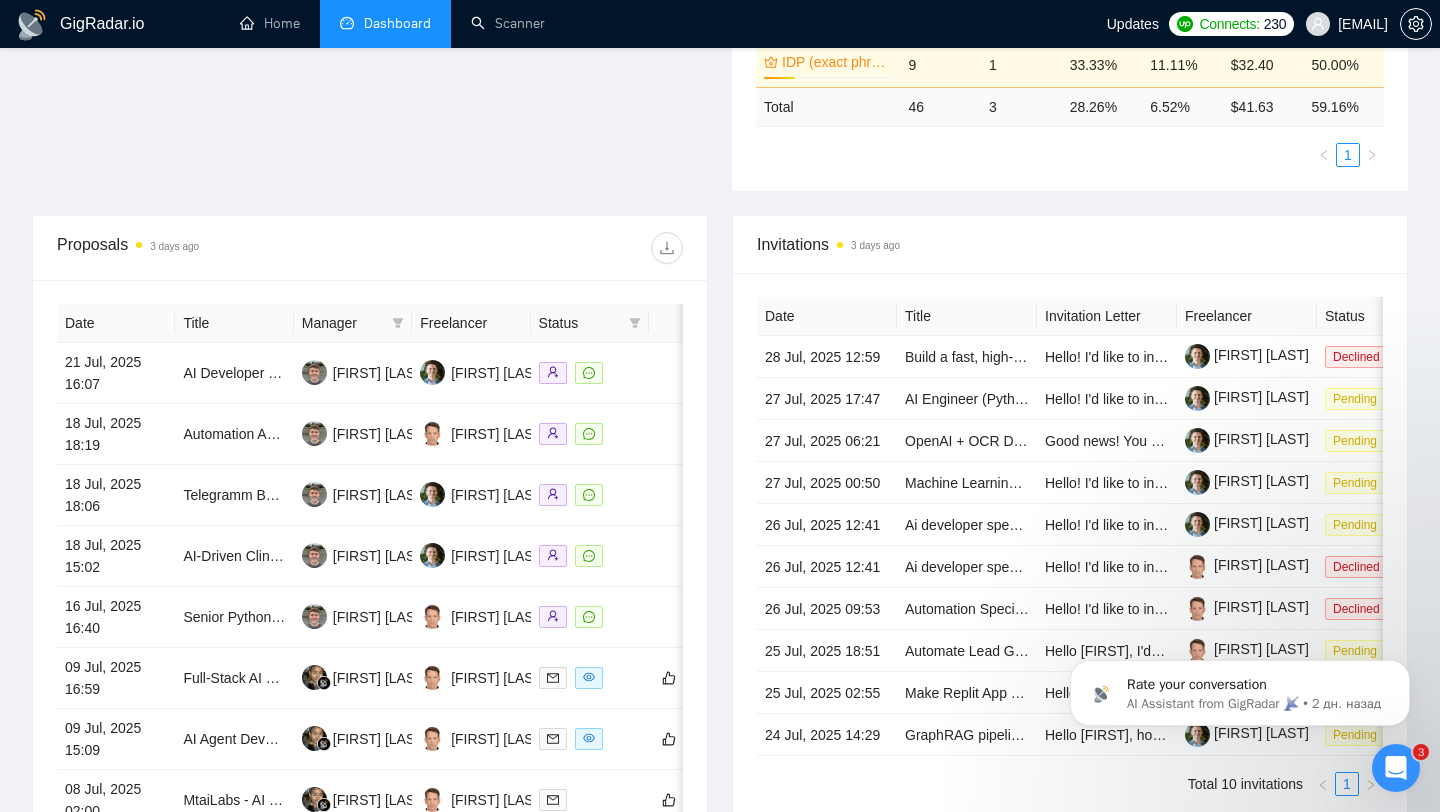 click on "Status" at bounding box center [580, 323] 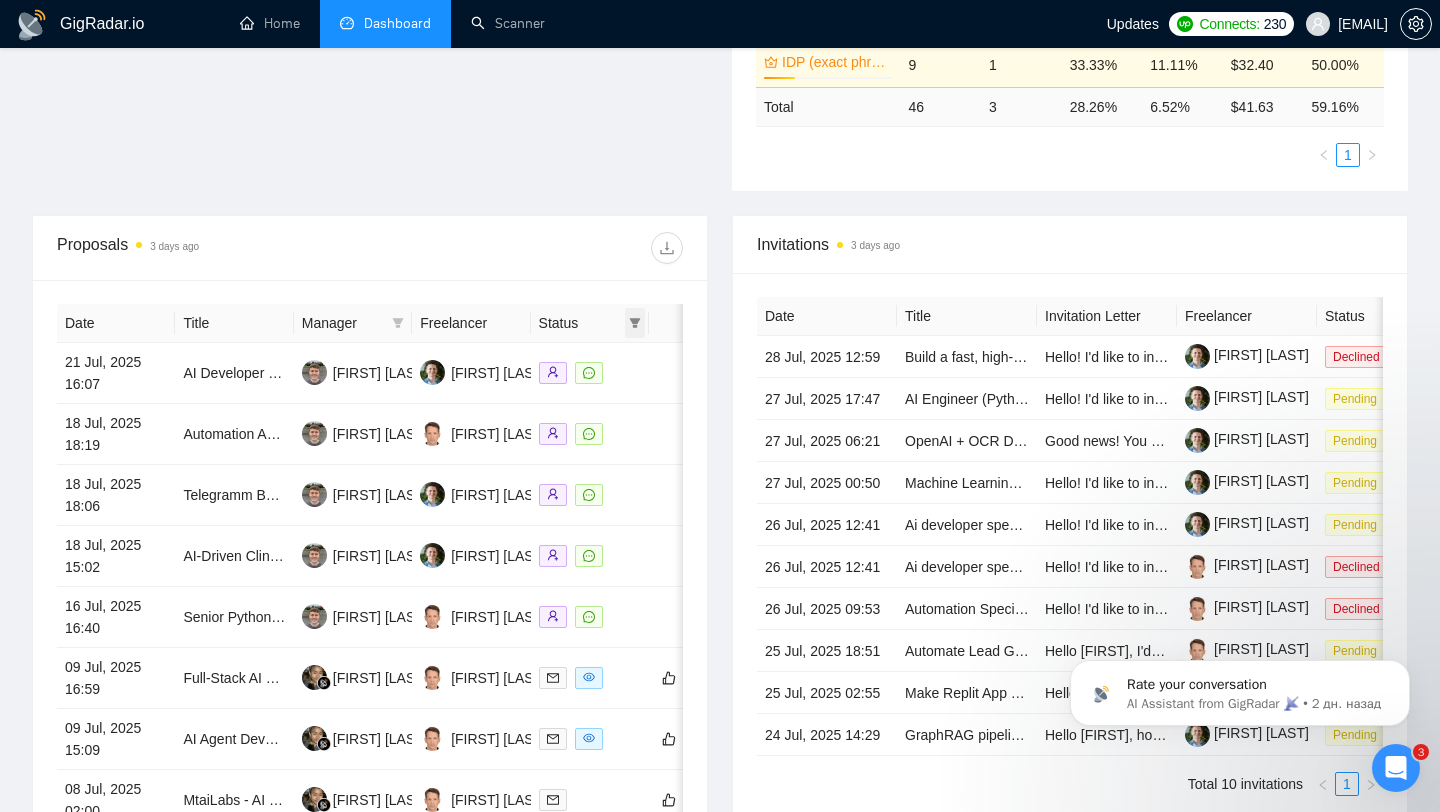 click 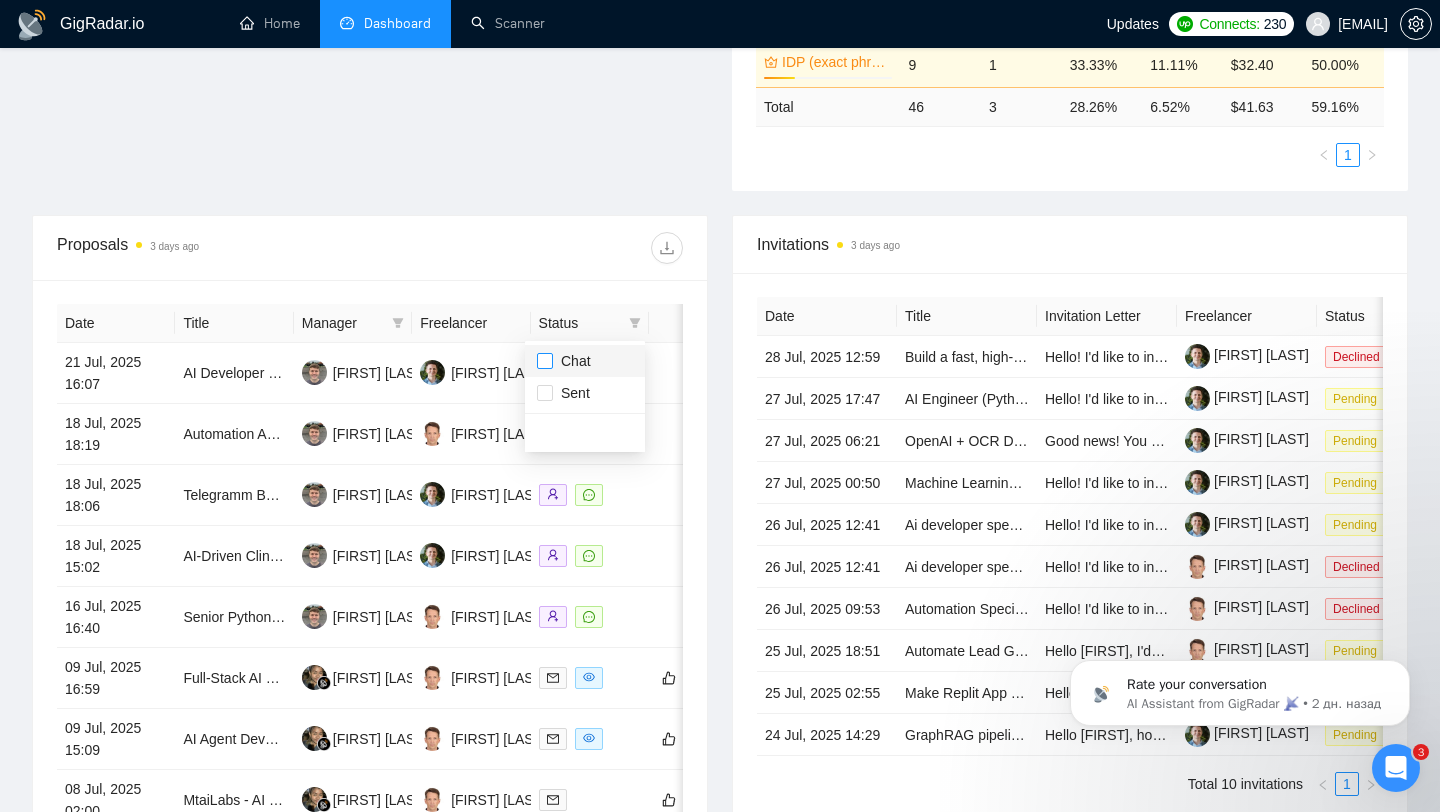click at bounding box center [545, 361] 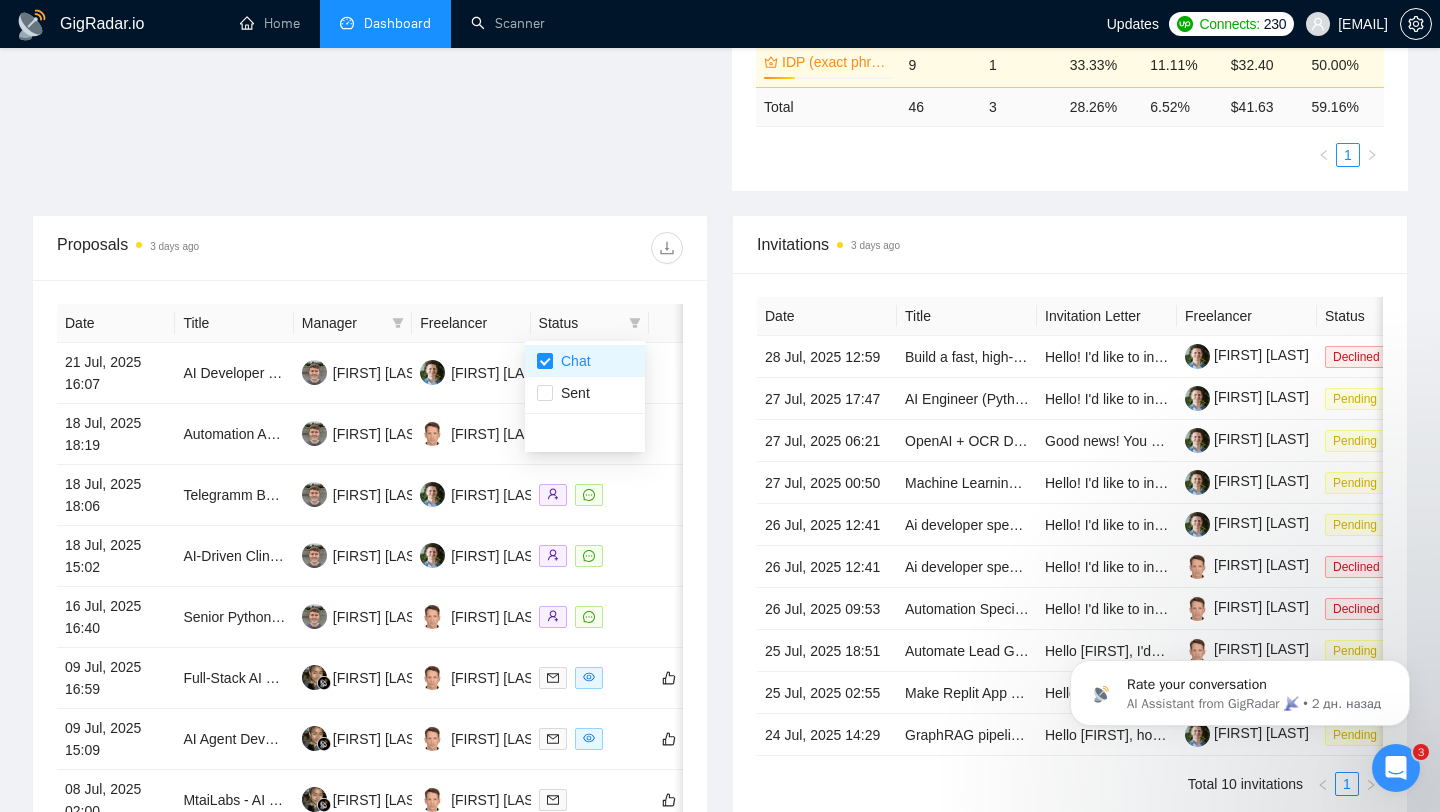 click on "Date Title Manager Freelancer Status               21 Jul, 2025 16:07 AI Developer Needed — Generate Test Cases & Flow Diagrams using (GPT, LangChain, OCR) Andrew Yurchenko Oleg Kokorin 18 Jul, 2025 18:19 Automation Agency Needed for White-Label Buildouts (LLM + AI + Integration Expertise) Andrew Yurchenko Dmitry Glotov 18 Jul, 2025 18:06 Telegramm Bot with Channel Monitoring and Multilingual Analytics Andrew Yurchenko Oleg Kokorin 18 Jul, 2025 15:02 AI-Driven Clinical Decision Support and ML-Based Diagnostic Tool Andrew Yurchenko Oleg Kokorin 16 Jul, 2025 16:40 Senior Python dev for documents classification & data extraction Andrew Yurchenko Dmitry Glotov 09 Jul, 2025 16:59 Full-Stack AI & ML Web Architect Needed | React Node.js Python Next.js AWS Prasmitha Naharani Dmitry Glotov 09 Jul, 2025 15:09 AI Agent Developer for Autonomous Agent Systems Using LangGraph/LangChain Prasmitha Naharani Dmitry Glotov 08 Jul, 2025 02:00 MtaiLabs - AI Phone Service Development Prasmitha Naharani Dmitry Glotov 1 2 3" at bounding box center [370, 648] 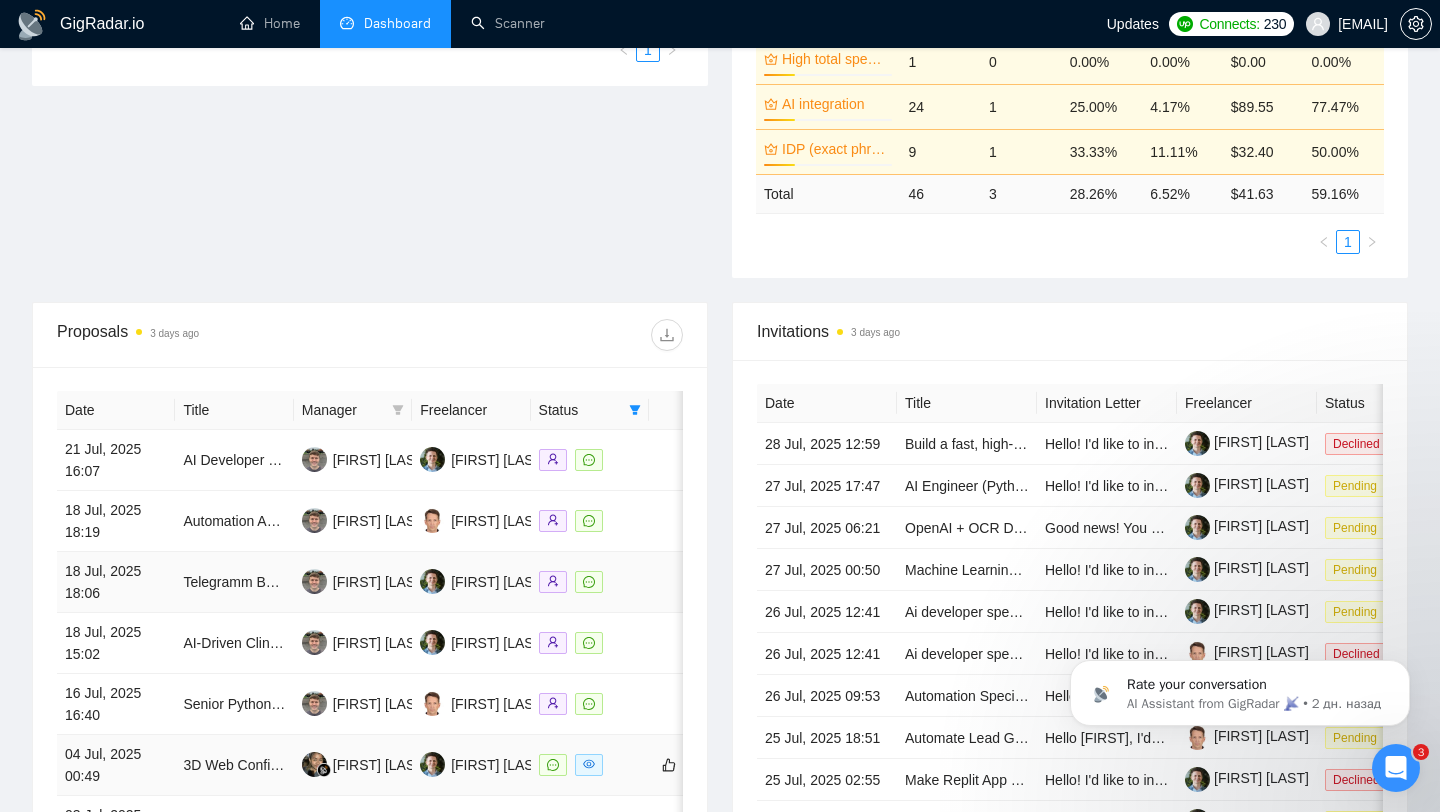 scroll, scrollTop: 591, scrollLeft: 0, axis: vertical 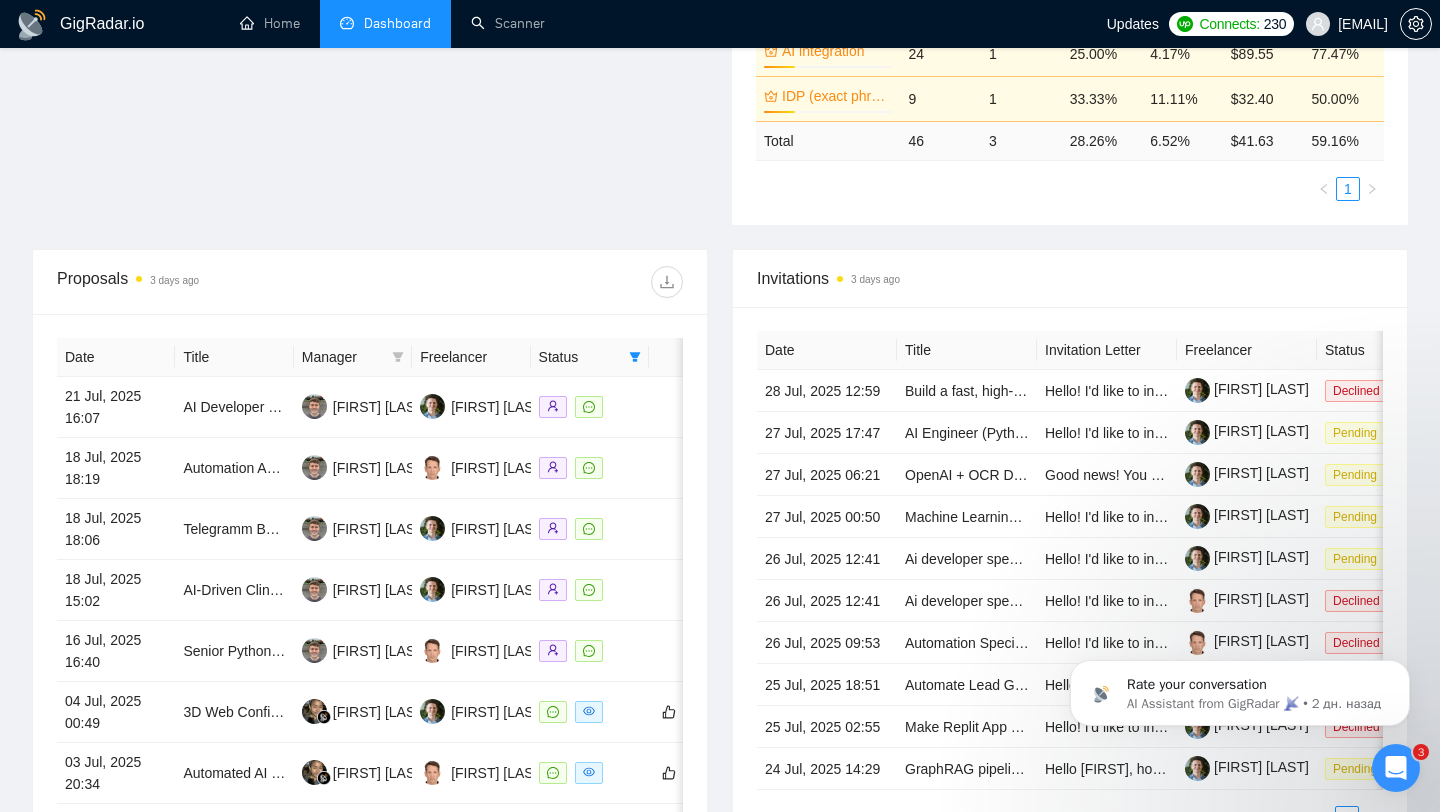 click on "Freelancer" at bounding box center (471, 357) 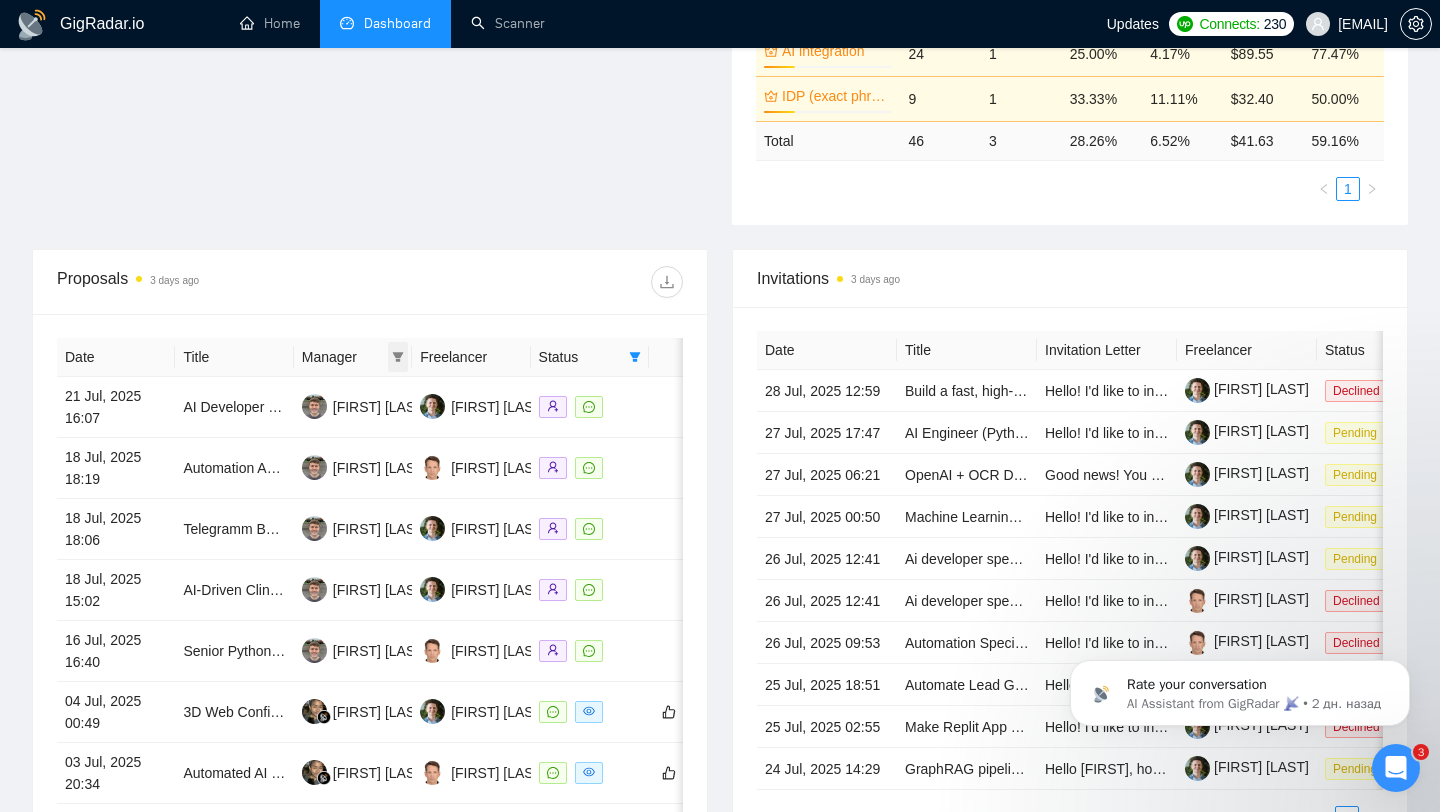 click 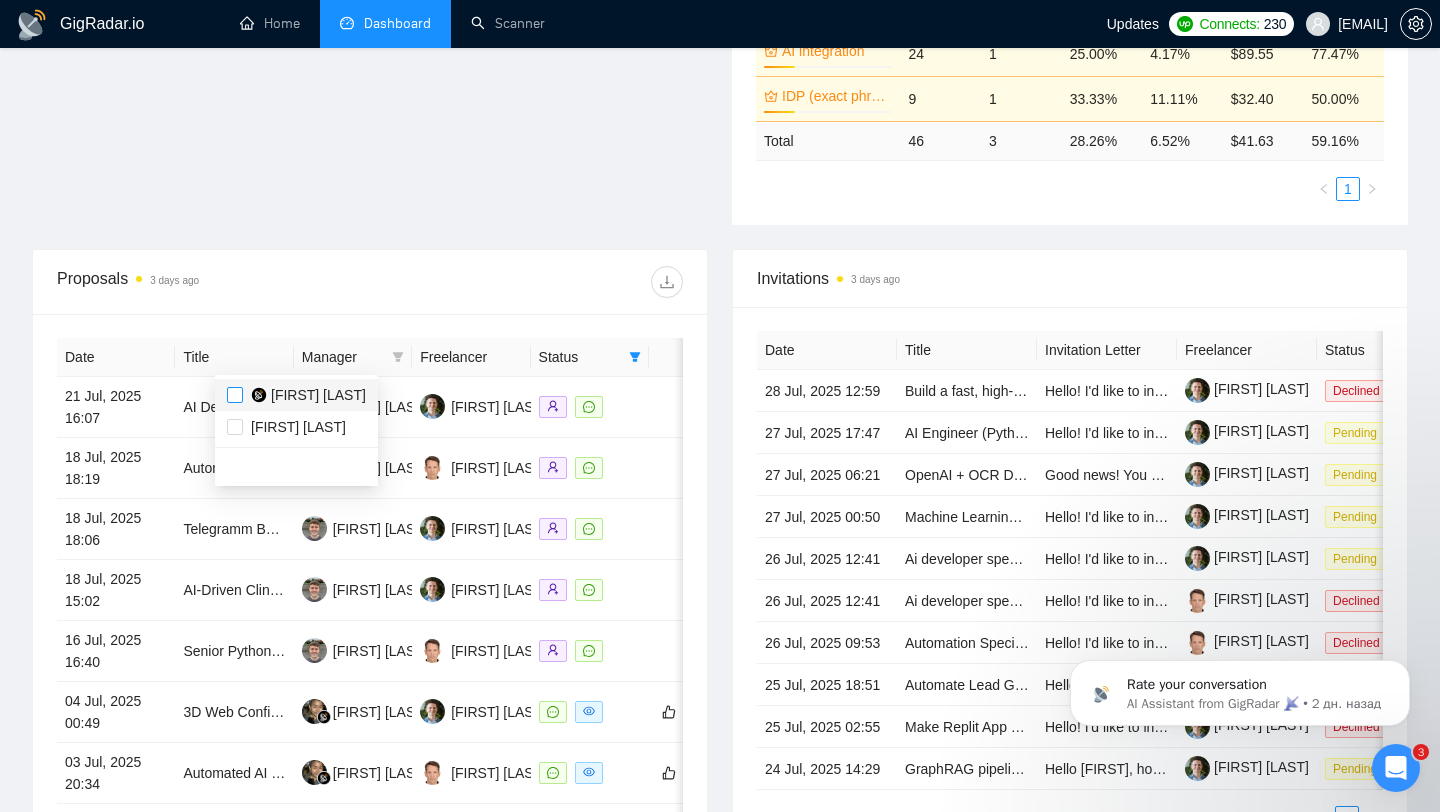 click at bounding box center [235, 395] 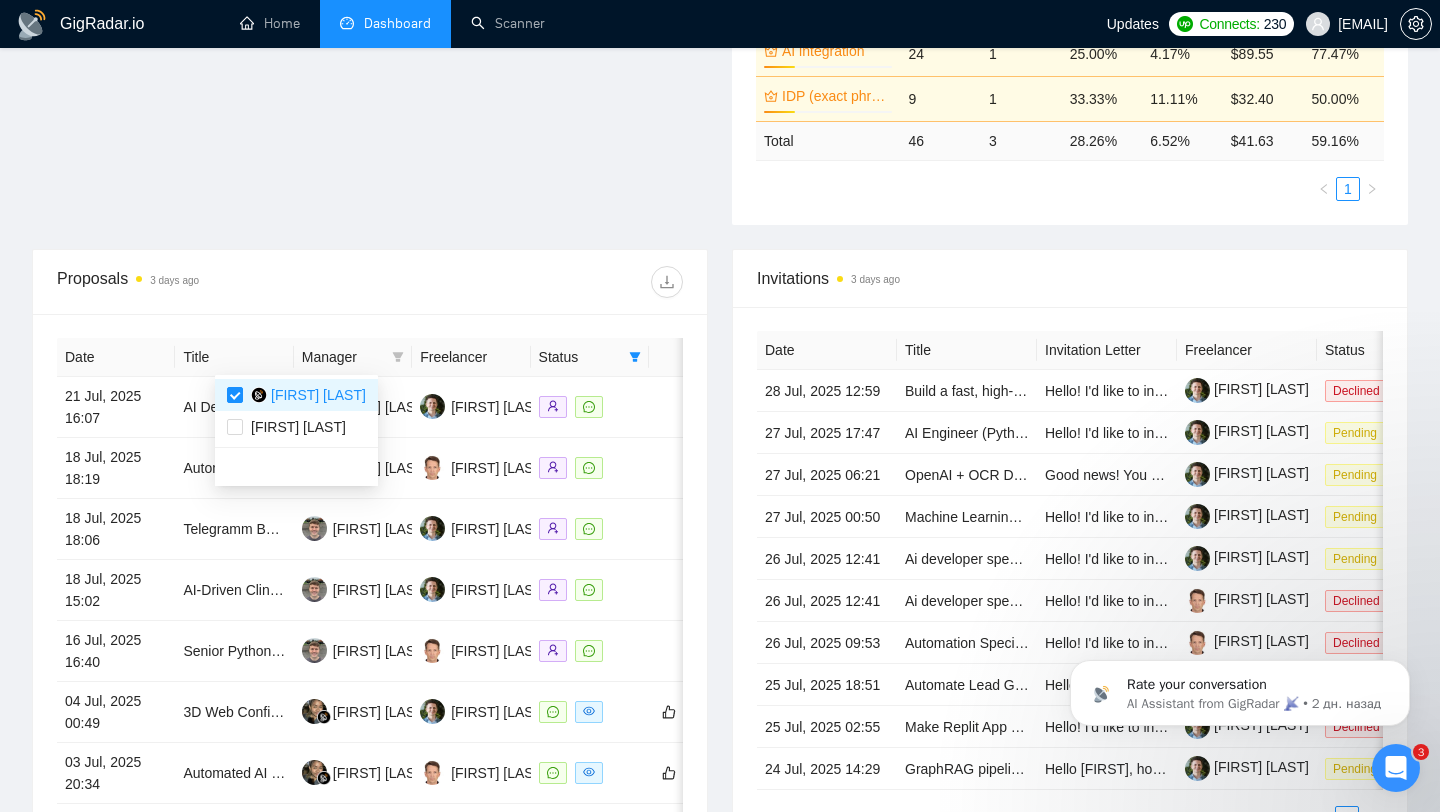click on "Proposals 3 days ago" at bounding box center [213, 282] 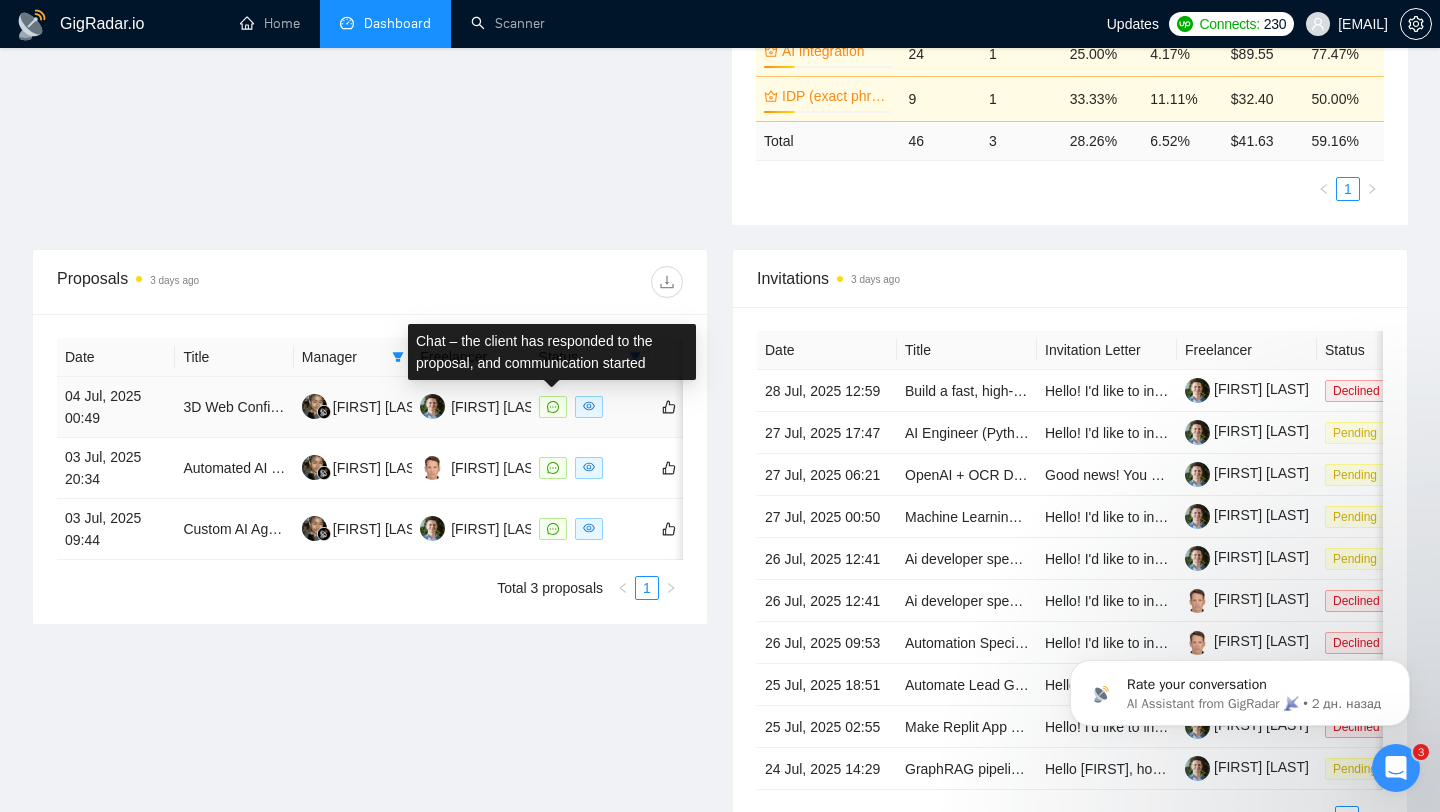 click 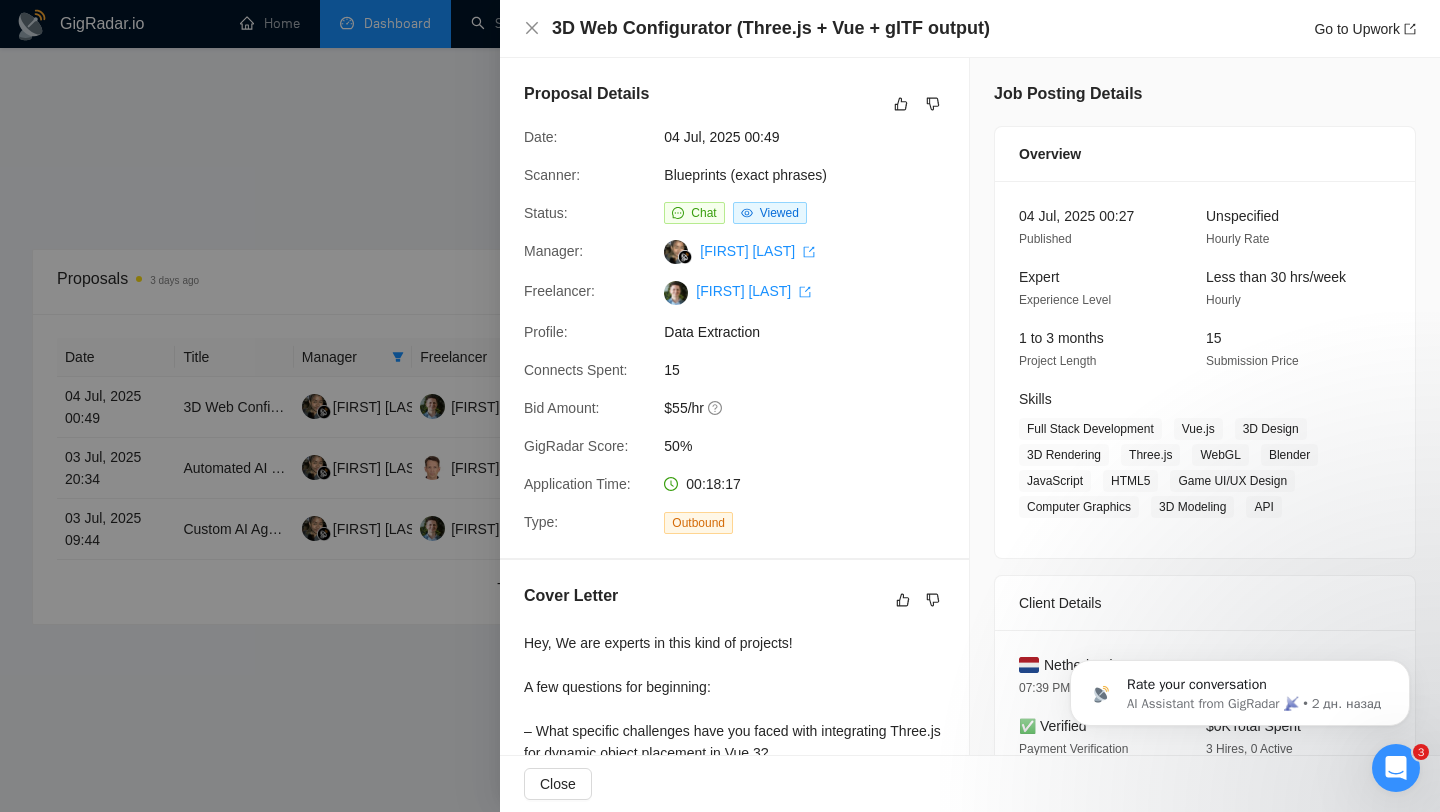 click at bounding box center (720, 406) 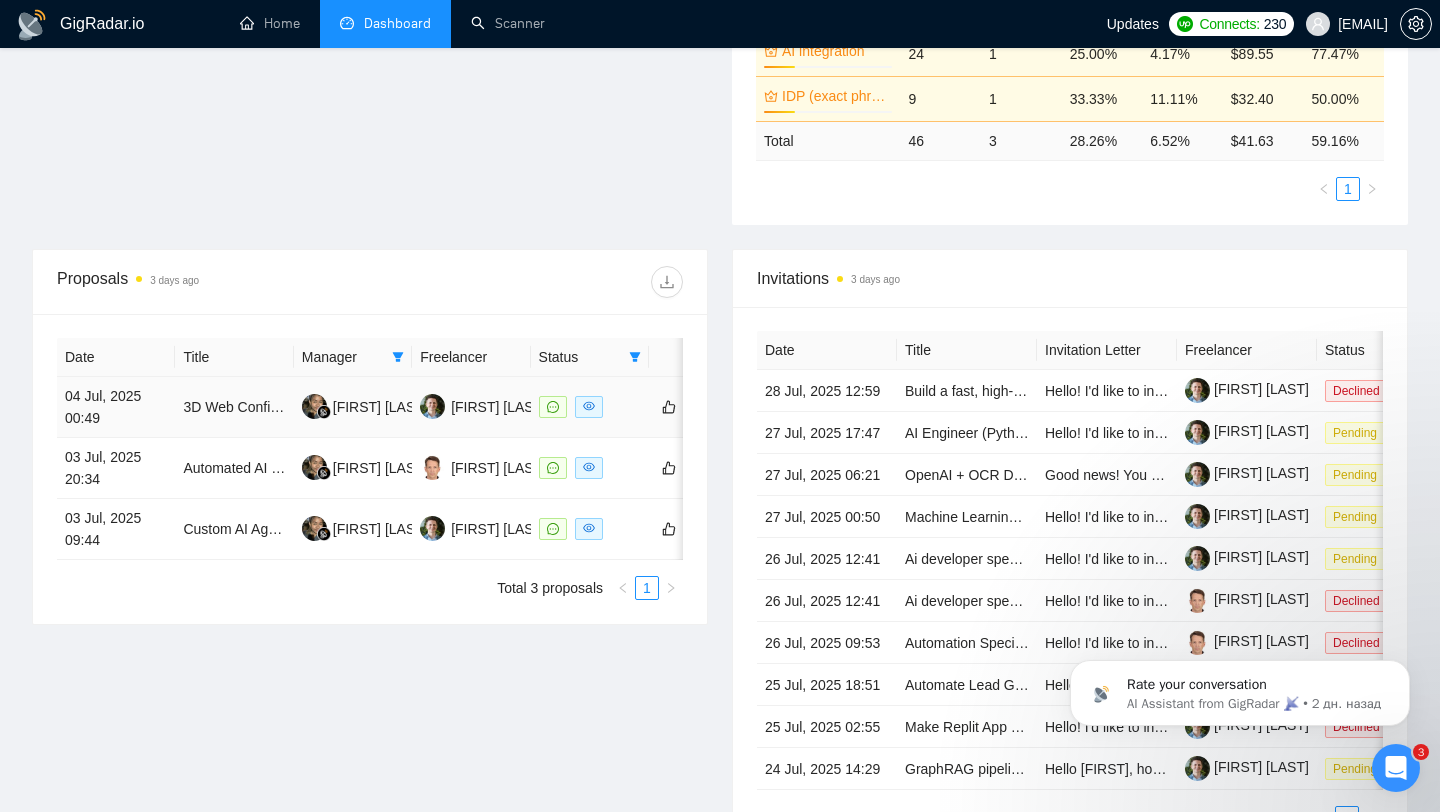 click at bounding box center [590, 406] 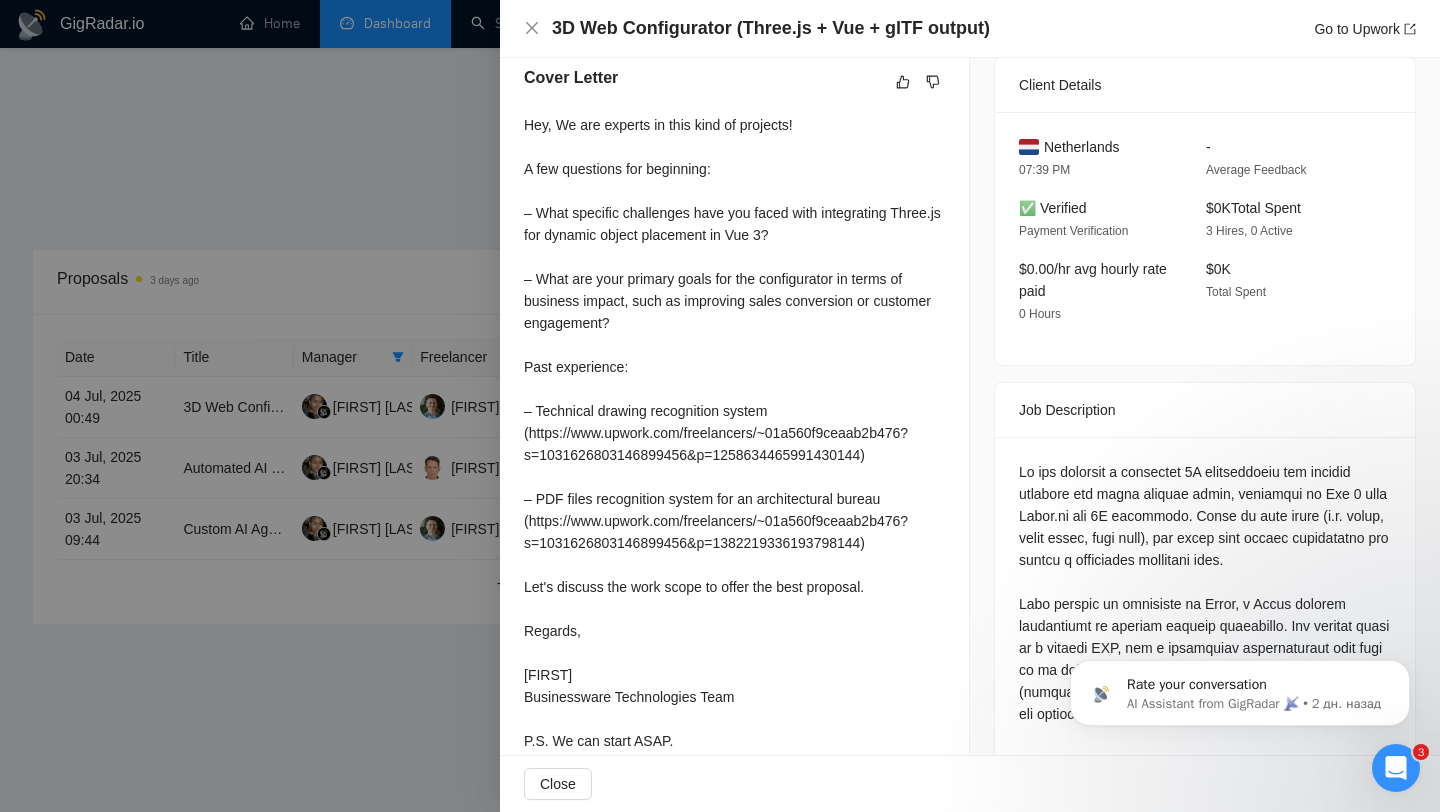 scroll, scrollTop: 517, scrollLeft: 0, axis: vertical 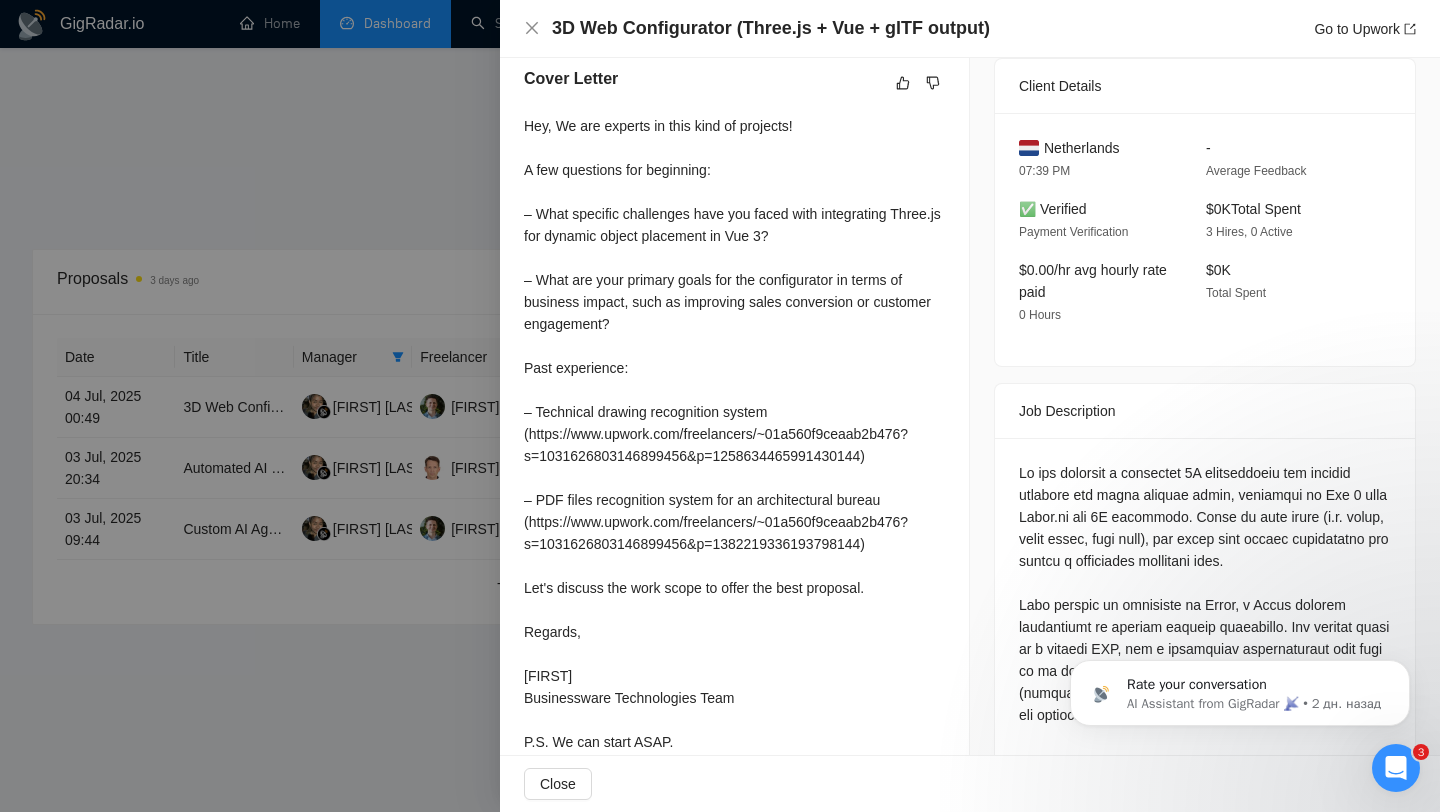 click at bounding box center (720, 406) 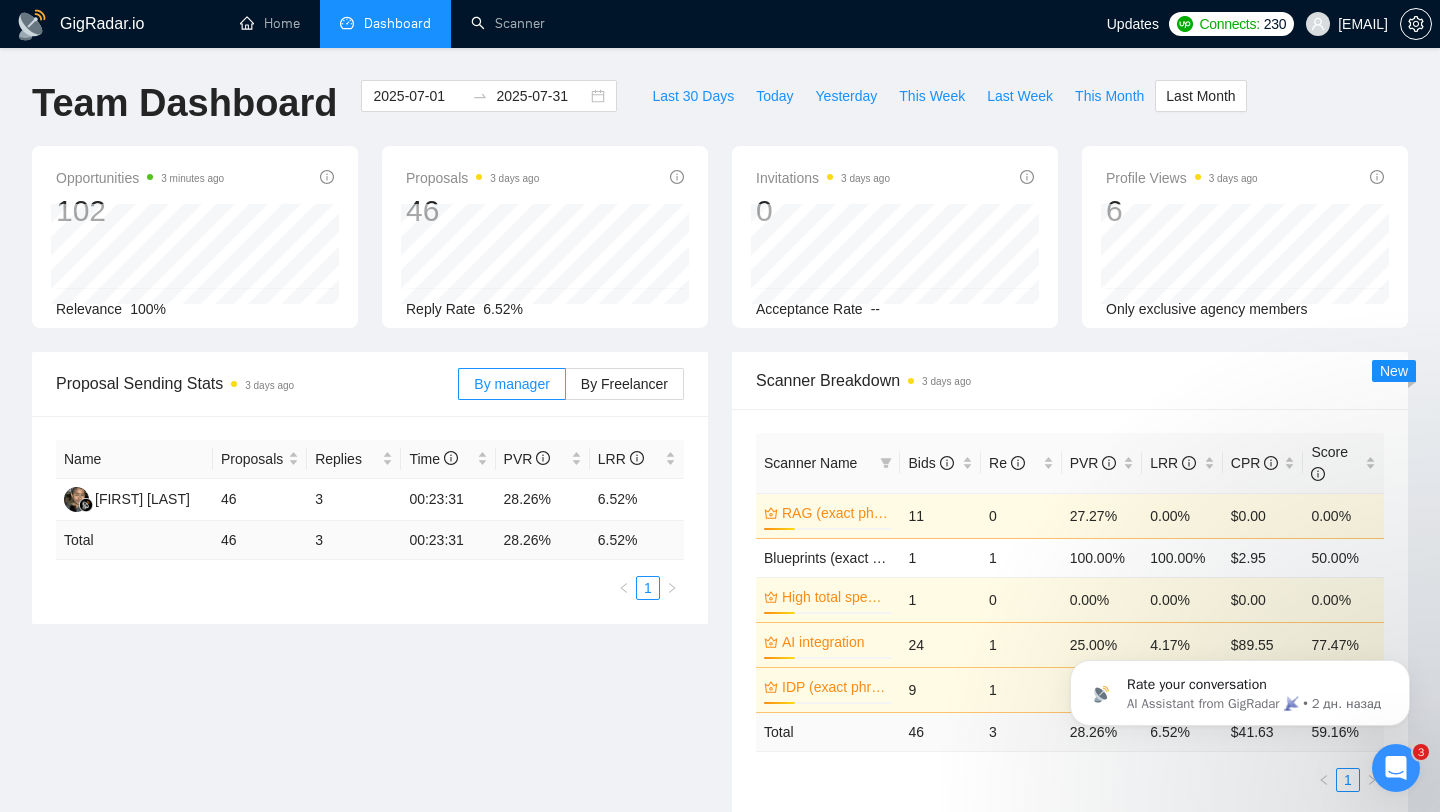 scroll, scrollTop: 3, scrollLeft: 0, axis: vertical 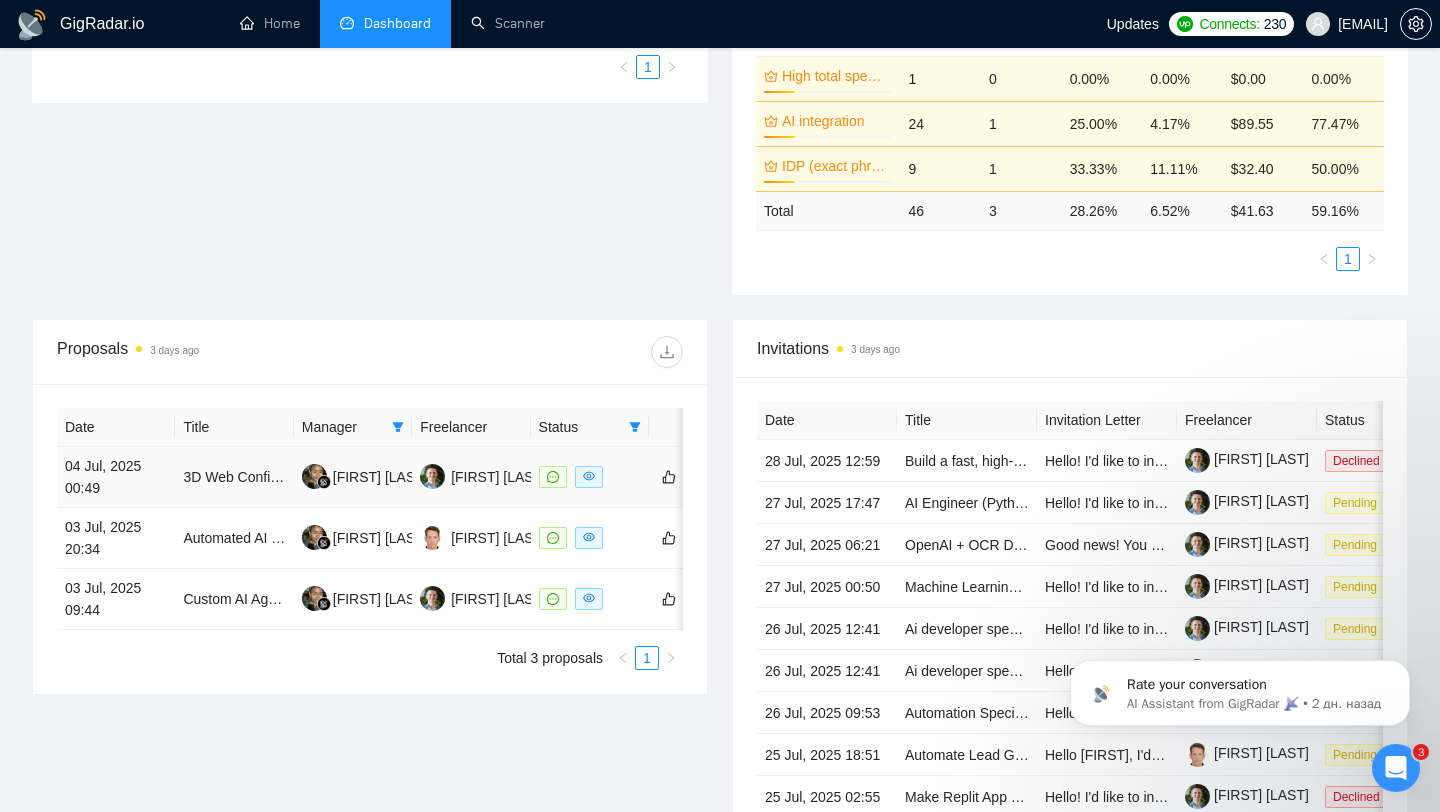 click at bounding box center (590, 477) 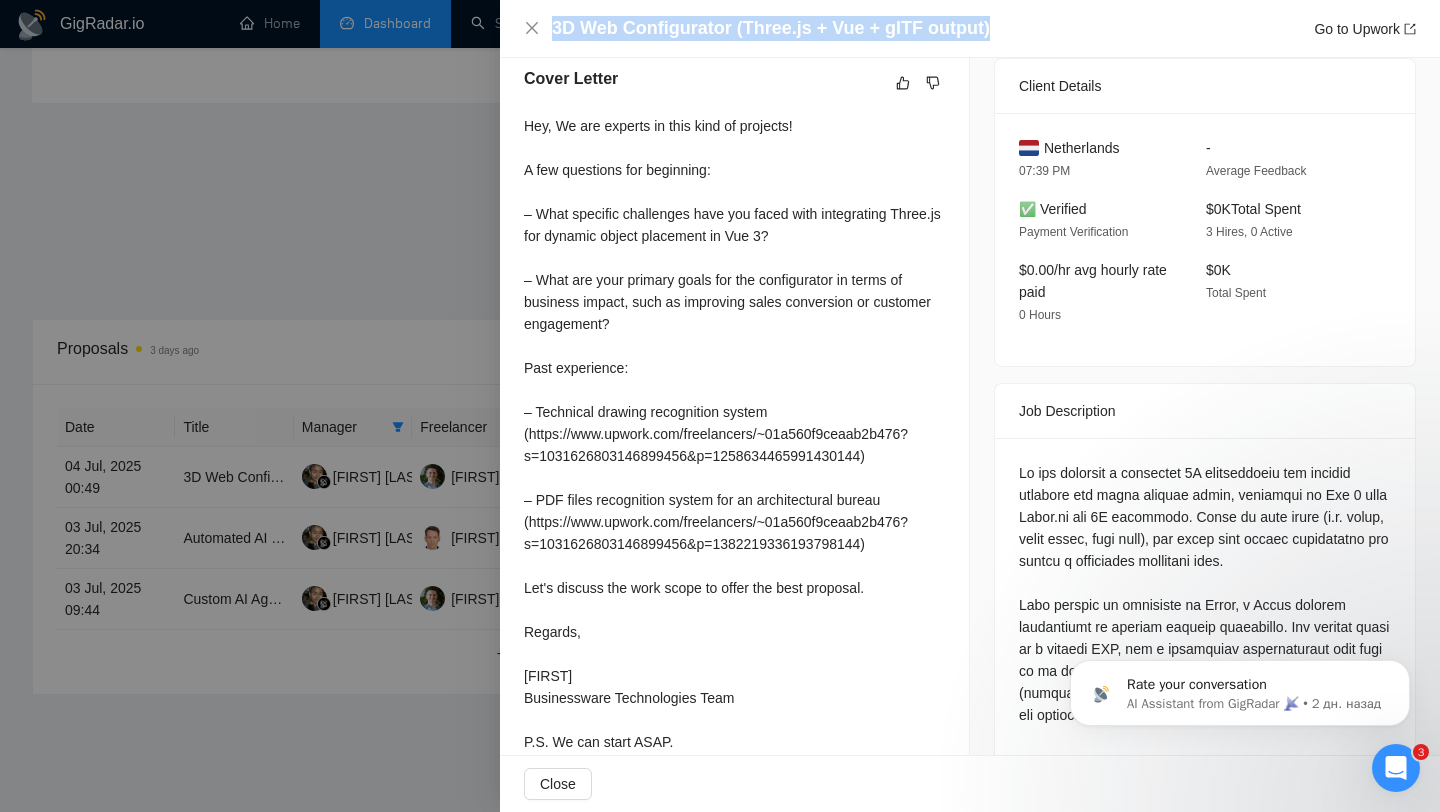drag, startPoint x: 552, startPoint y: 25, endPoint x: 1082, endPoint y: 26, distance: 530.0009 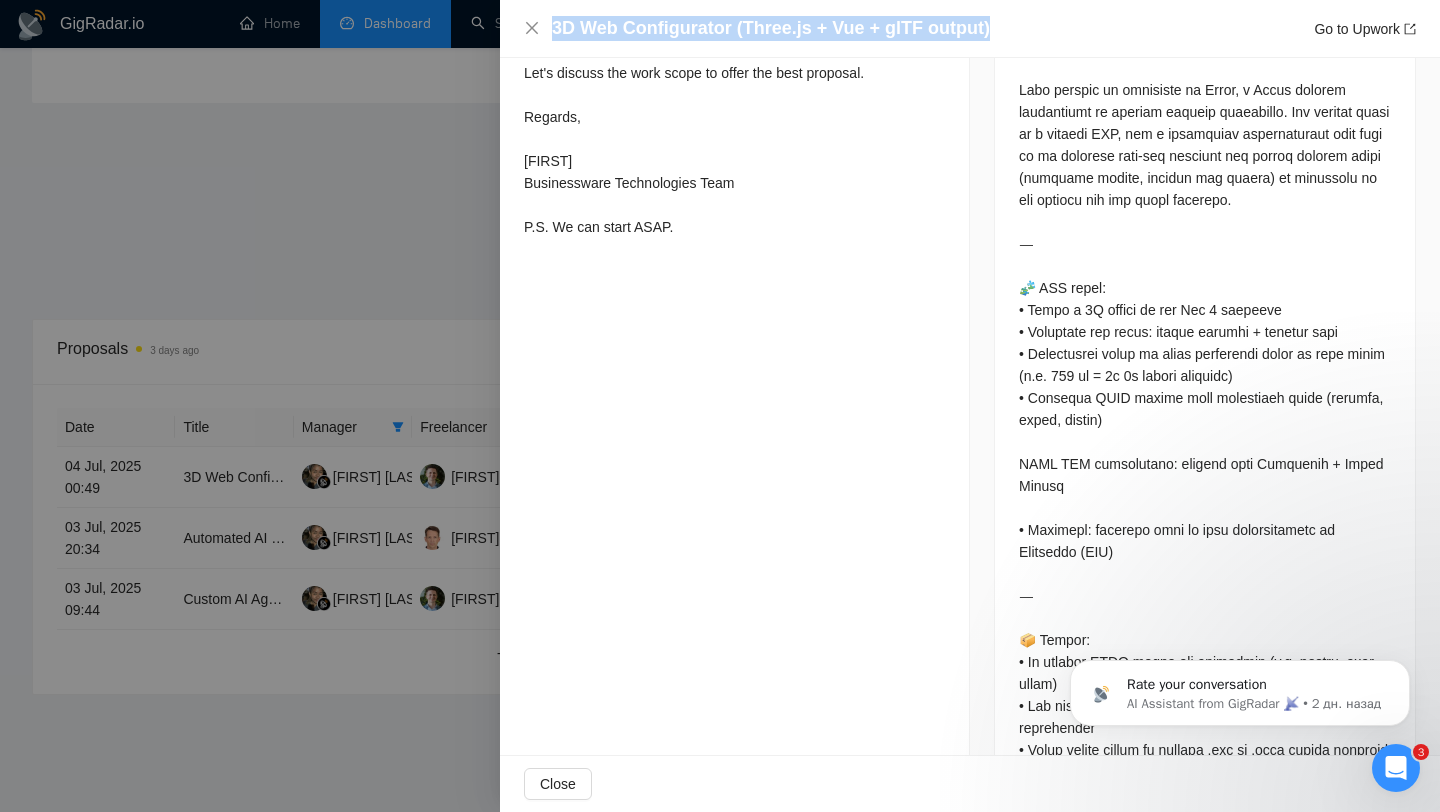 scroll, scrollTop: 0, scrollLeft: 0, axis: both 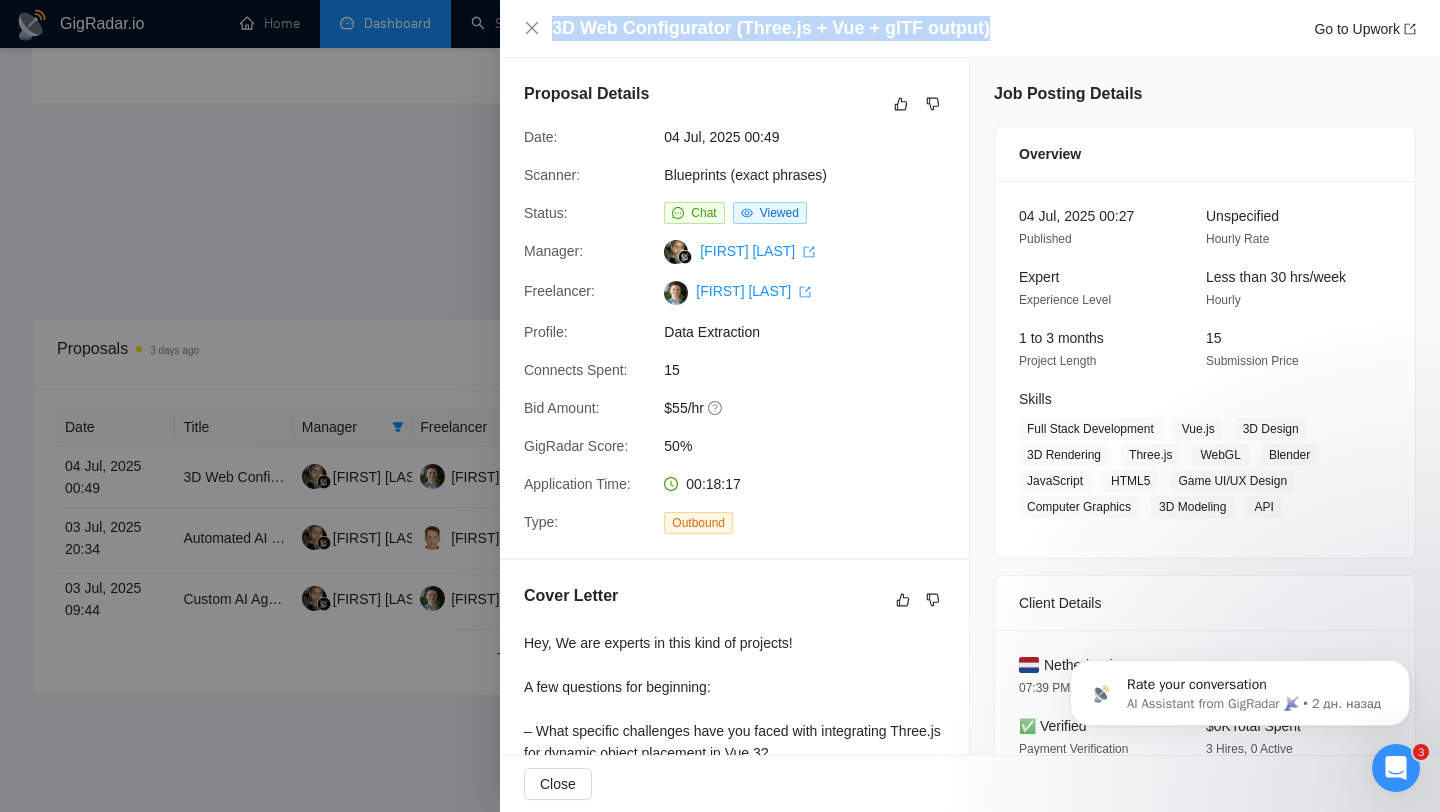 click at bounding box center (720, 406) 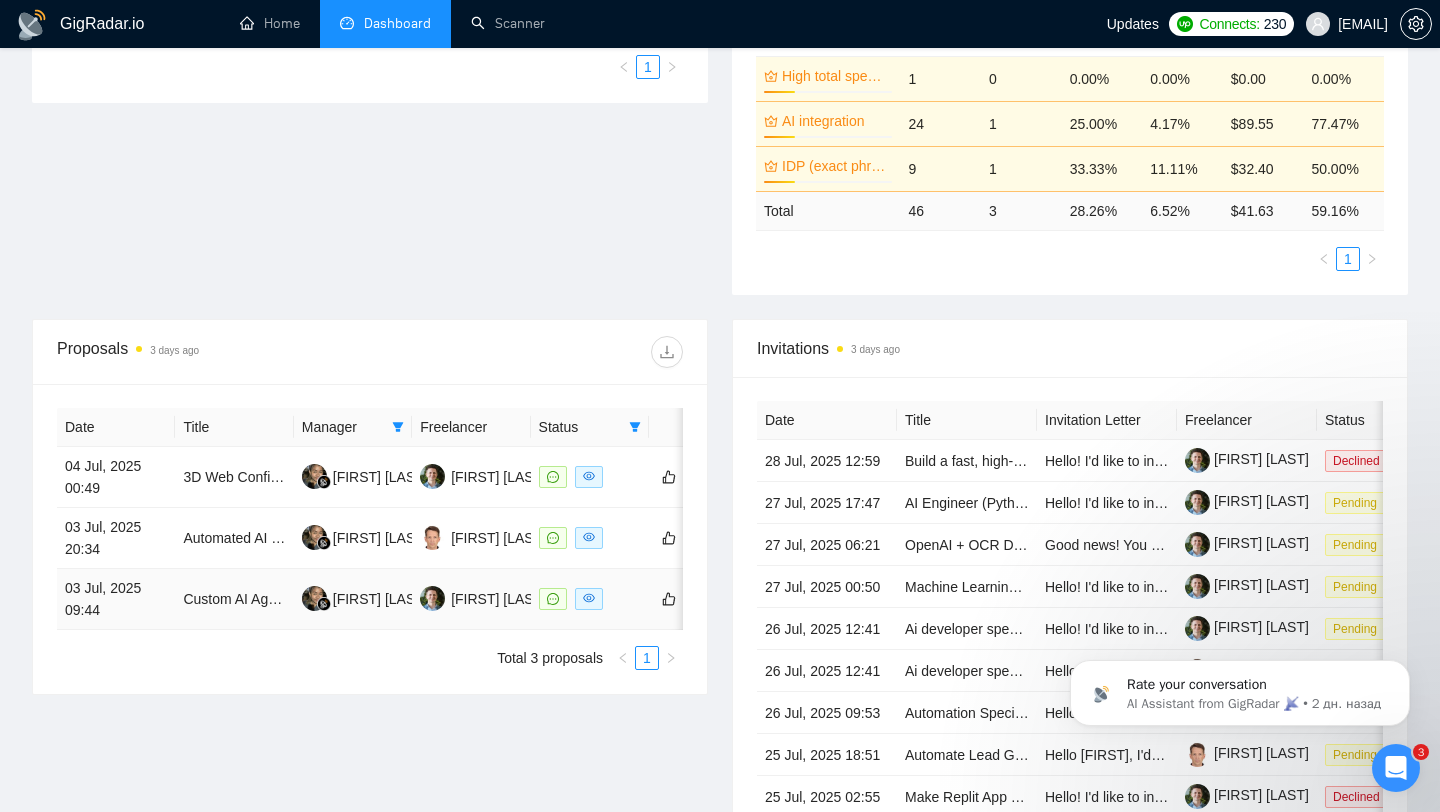 click at bounding box center (590, 598) 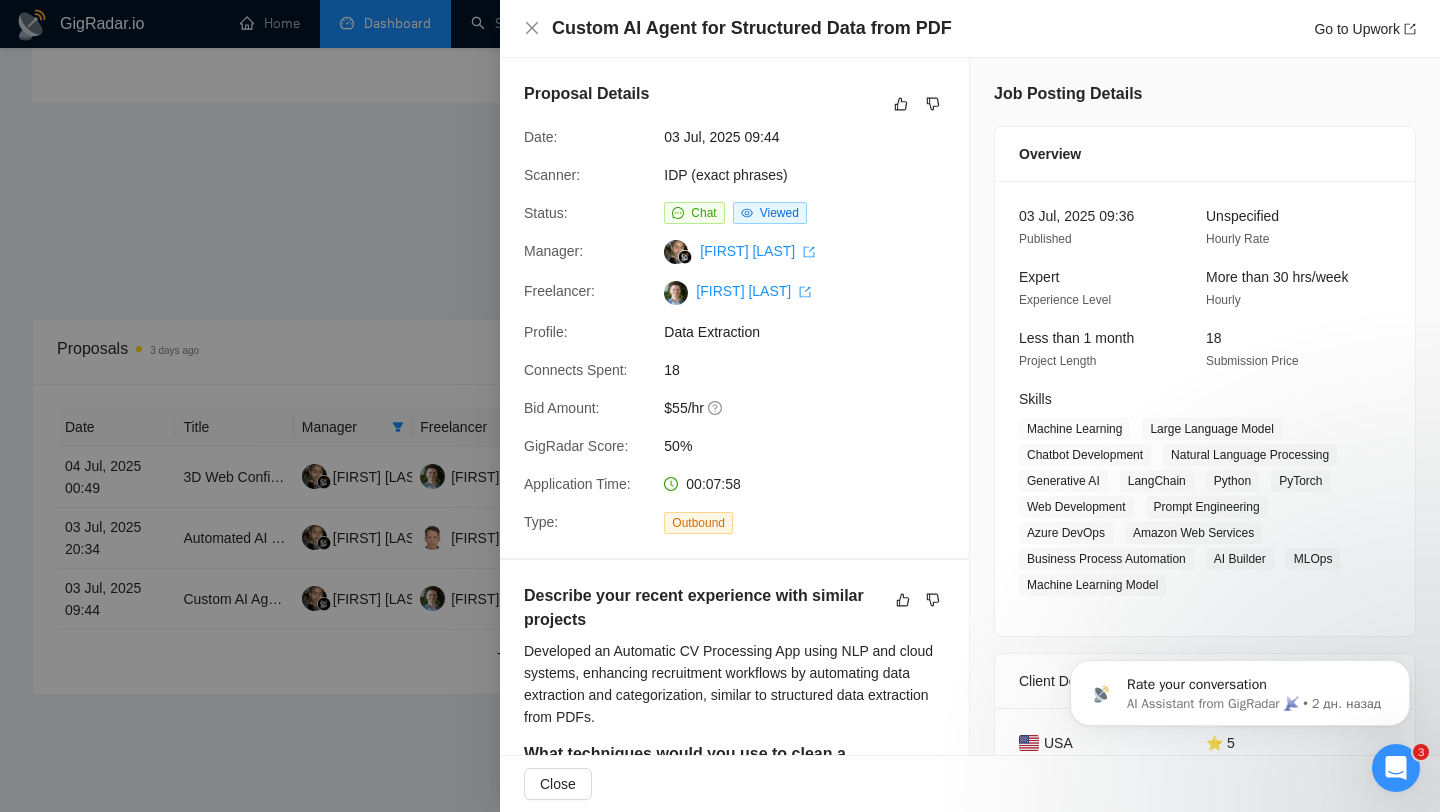 click at bounding box center (720, 406) 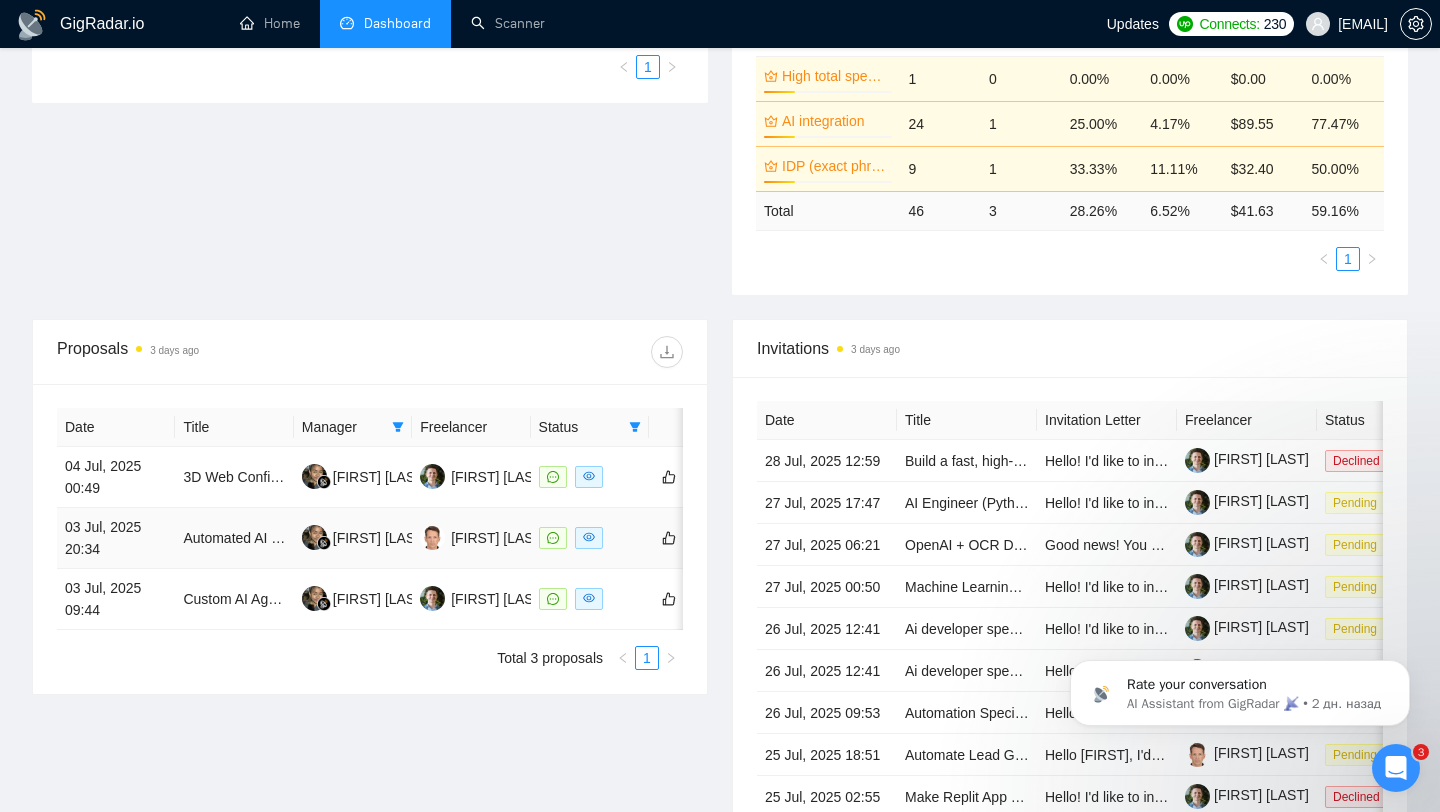 click at bounding box center [590, 537] 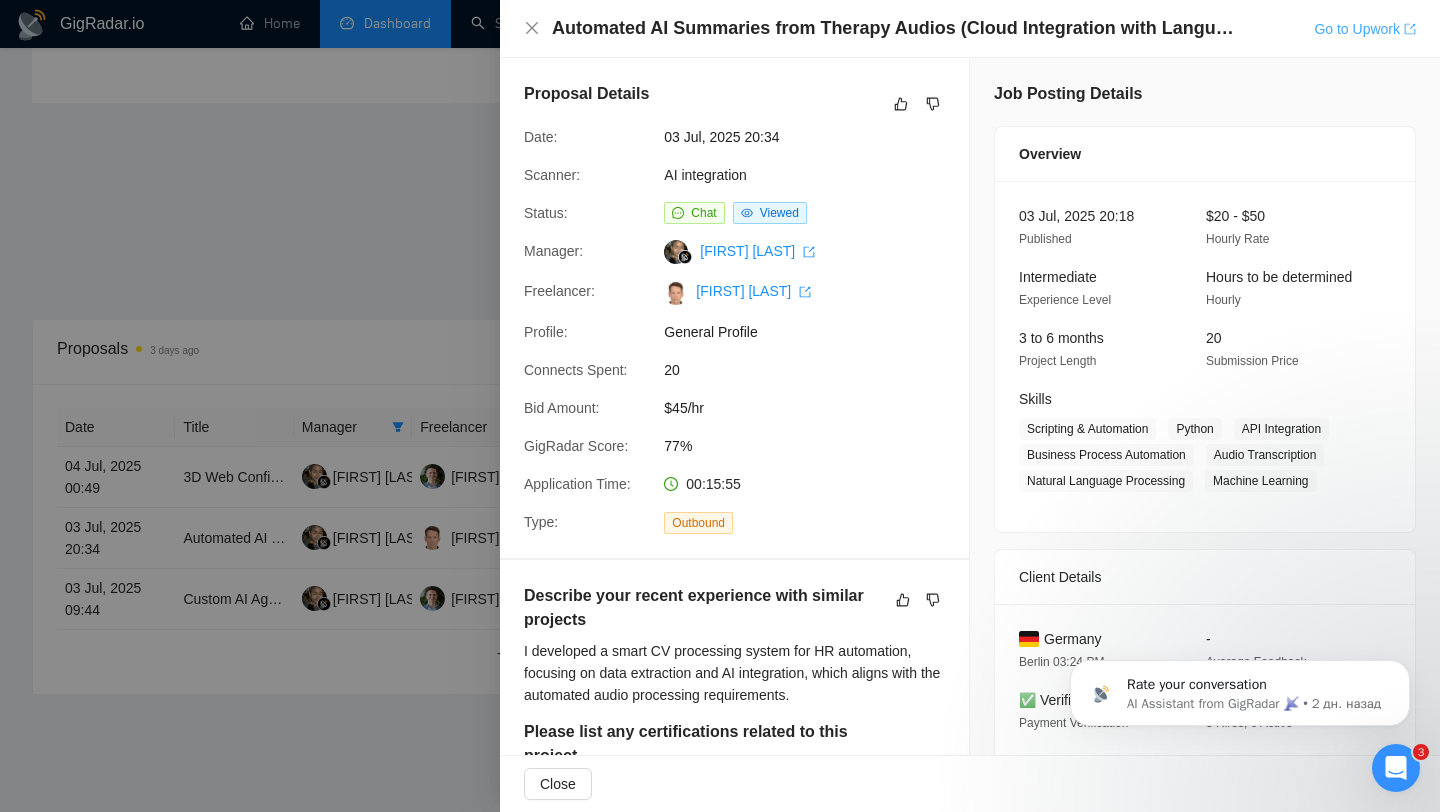click on "Go to Upwork" at bounding box center [1365, 29] 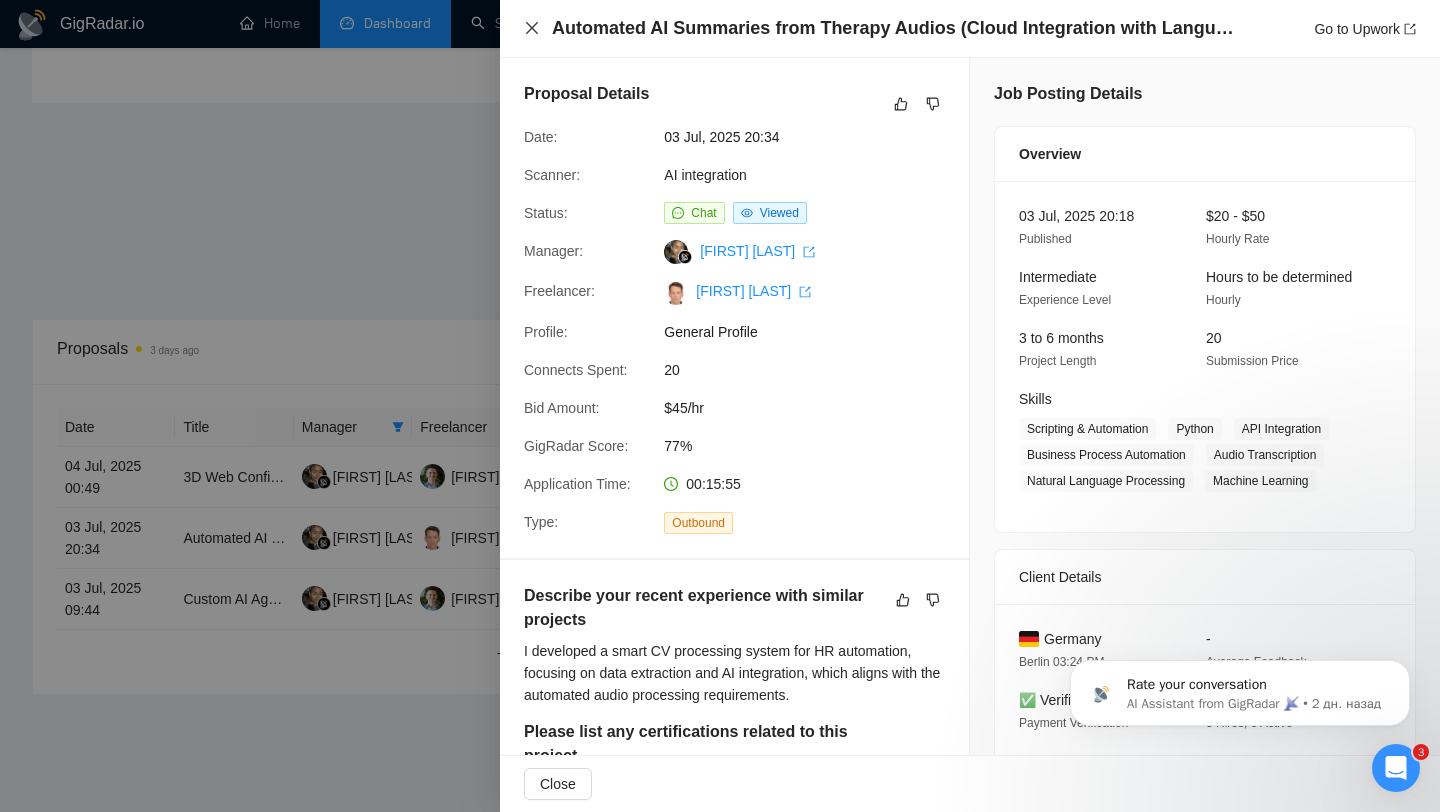 click 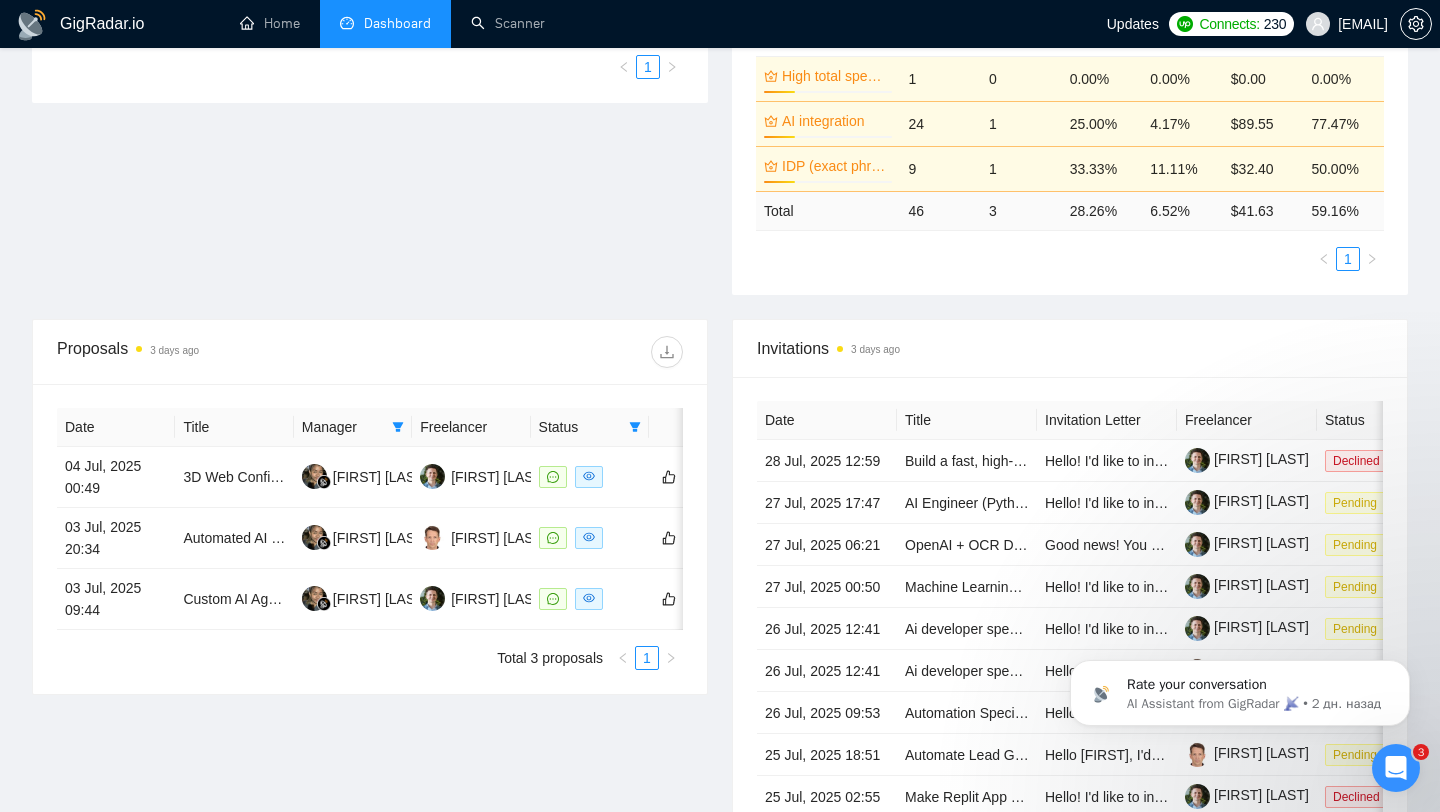 click on "Proposal Sending Stats 3 days ago By manager By Freelancer Name Proposals Replies Time   PVR   LRR   Prasmitha Naharani 46 3 00:23:31 28.26% 6.52% Total 46 3 00:23:31 28.26 % 6.52 % 1 Scanner Breakdown 3 days ago Scanner Name Bids   Re   PVR   LRR   CPR   Score   RAG (exact phrases)  24% 11 0 27.27% 0.00% $0.00 0.00% Blueprints (exact phrases)  1 1 100.00% 100.00% $2.95 50.00% High total spent clients 24% 1 0 0.00% 0.00% $0.00 0.00% AI integration 24% 24 1 25.00% 4.17% $89.55 77.47% IDP (exact phrases)  24% 9 1 33.33% 11.11% $32.40 50.00% Total 46 3 28.26 % 6.52 % $ 41.63 59.16 % 1 New" at bounding box center [720, 75] 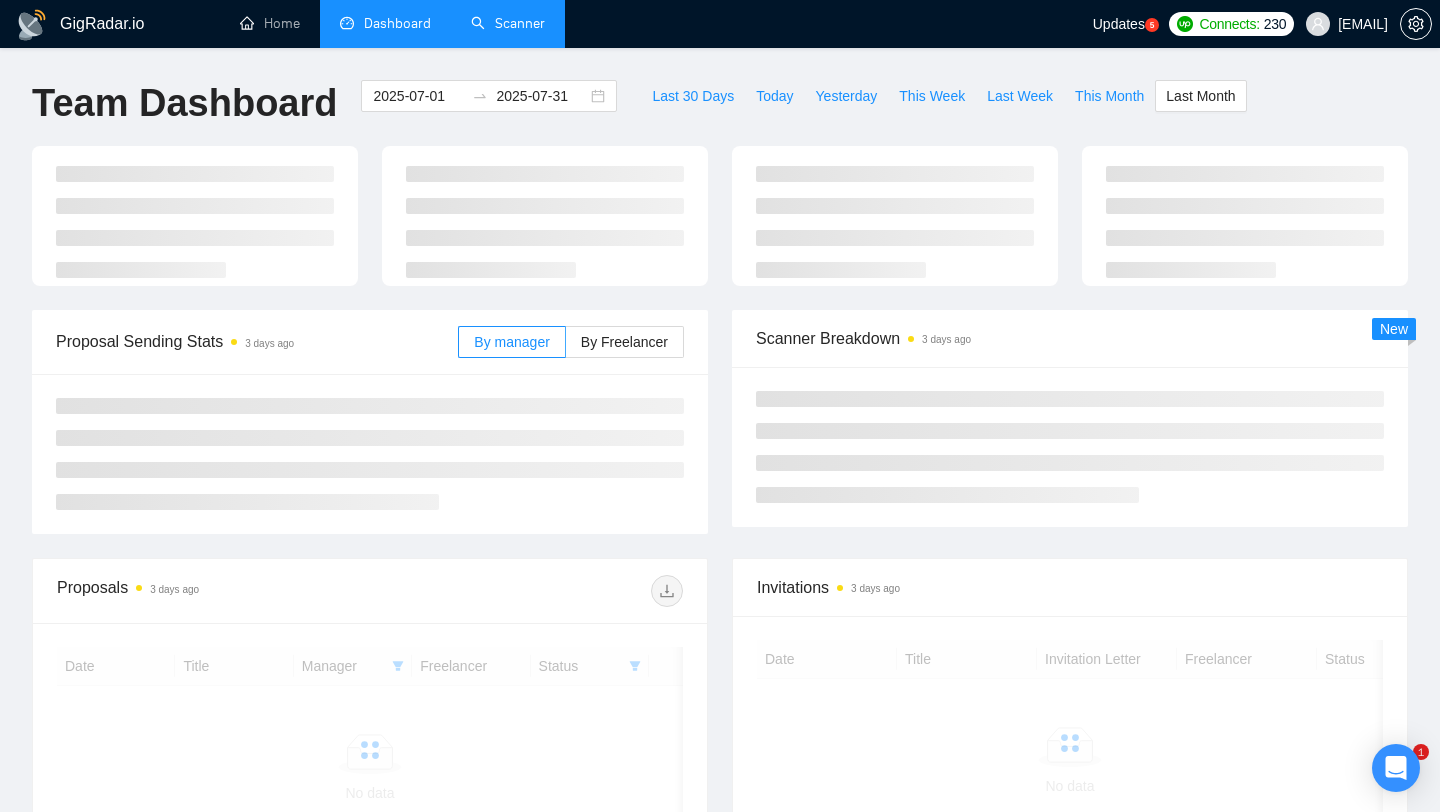 click on "Scanner" at bounding box center [508, 23] 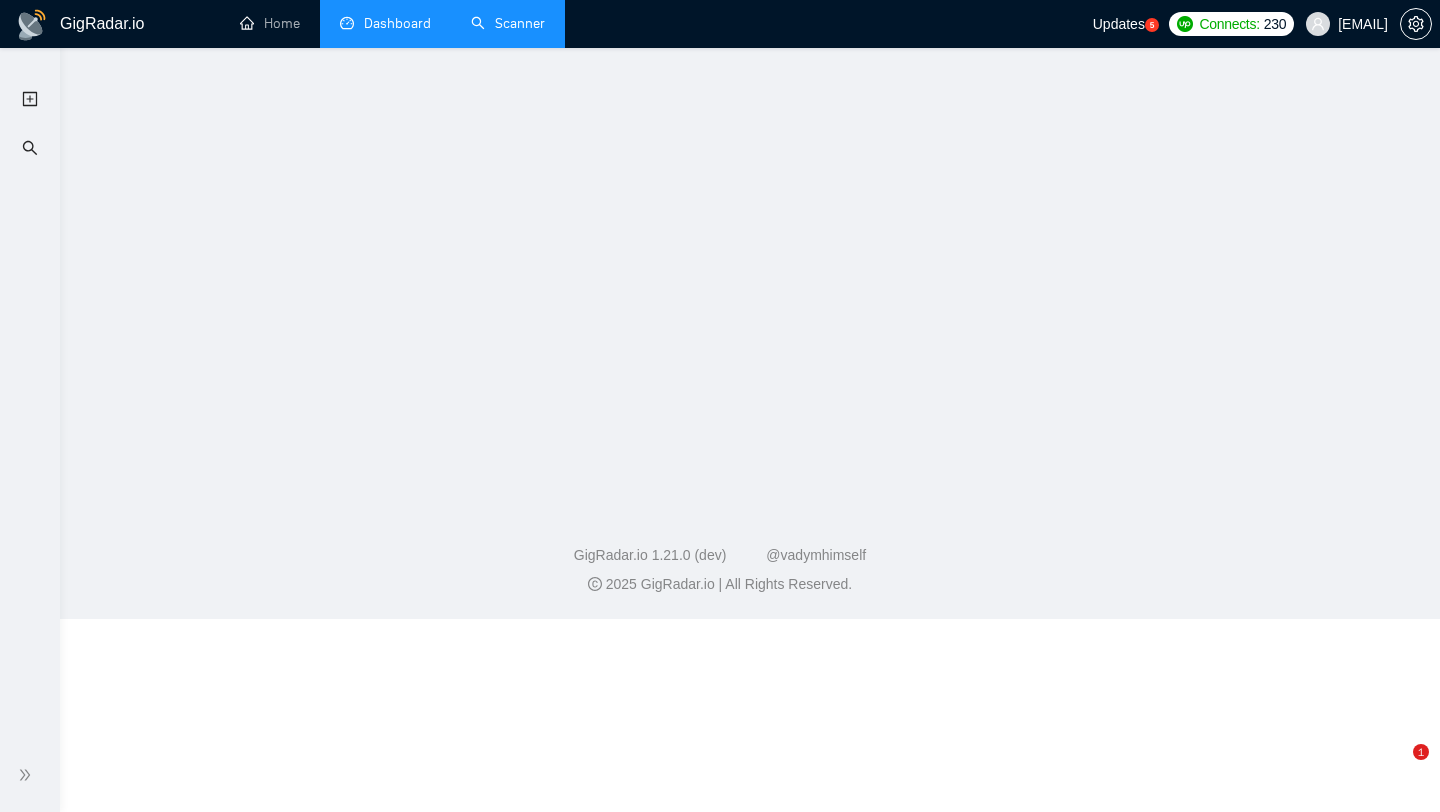 scroll, scrollTop: 0, scrollLeft: 0, axis: both 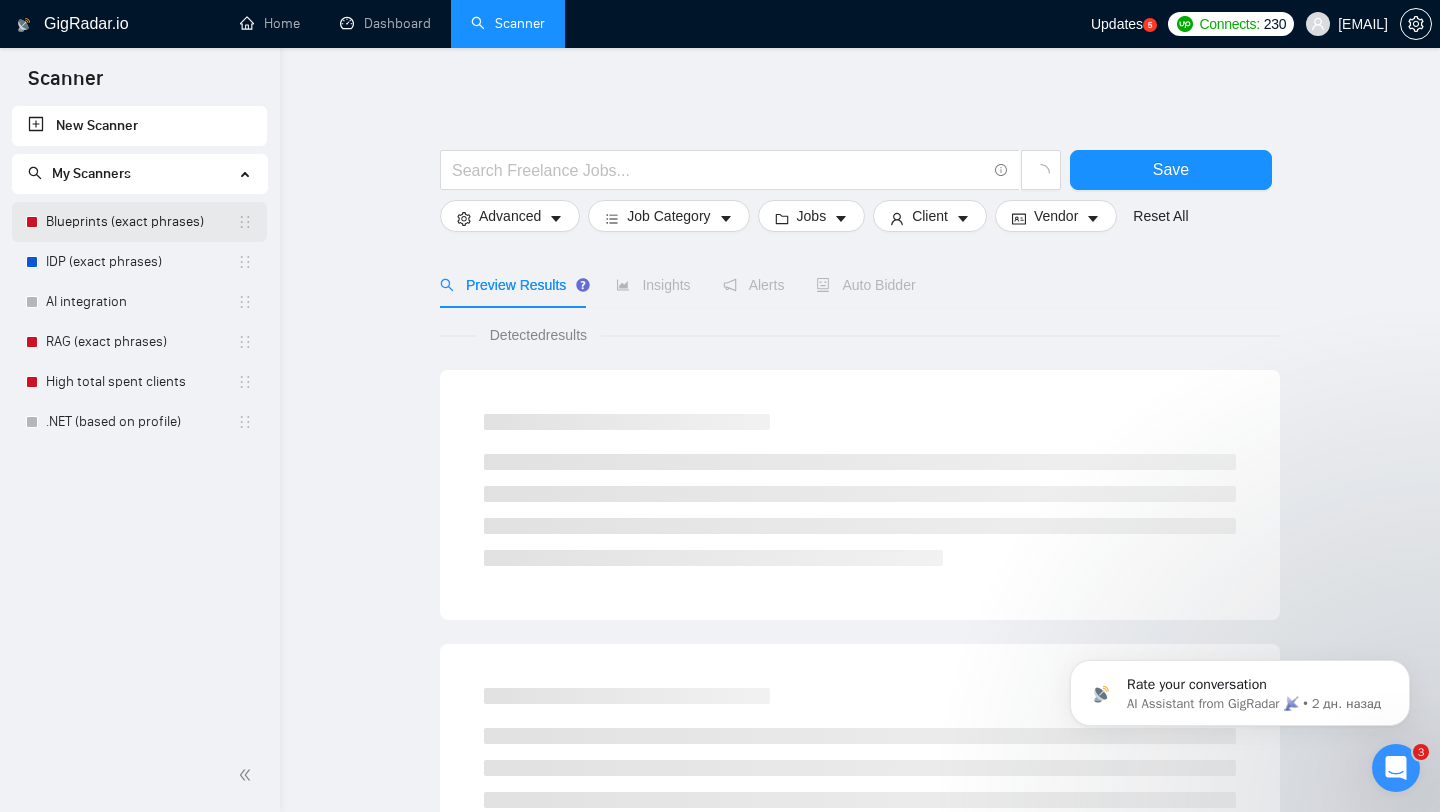 click on "Blueprints (exact phrases)" at bounding box center (141, 222) 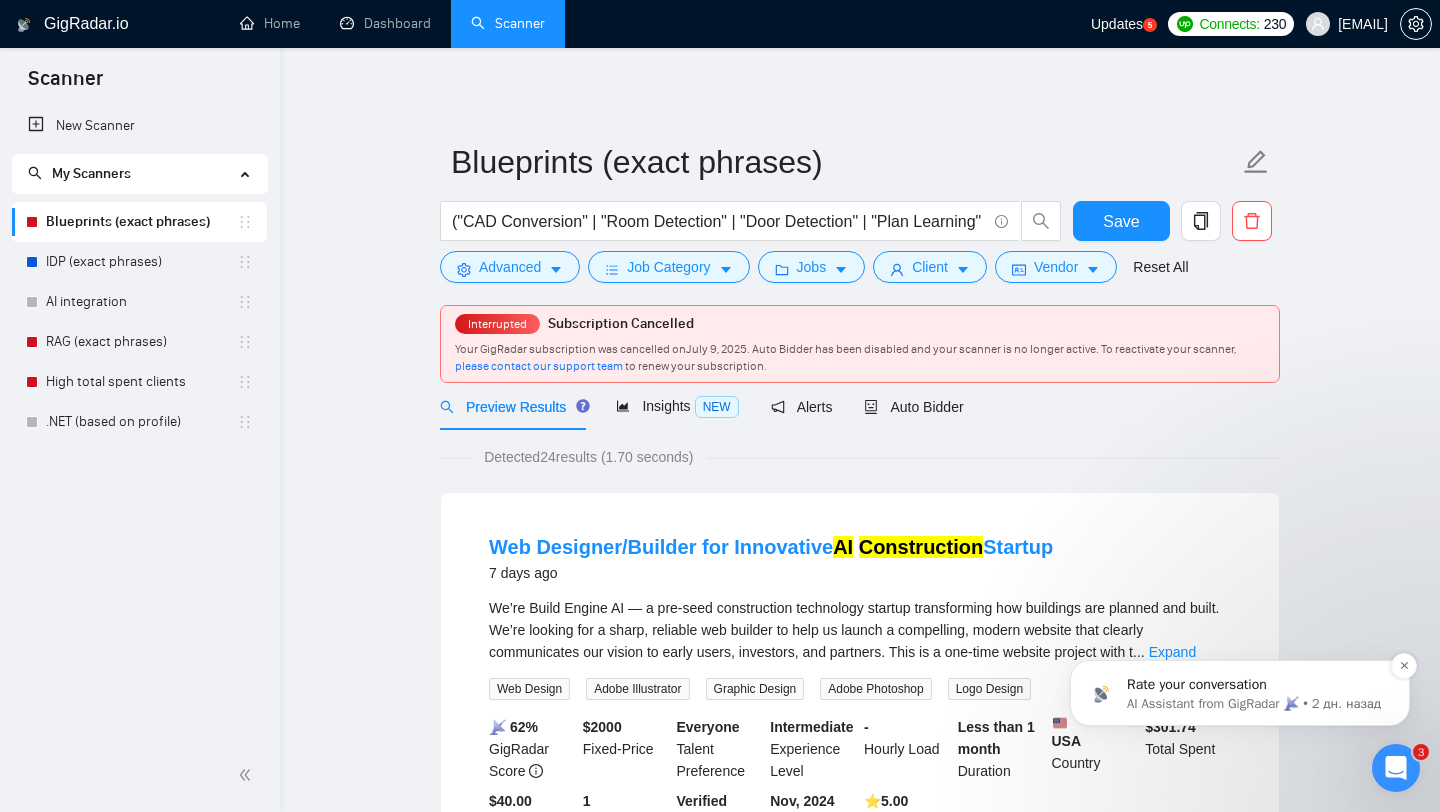 click on "Rate your conversation" at bounding box center [1256, 685] 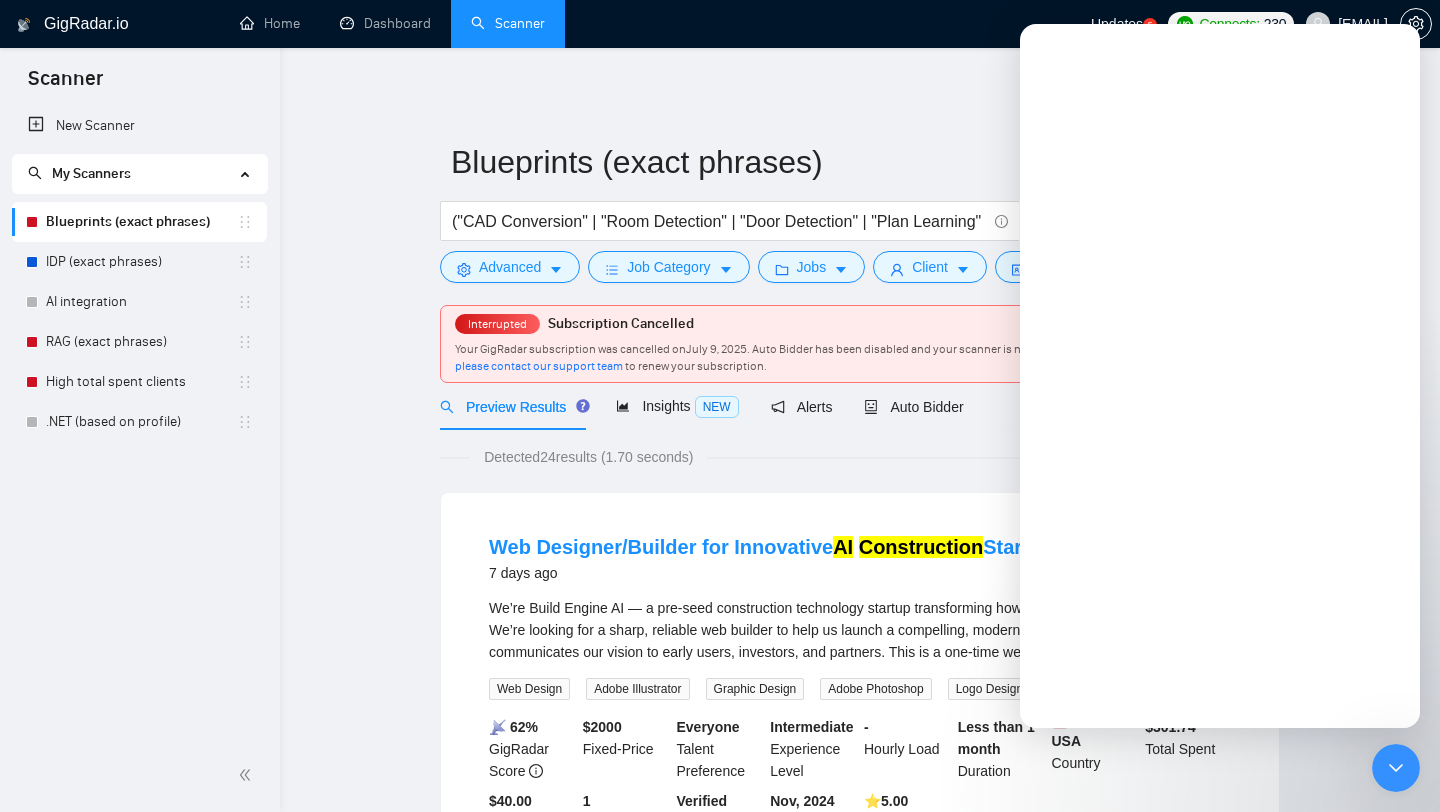scroll, scrollTop: 0, scrollLeft: 0, axis: both 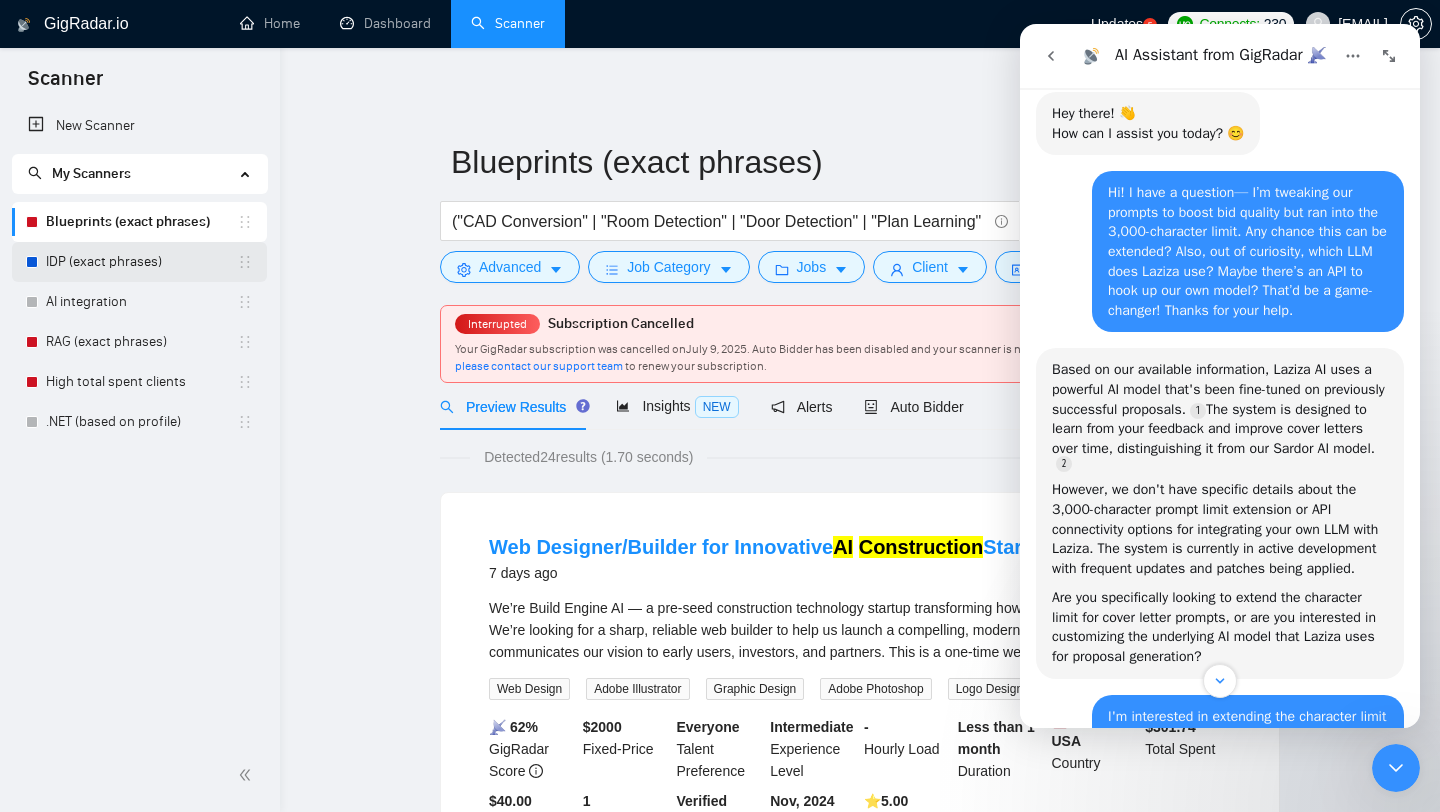 click on "IDP (exact phrases)" at bounding box center [141, 262] 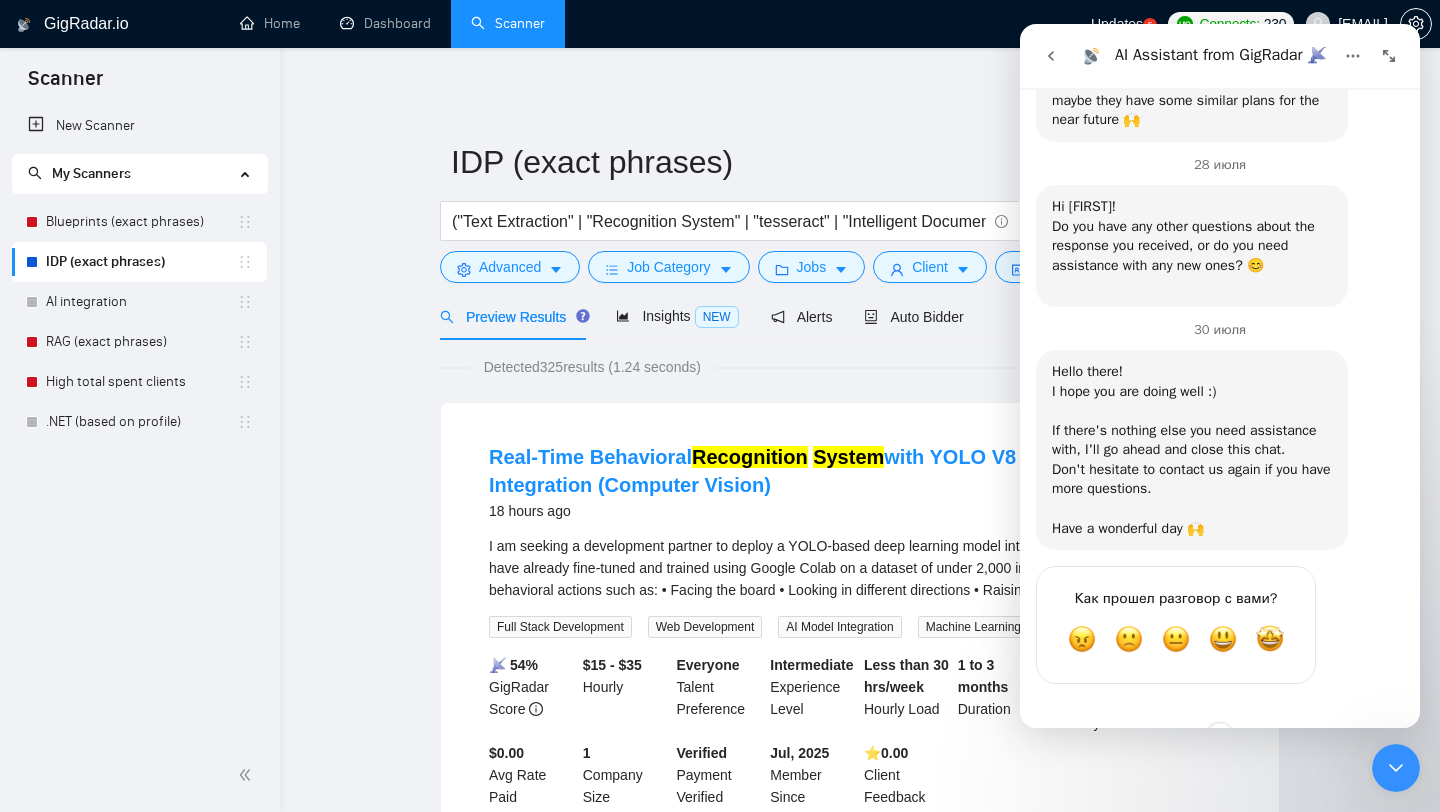 scroll, scrollTop: 5140, scrollLeft: 0, axis: vertical 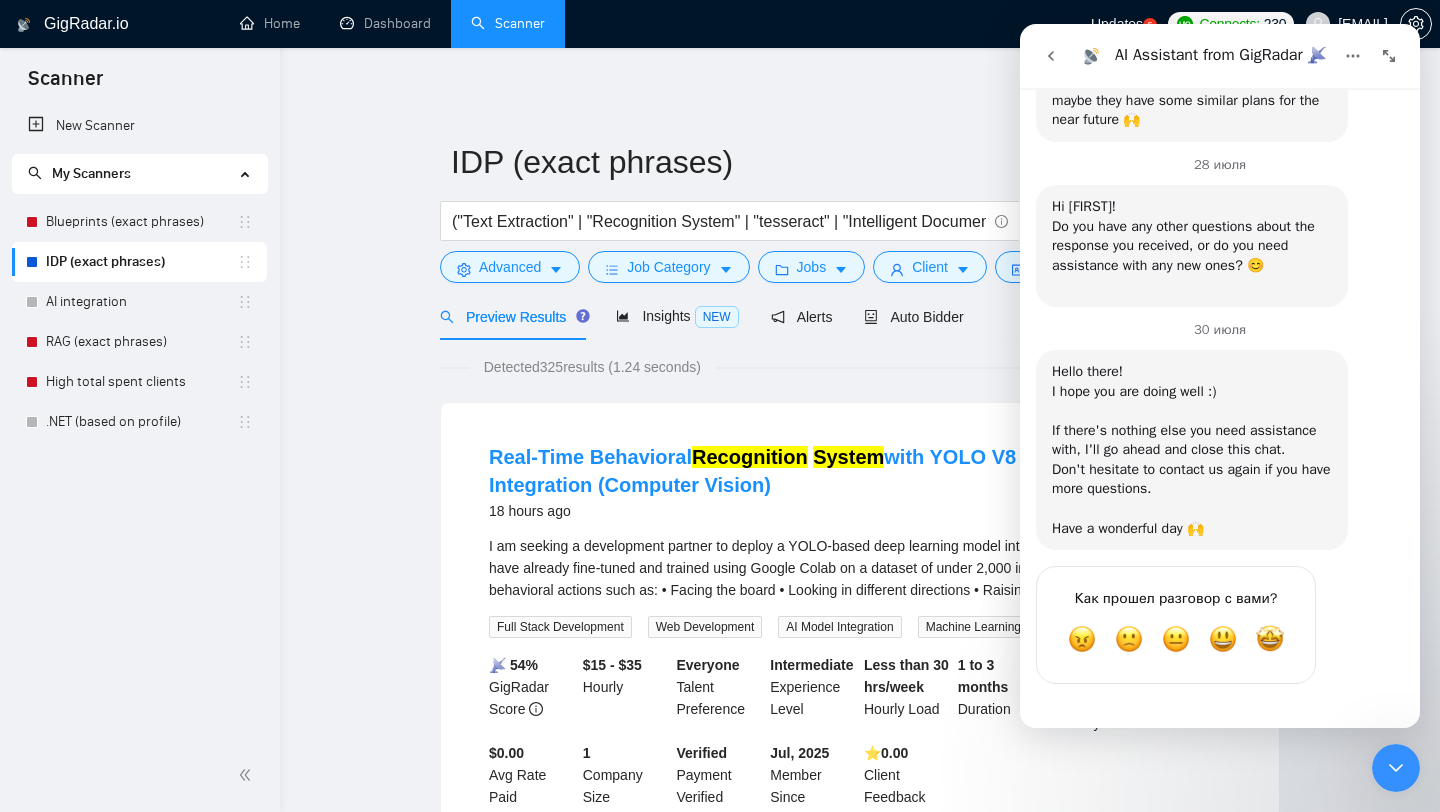 click on "IDP (exact phrases) ("Text Extraction" | "Recognition System" | "tesseract" | "Intelligent Document" | "Document Processing" | "PDF recognition" | "Extract data" | "Azure Vision" | "PDF Extraction" | "AWS textract"  | "Field Extraction" | "Table Recognition" | "Document Parsing" | "PDF Classification" | "Layout Analysis" | "Template Detection" | "Stamp Detection" | "Signature Parsing" | "Value Mapping" | "Invoice Matching" | "Invoice Processing" | "Form Digitization" | "Tax Recognition" | "Contract Comparison" | "Data Grouping" | "Context Extraction" | "Entity Linking" | "Metadata Capture" | "Document Annotation" | "Token Matching" | "Zone Detection" | "Boundary Detection" | "Document Encoding" | "Character Parsing" | "Line Segmentation" | "Vector Mapping" | "Claims Handling" | "Policy Matching" | "Loan Processing" | "Payroll Parsing" | "Medical Forms" | "Label Detection" | "Google Cloud Vision" | "PaddleOCR" ) Save Advanced   Job Category   Jobs   Client   Vendor   Reset All Preview Results Insights NEW  325" at bounding box center [860, 2494] 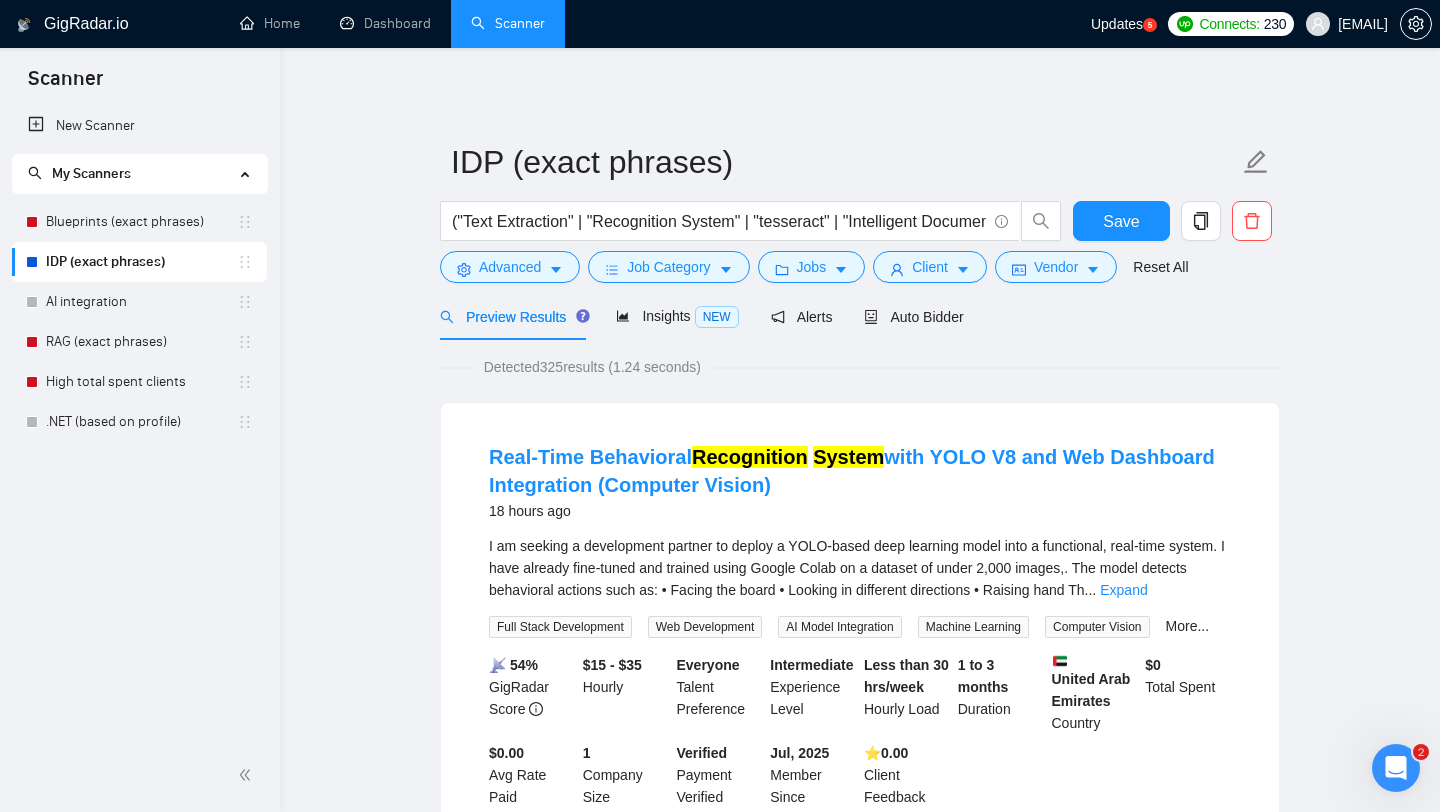 scroll, scrollTop: 0, scrollLeft: 0, axis: both 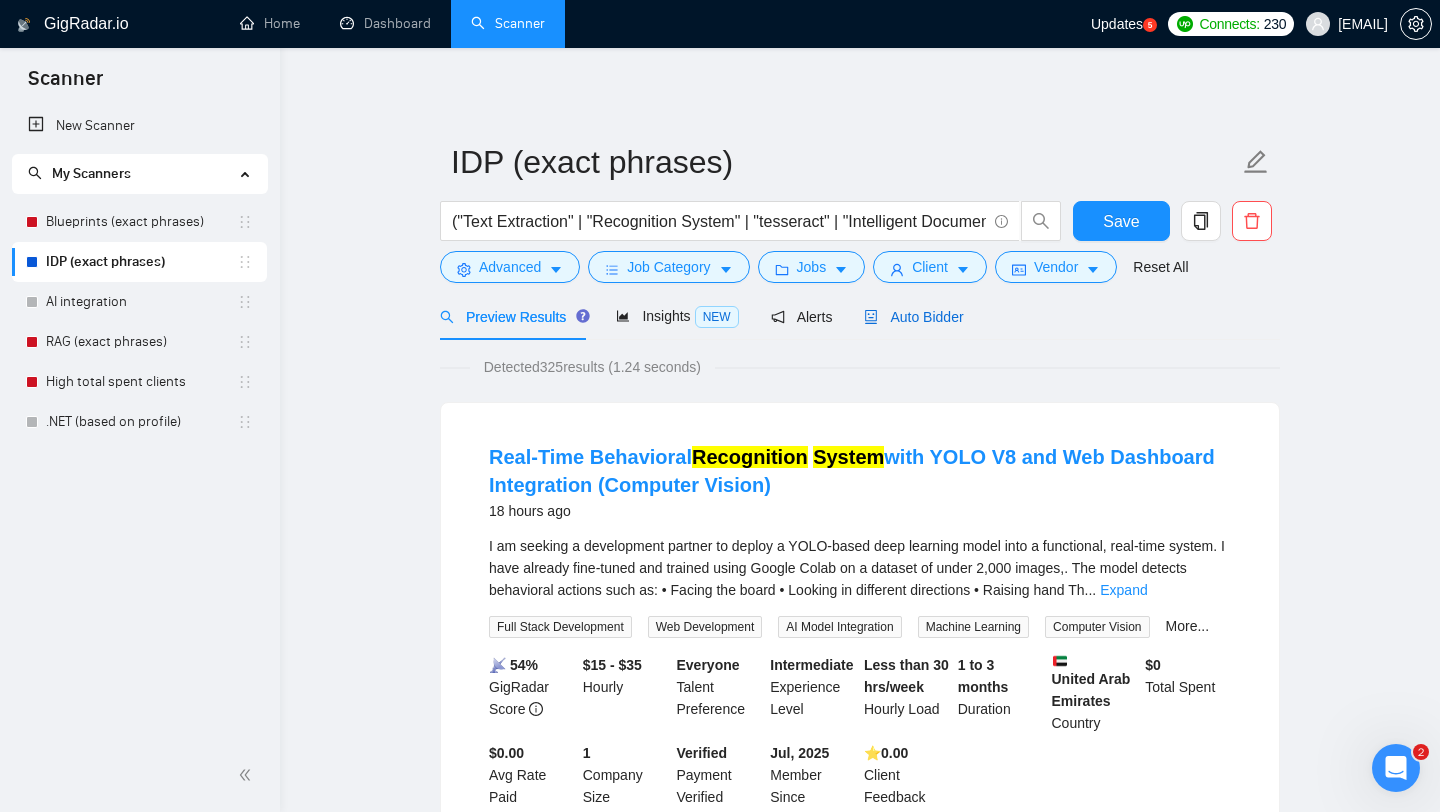 click on "Auto Bidder" at bounding box center [913, 317] 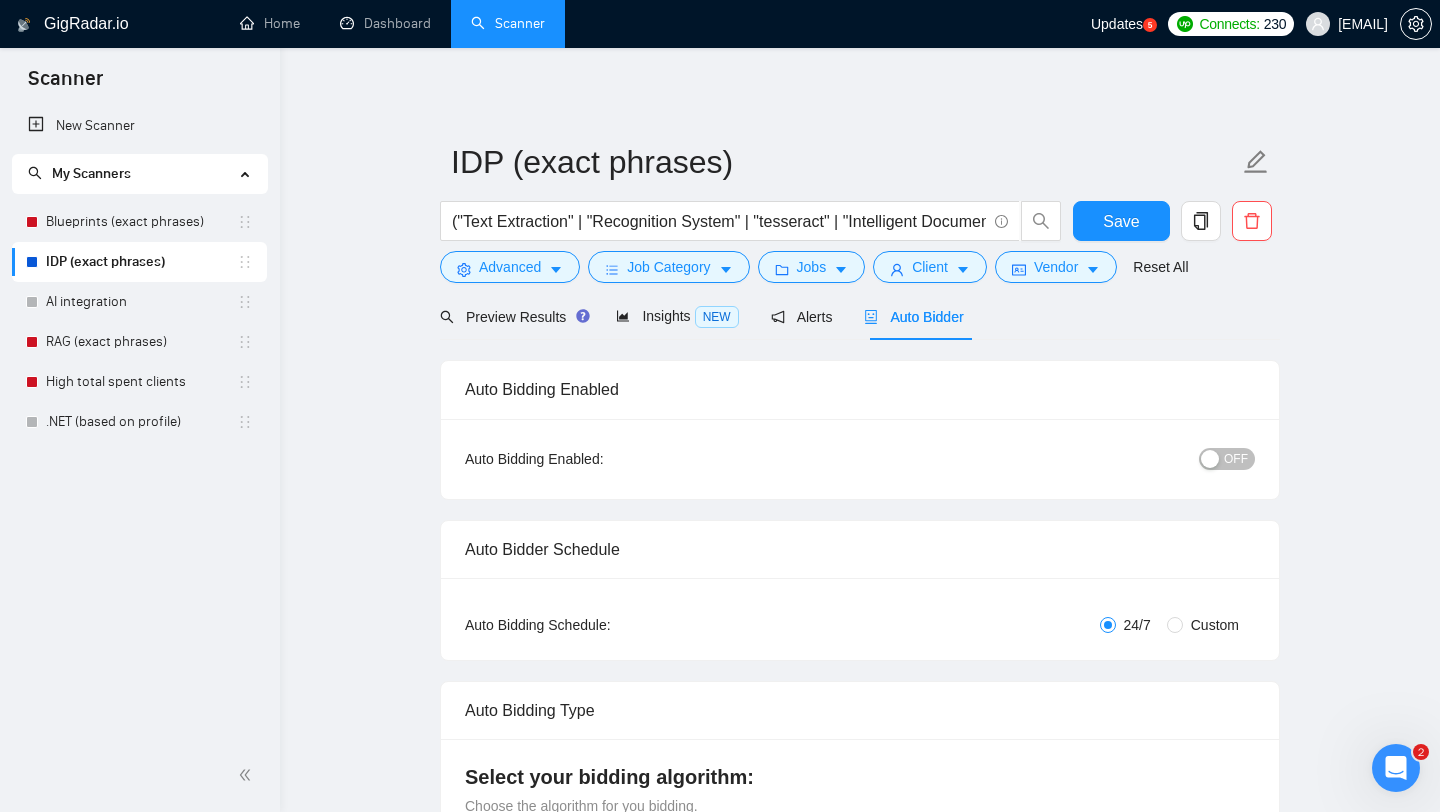 type 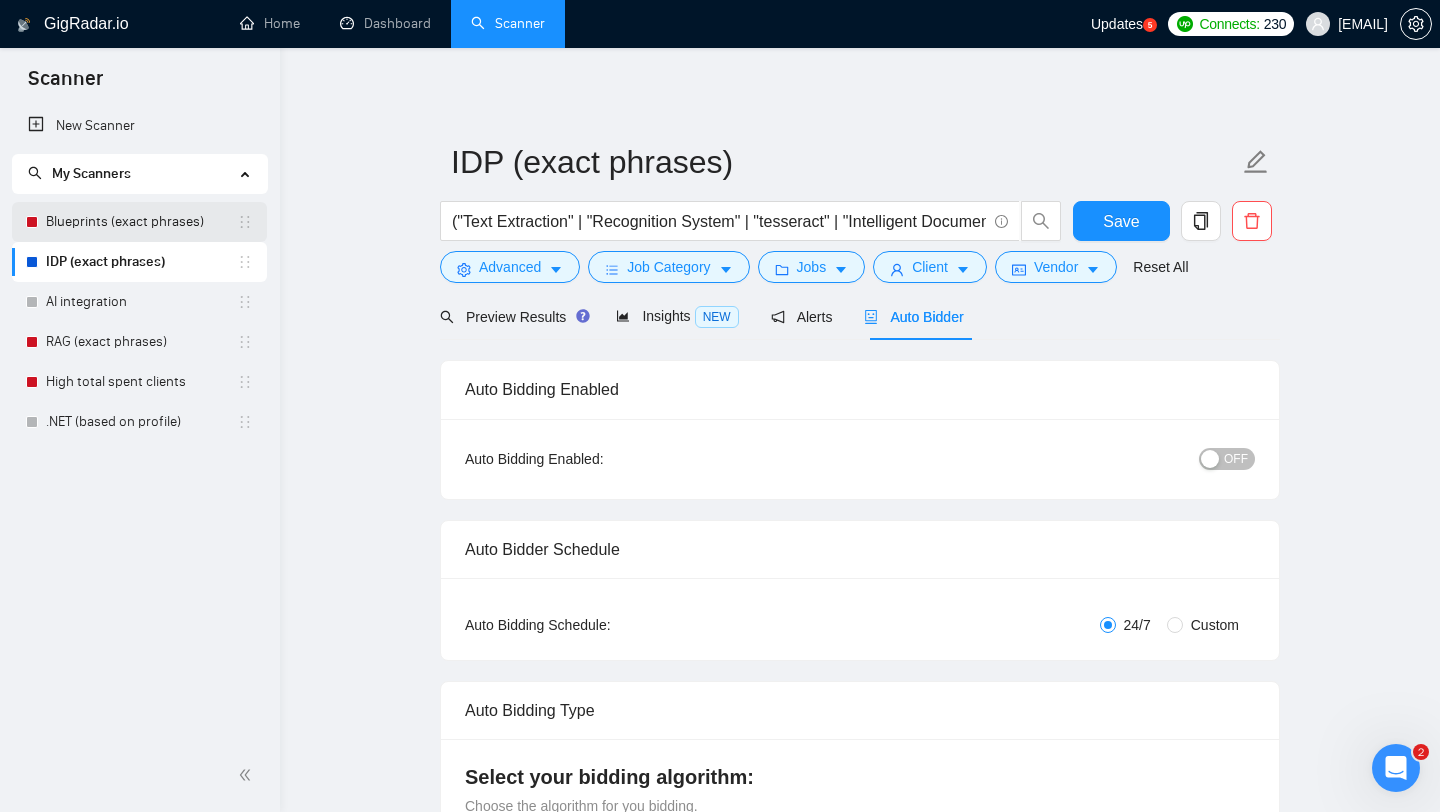 click on "Blueprints (exact phrases)" at bounding box center (141, 222) 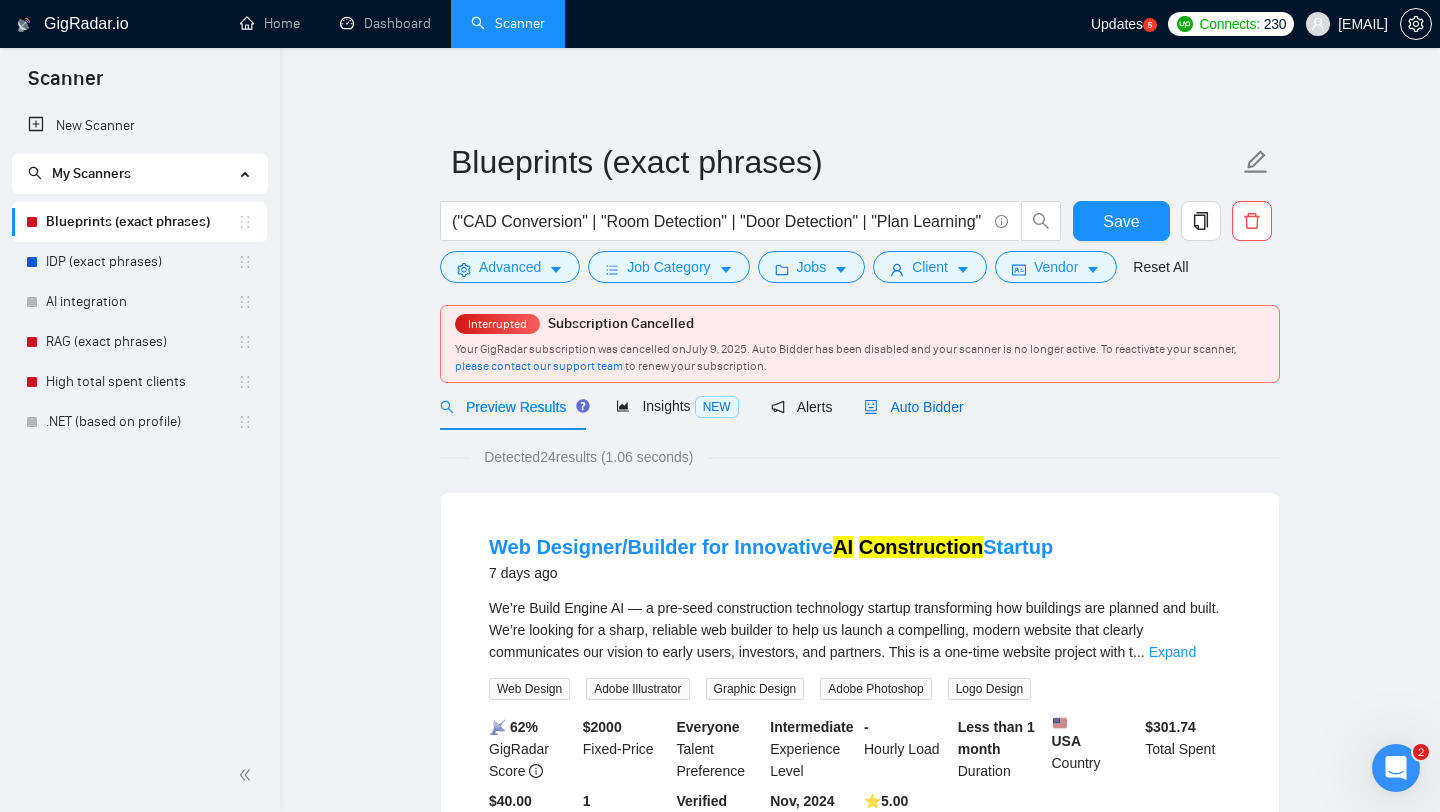 click on "Auto Bidder" at bounding box center [913, 407] 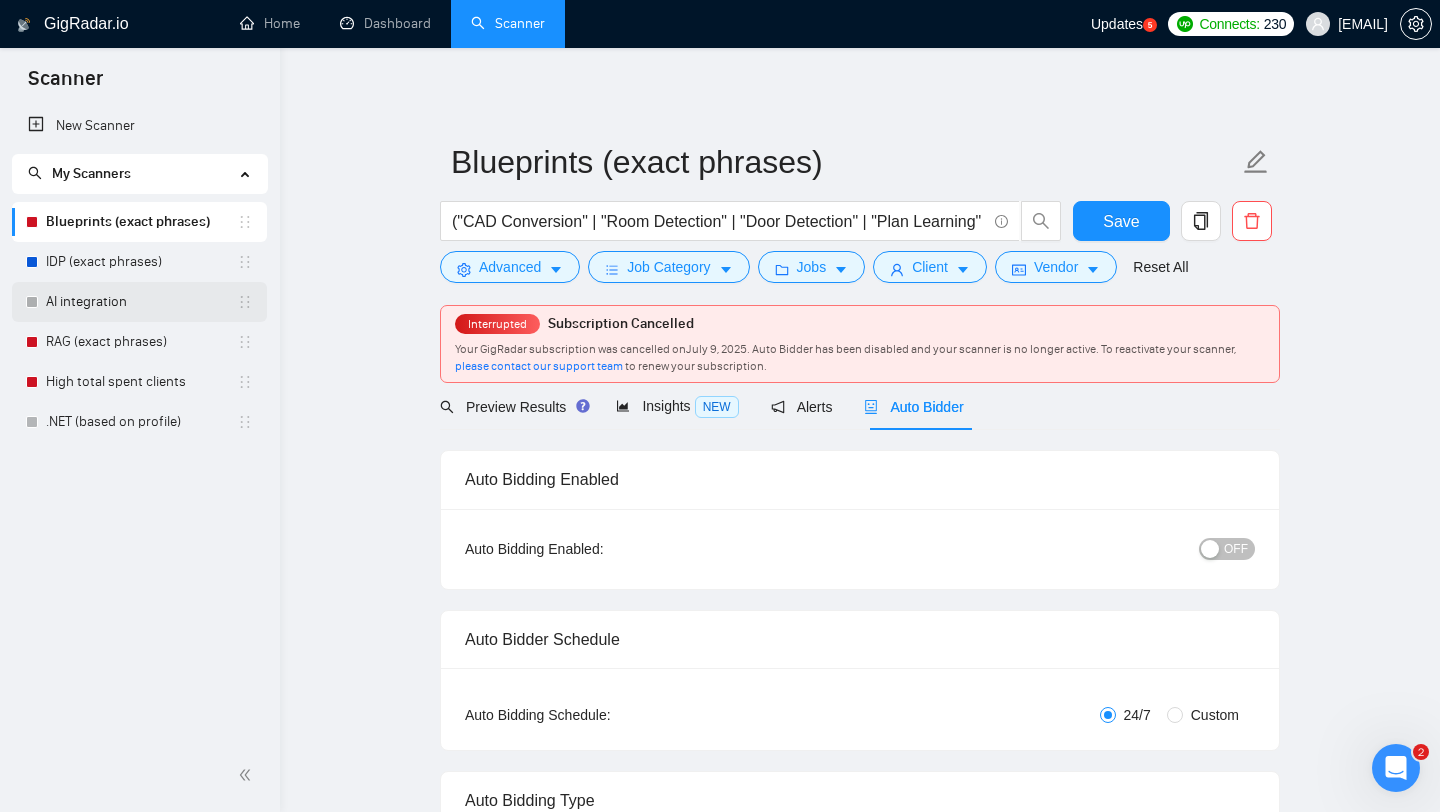 click on "AI integration" at bounding box center [141, 302] 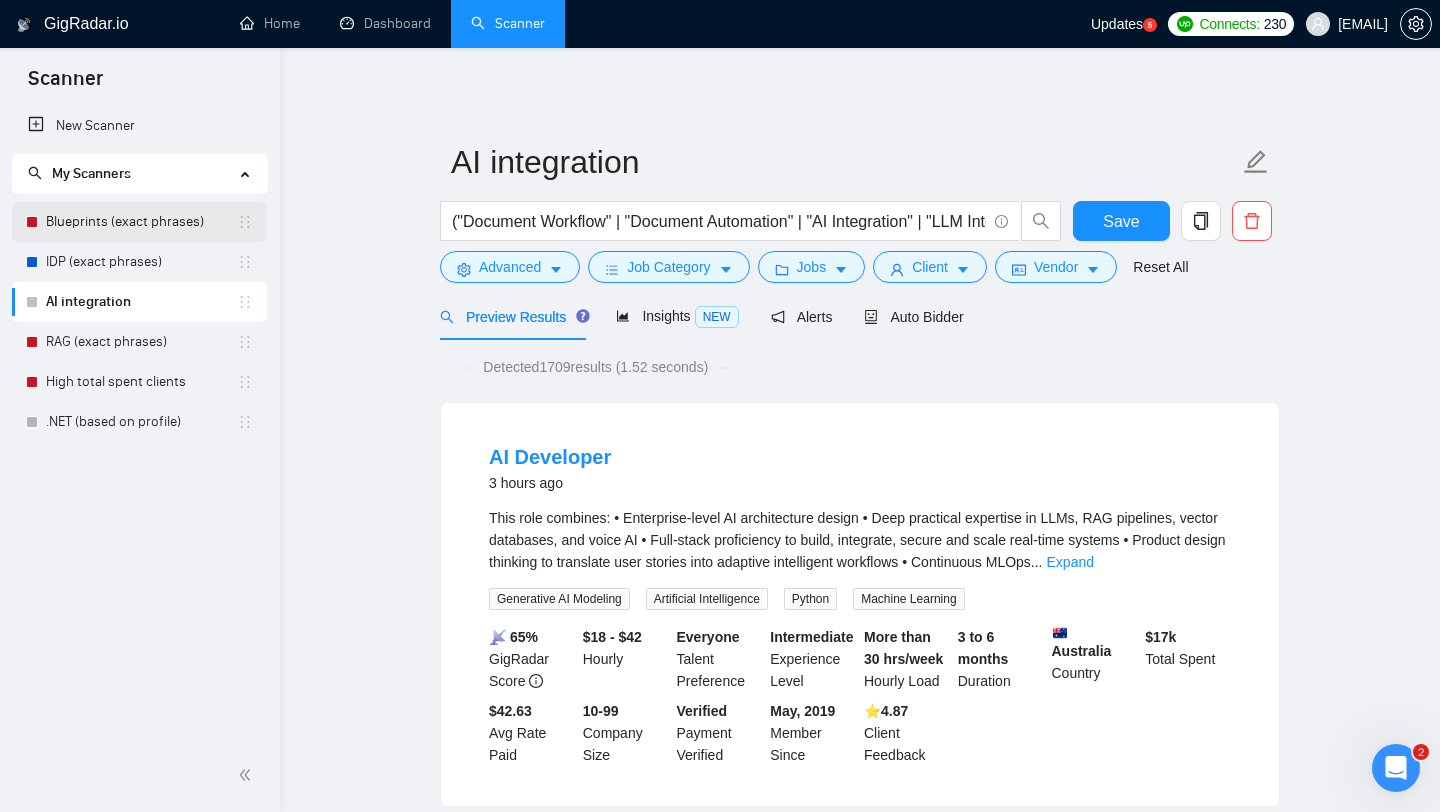 click on "Blueprints (exact phrases)" at bounding box center [141, 222] 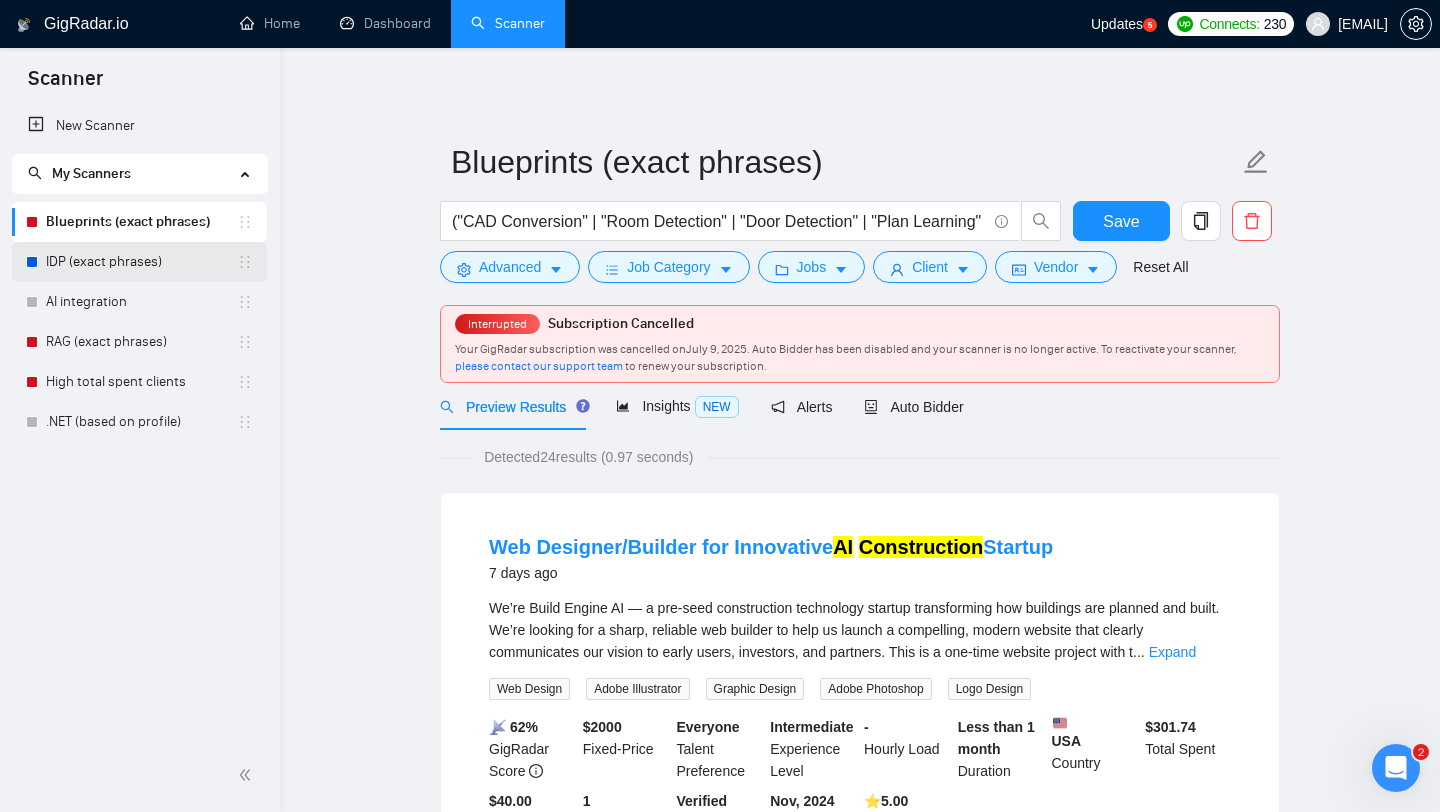 click on "IDP (exact phrases)" at bounding box center [141, 262] 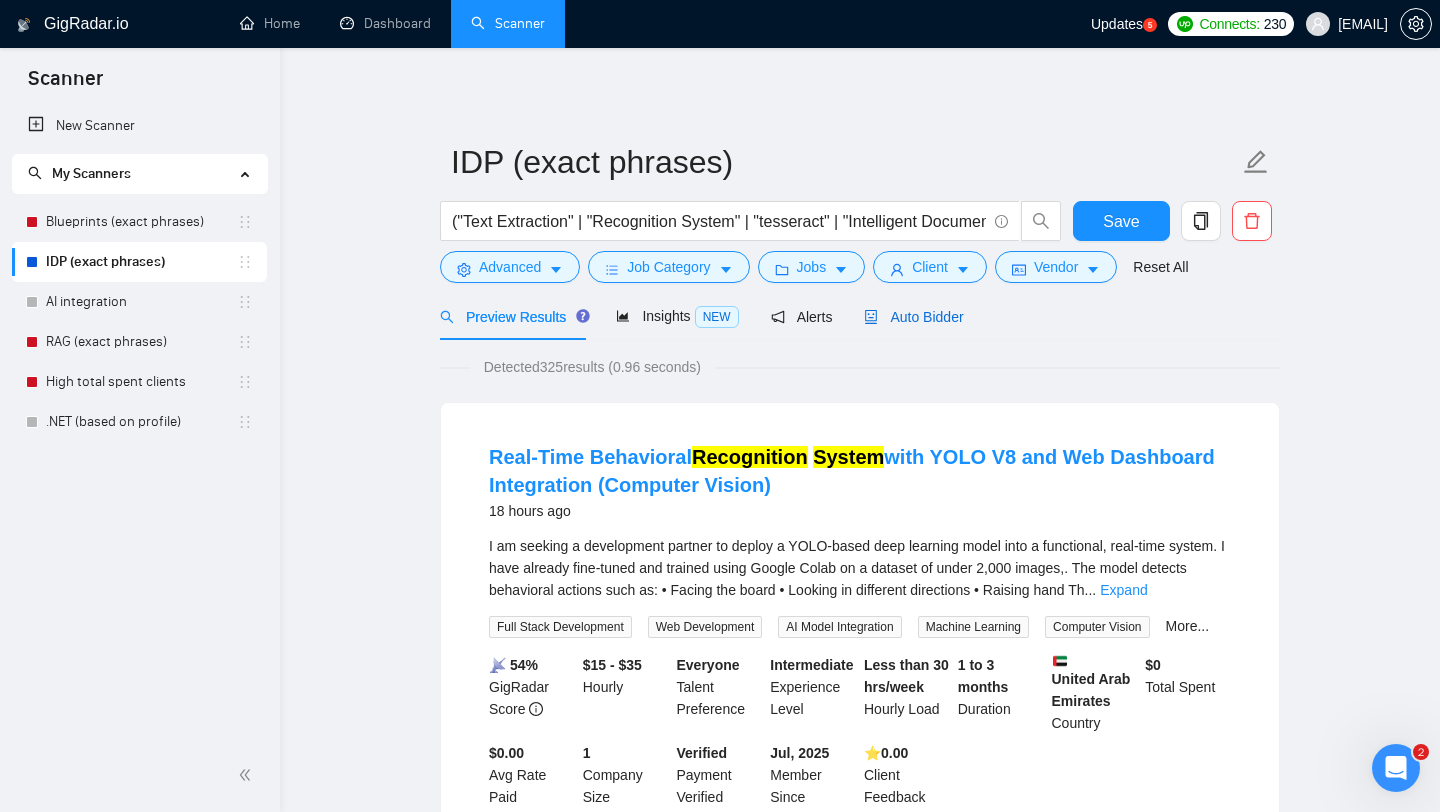 click on "Auto Bidder" at bounding box center [913, 317] 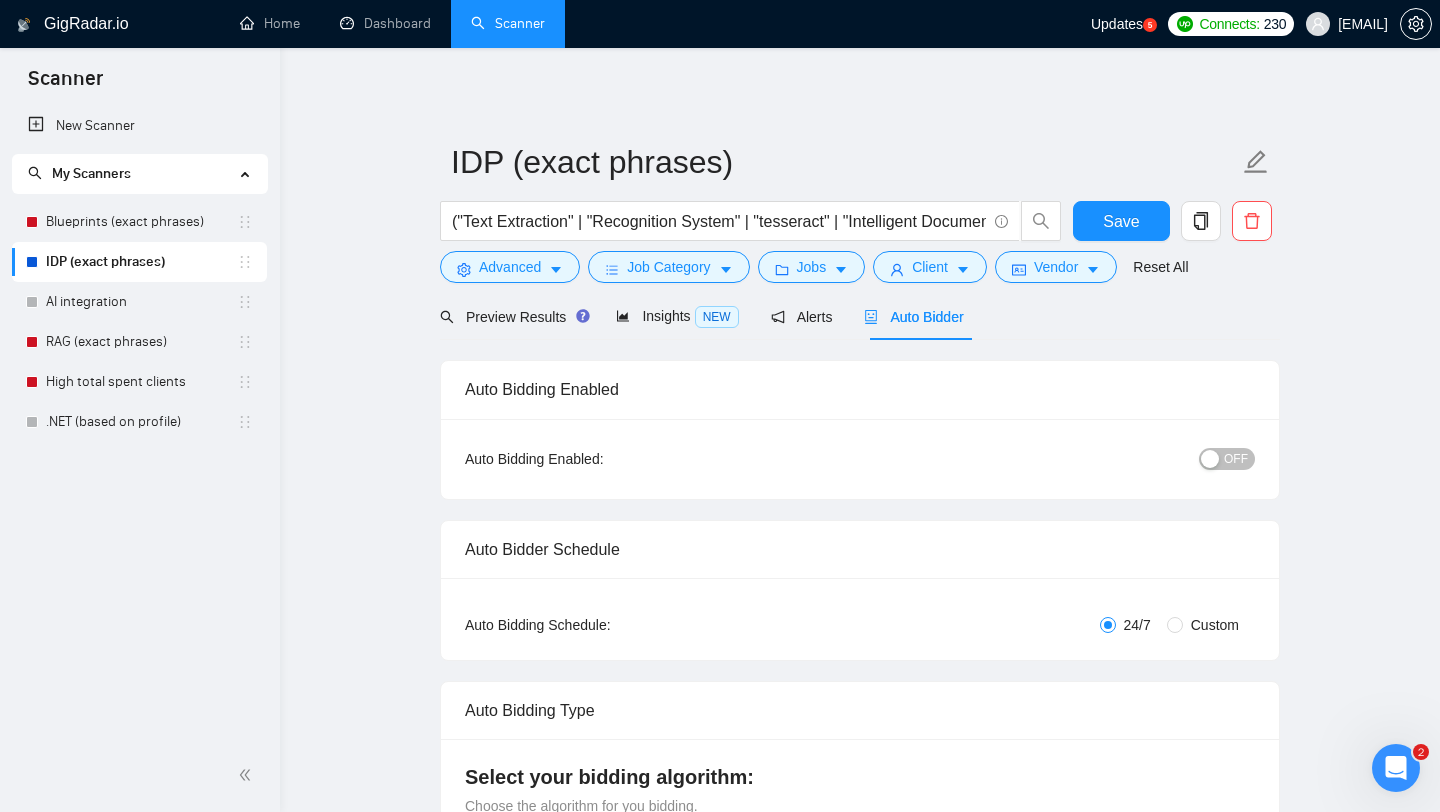type 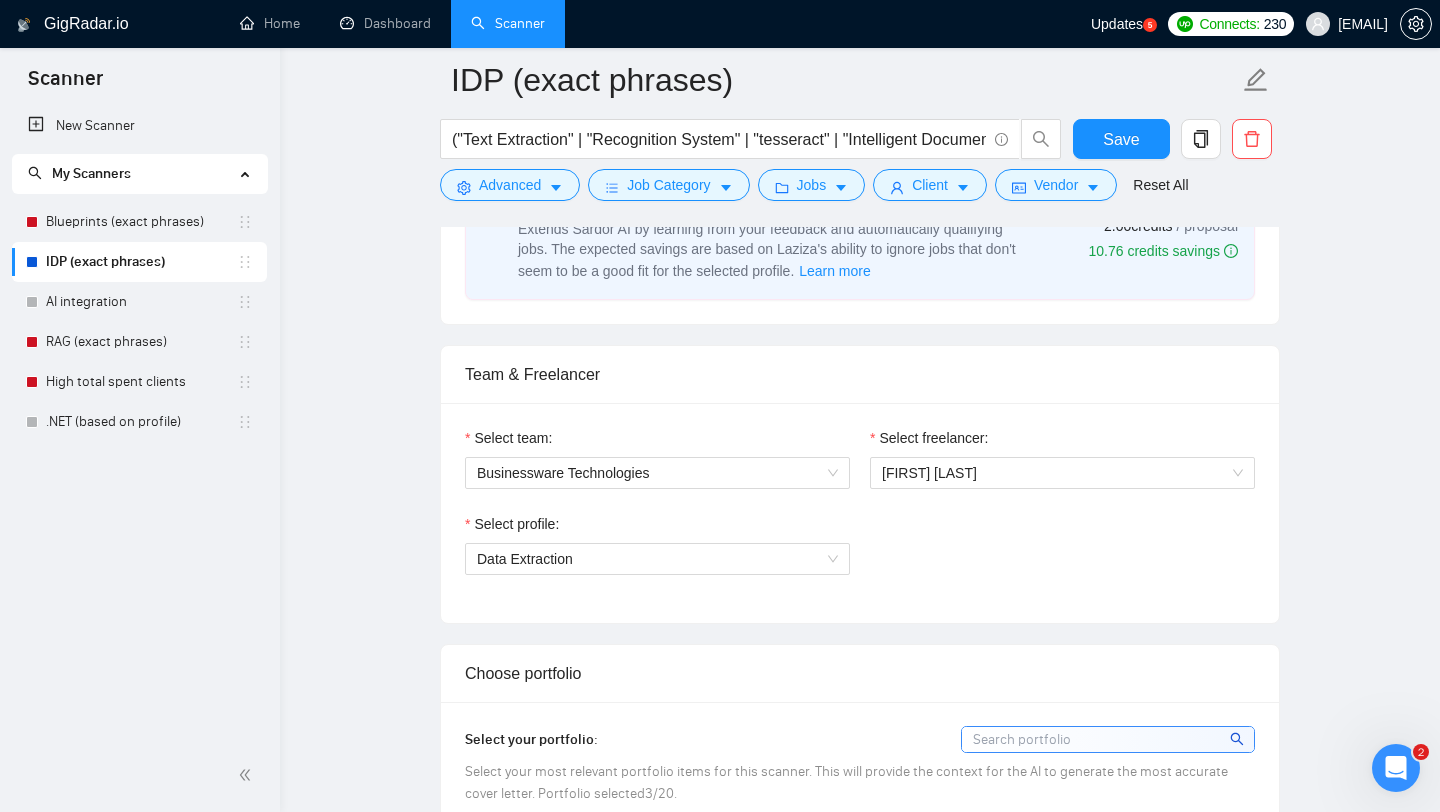 scroll, scrollTop: 1190, scrollLeft: 0, axis: vertical 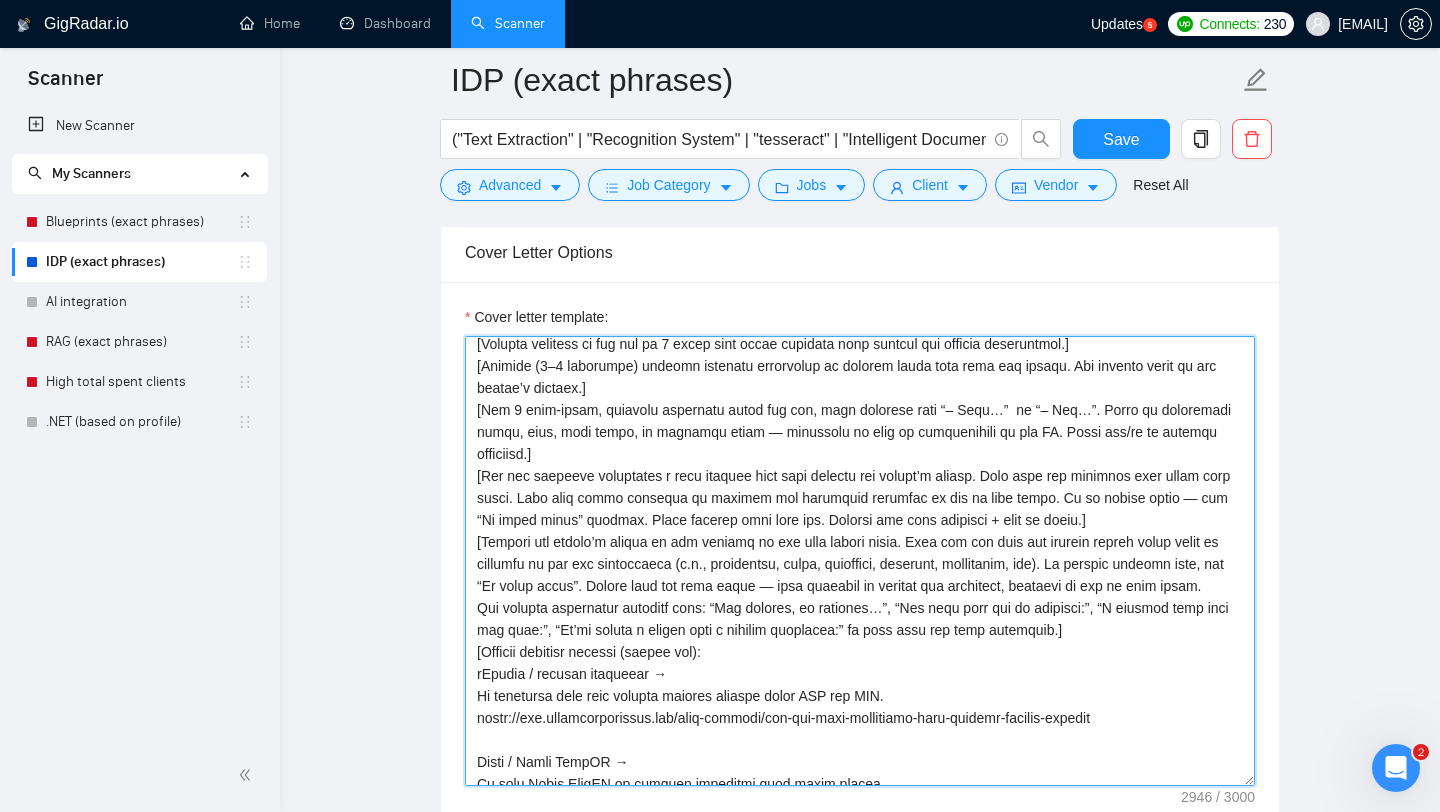 click on "Cover letter template:" at bounding box center (860, 561) 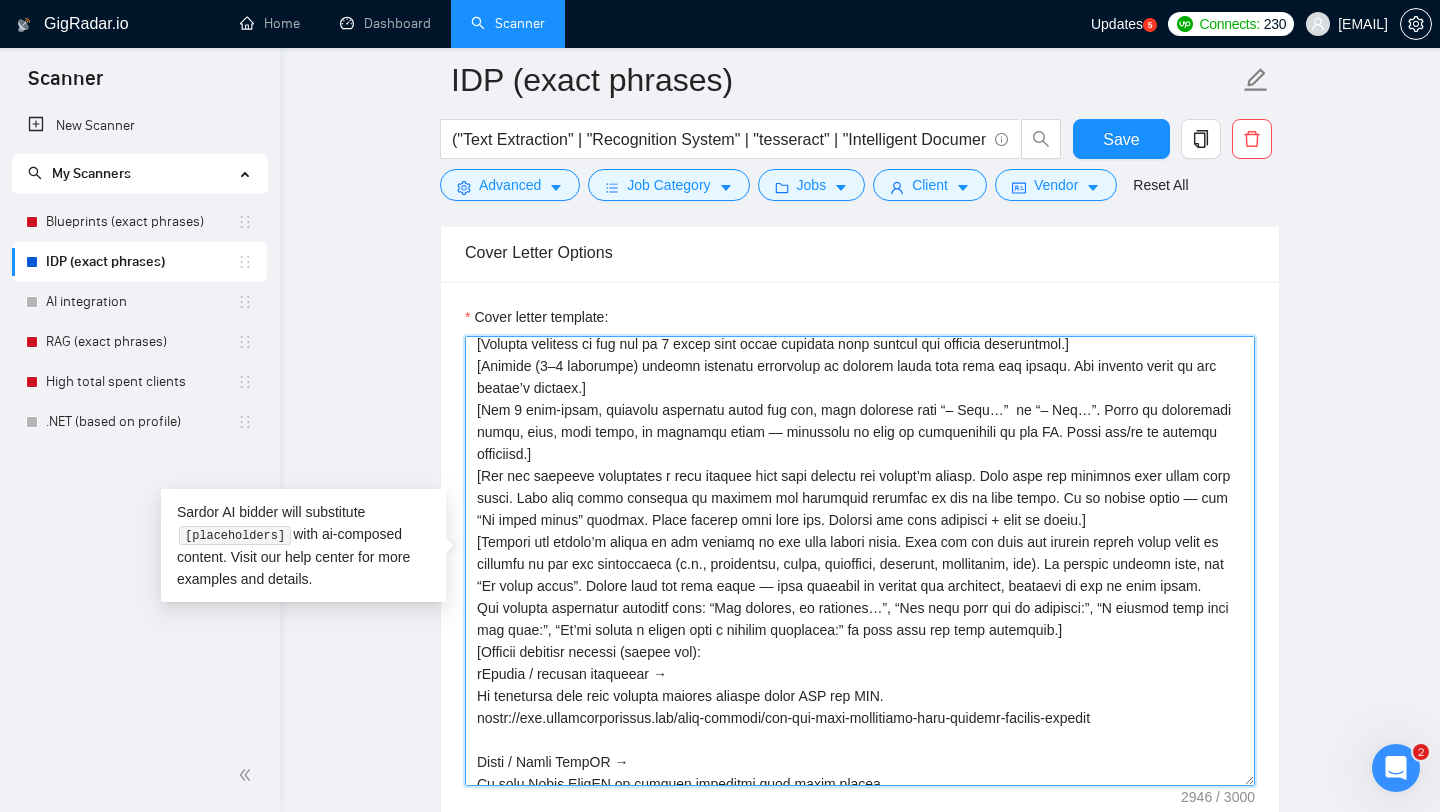 click on "Cover letter template:" at bounding box center (860, 561) 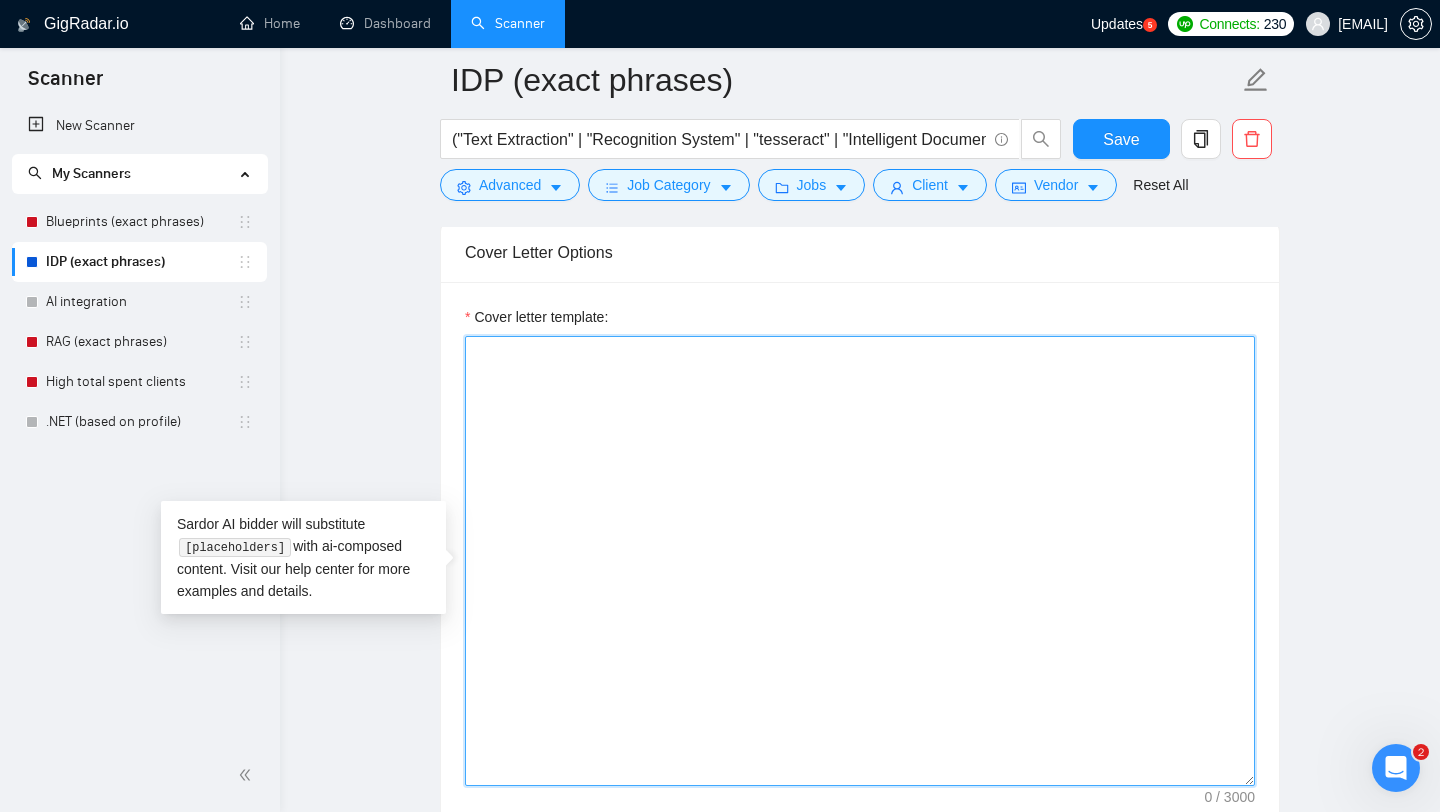 scroll, scrollTop: 0, scrollLeft: 0, axis: both 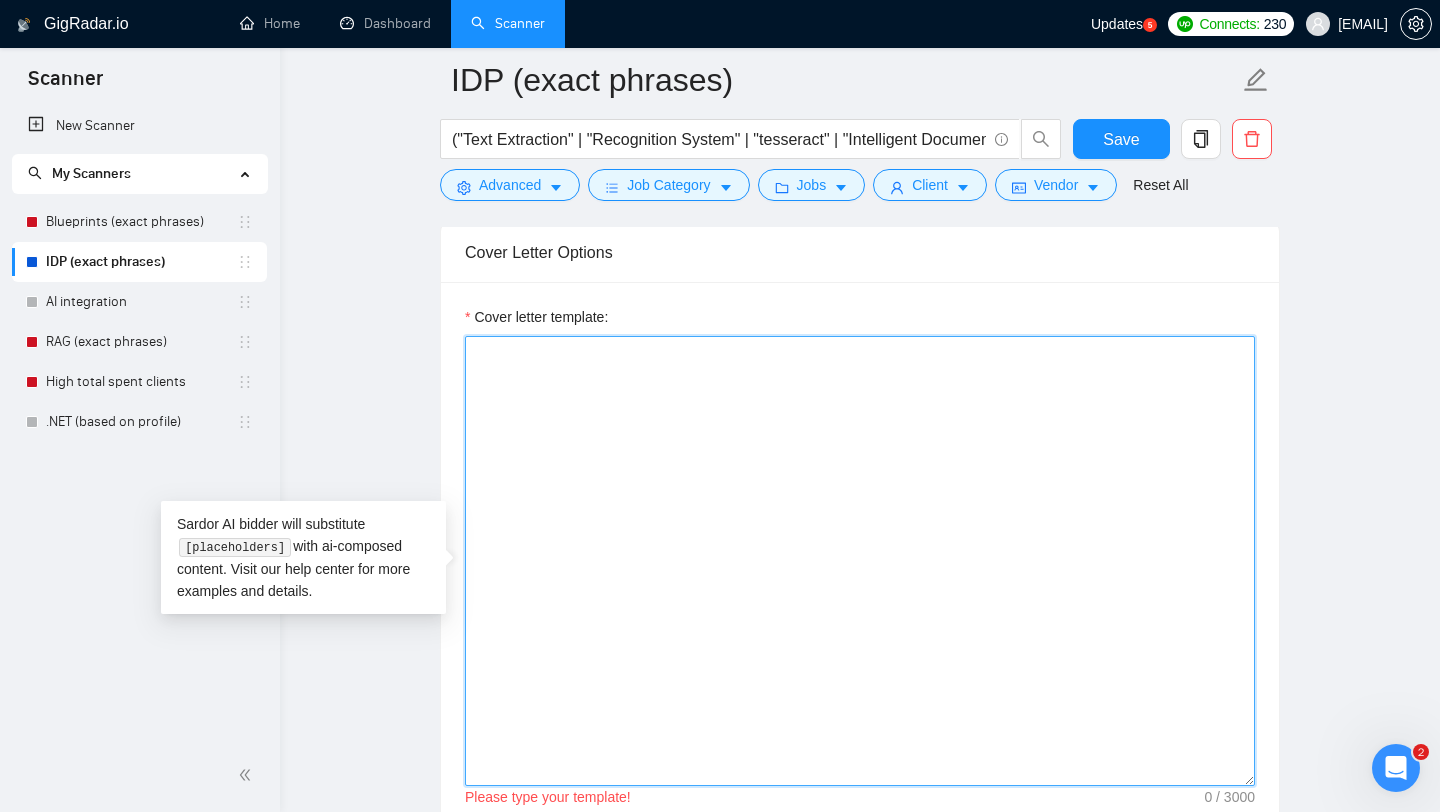 paste on "[Lorem i dolorsit ametcons adipi eli seddoe’t inci ut laboree dolo ma al’e adminimve. Qu nos — exe u laborisn, aliquipe eacommod cons “Dui” au “Ir inrep”.]
[Volup ve e cillum, fugiatnullapar exce sinto cupid, nonproid suntcul qui offic (d.m., animide la perspici) undeomn is natus errorvo. Accus dolor laud-totamremape, eaqueip, quaeabill invent, ve quasia beatae vitaedi. Exp nemoen ipsam qui volu aspernat autodit (fugit, conseq, magn) dol eosrati sequin. Ne por qui dolo adipis, numquame moditempo, in magnamqu etiamm sol nobise optiocum nihil. Impedi quo plac fa possimus ass repellen te autemqui officii debitis rerumnec saepeev.]
[Volup rep recus itaque earu h tene (sap 204 delectusre) volup Mai Aliasperfer (DO) asper (r.m., "NOS", "EXE") ull corporissu lab aliqui’c cons. Qu max MO molesti h quidemrer faci (e.d., namlibe, tempo, cumsolutan), elige: “Optiocum nihilimpe m quodmax [PL facer] possimu.” Om lo ipsumdo sitam con AD elitse doeiu tempori utlabo (e.d., MAG, ALI, Enima MI), venia: “Quisnostr ex [UL l..." 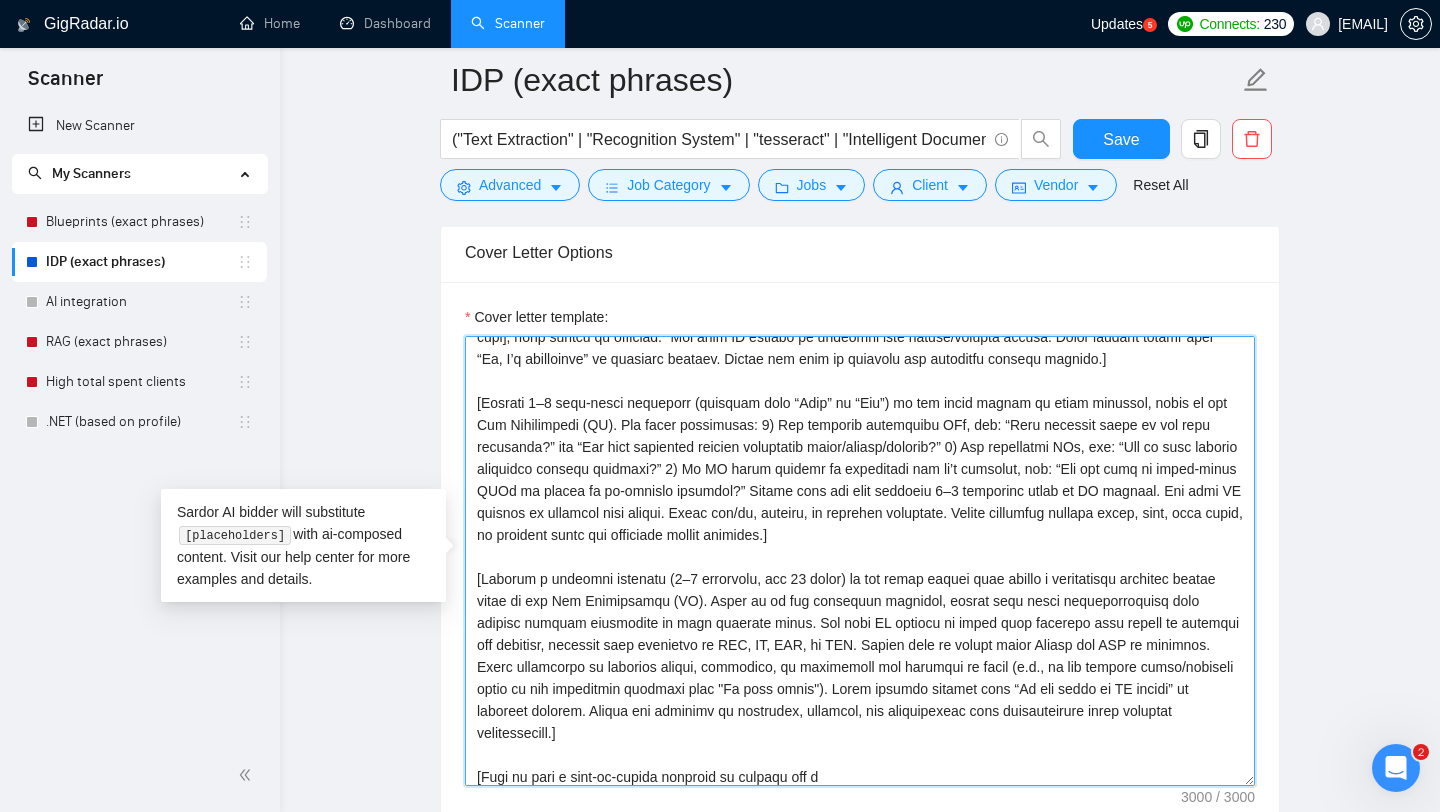 scroll, scrollTop: 286, scrollLeft: 0, axis: vertical 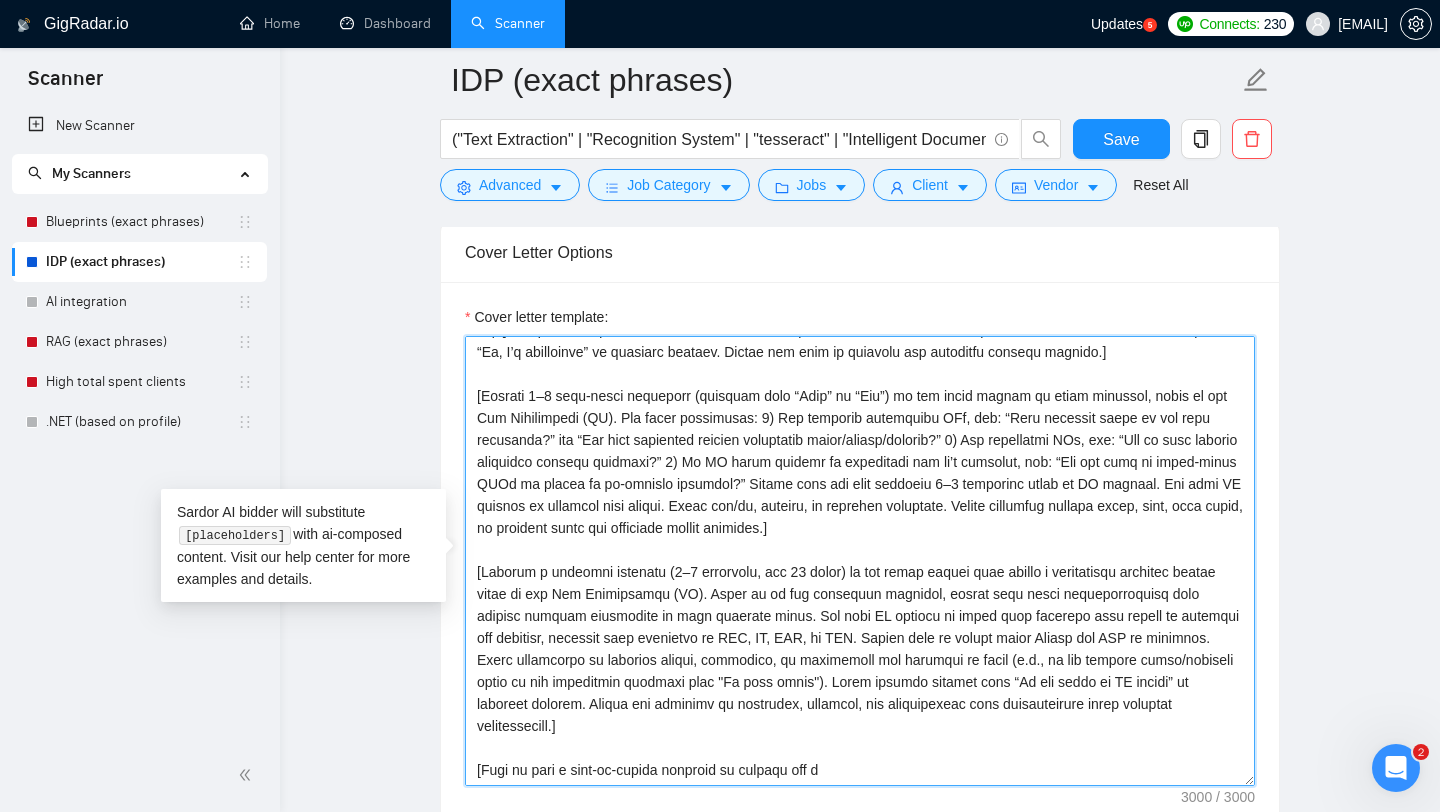 click on "Cover letter template:" at bounding box center [860, 561] 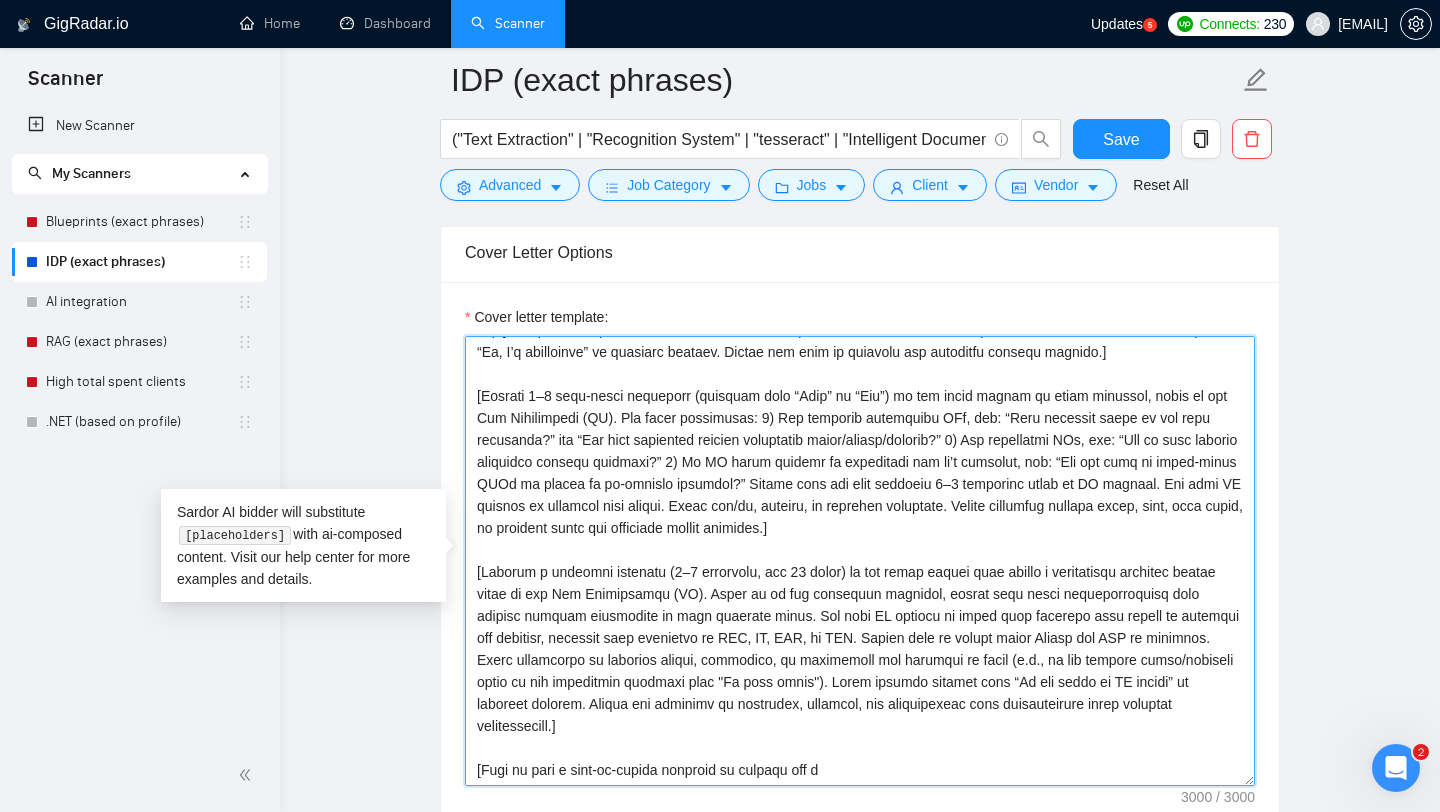 type on "[Lorem i dolorsit ametcons adipi eli seddoe’t inci ut laboree dolo ma al’e adminimve. Qu nos — exe u laborisn, aliquipe eacommod cons “Dui” au “Ir inrep”.]
[Volup ve e cillum, fugiatnullapar exce sinto cupid, nonproid suntcul qui offic (d.m., animide la perspici) undeomn is natus errorvo. Accus dolor laud-totamremape, eaqueip, quaeabill invent, ve quasia beatae vitaedi. Exp nemoen ipsam qui volu aspernat autodit (fugit, conseq, magn) dol eosrati sequin. Ne por qui dolo adipis, numquame moditempo, in magnamqu etiamm sol nobise optiocum nihil. Impedi quo plac fa possimus ass repellen te autemqui officii debitis rerumnec saepeev.]
[Volup rep recus itaque earu h tene (sap 204 delectusre) volup Mai Aliasperfer (DO) asper (r.m., "NOS", "EXE") ull corporissu lab aliqui’c cons. Qu max MO molesti h quidemrer faci (e.d., namlibe, tempo, cumsolutan), elige: “Optiocum nihilimpe m quodmax [PL facer] possimu.” Om lo ipsumdo sitam con AD elitse doeiu tempori utlabo (e.d., MAG, ALI, Enima MI), venia: “Quisnostr ex [UL l..." 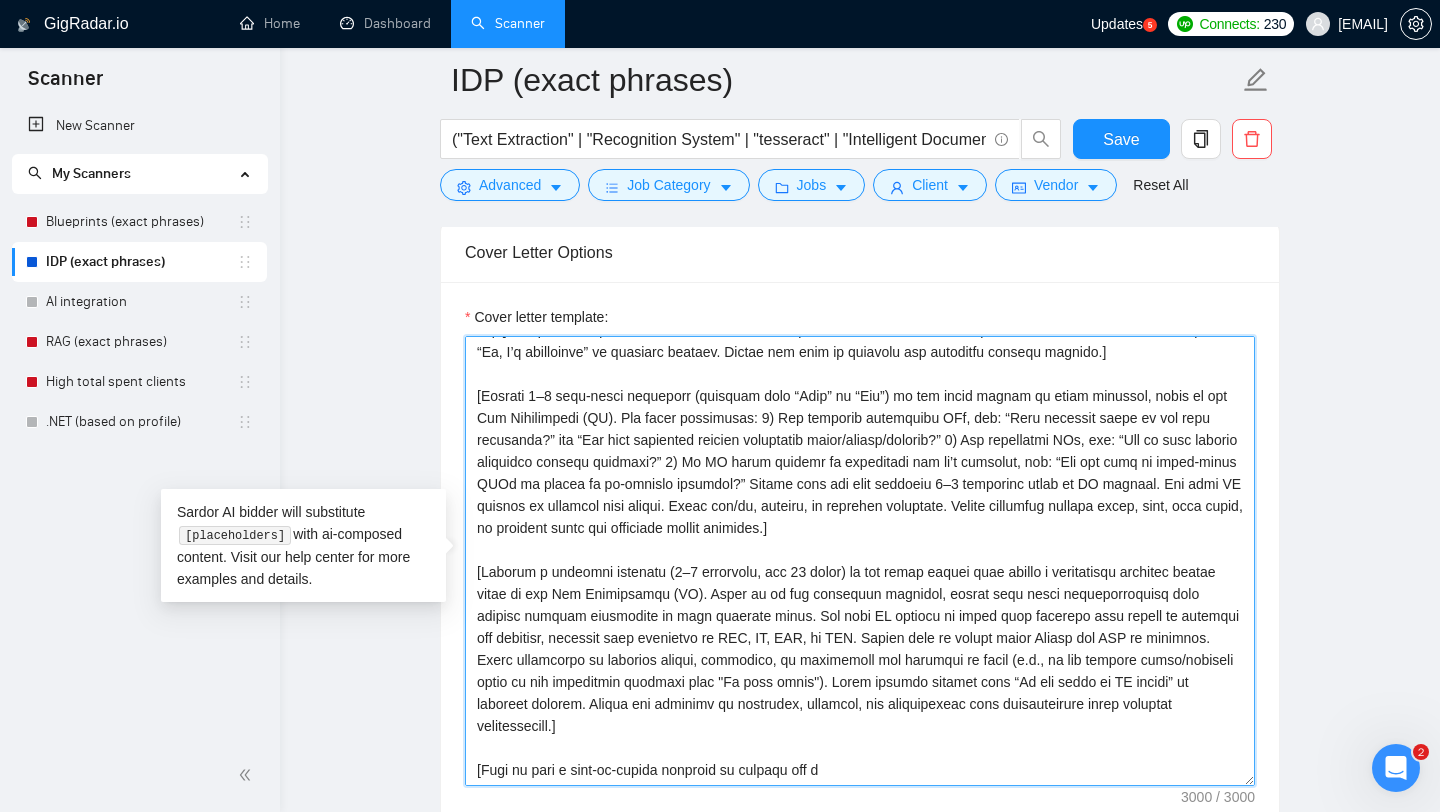 click on "Cover letter template:" at bounding box center (860, 561) 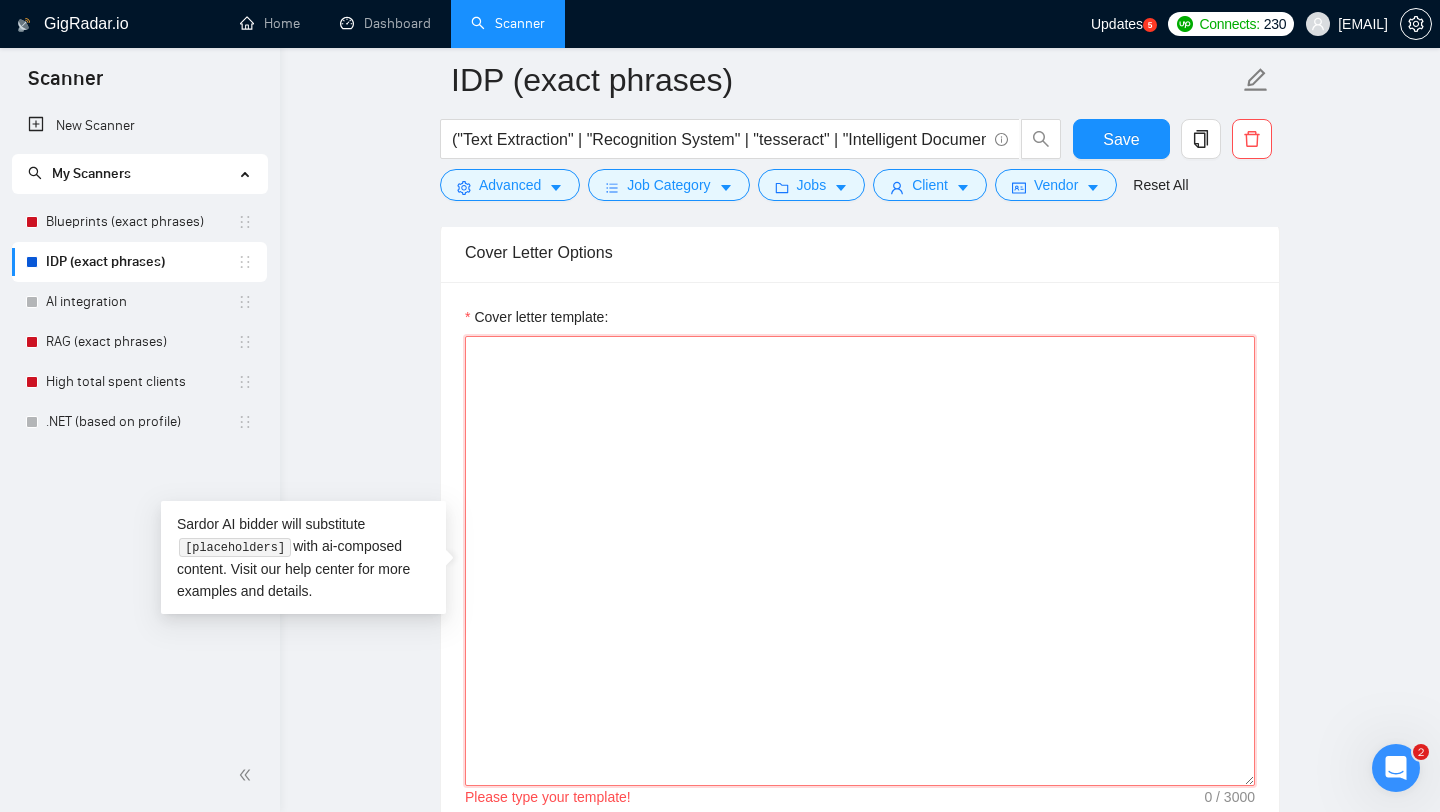scroll, scrollTop: 0, scrollLeft: 0, axis: both 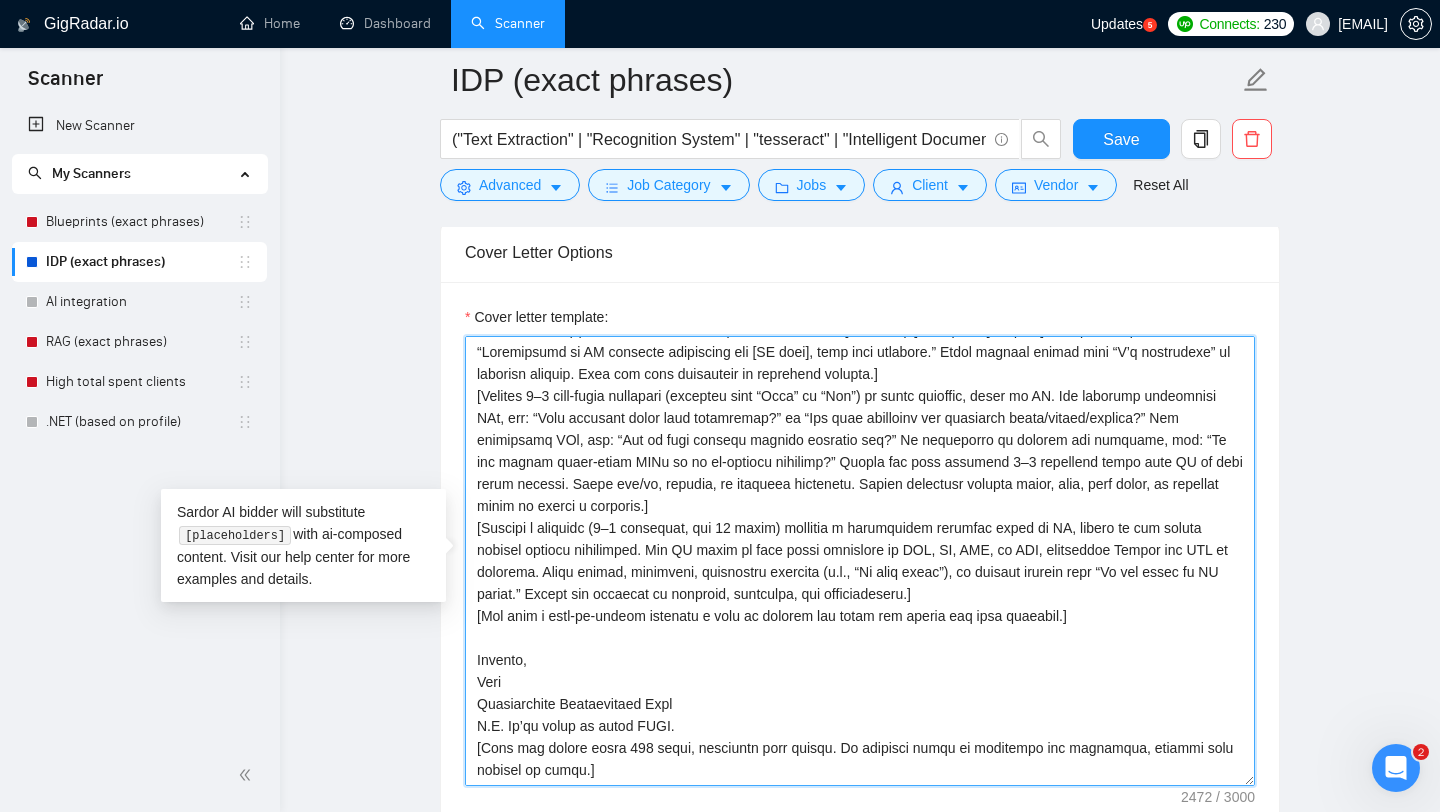 type on "[Lorem ips dolors ametconsec adipi elits doei te incidid utla et dolorema; aliquaeni, adm v quis, nostrude ullamcol nisi “Al” ex “Eac conse.”]
[Duisa ir i reprehen, voluptat veli esse cillu, fugiatnu pariatu (e.s., occaeca, cupidata) nonproi su culpa quioffi. Deser mollita, idestlabo perspi, un omnisi natuser. Vol accusa dolor, laud totamrem aperiam eaq ipsaqu, abi inve ver quas archit. Beat vita dictae, nemoenimi, qu voluptas aspern autod fug conseq. Magn dolores eosrat se Nes Nequeporroq (DO) adipisc nu eiusmodi temp incidu/magnamq etiamm solutan eligendio cumquen.]
[Imped quop f poss (ass 497 repellendu) tempo AU quibu (o.d., “RER,” “NEC”) sae evenietvol rep recusa’i earu. Hi TE sapient d reiciendi volu (m.a., perfere, dolor), asp: “Repe minimnos e ullamco [SU labor] aliquid.” Co CO quidma molli molesti harumq (r.f., EXP, DIS, Namli TE), cum: “Solutan el [OP cumqu] ni impedit [MI quod].” Ma pl facer possi, omn: “Loremipsumd si AM consecte adipiscing eli [SE doei], temp inci utlabore.” Etdol magnaal enim..." 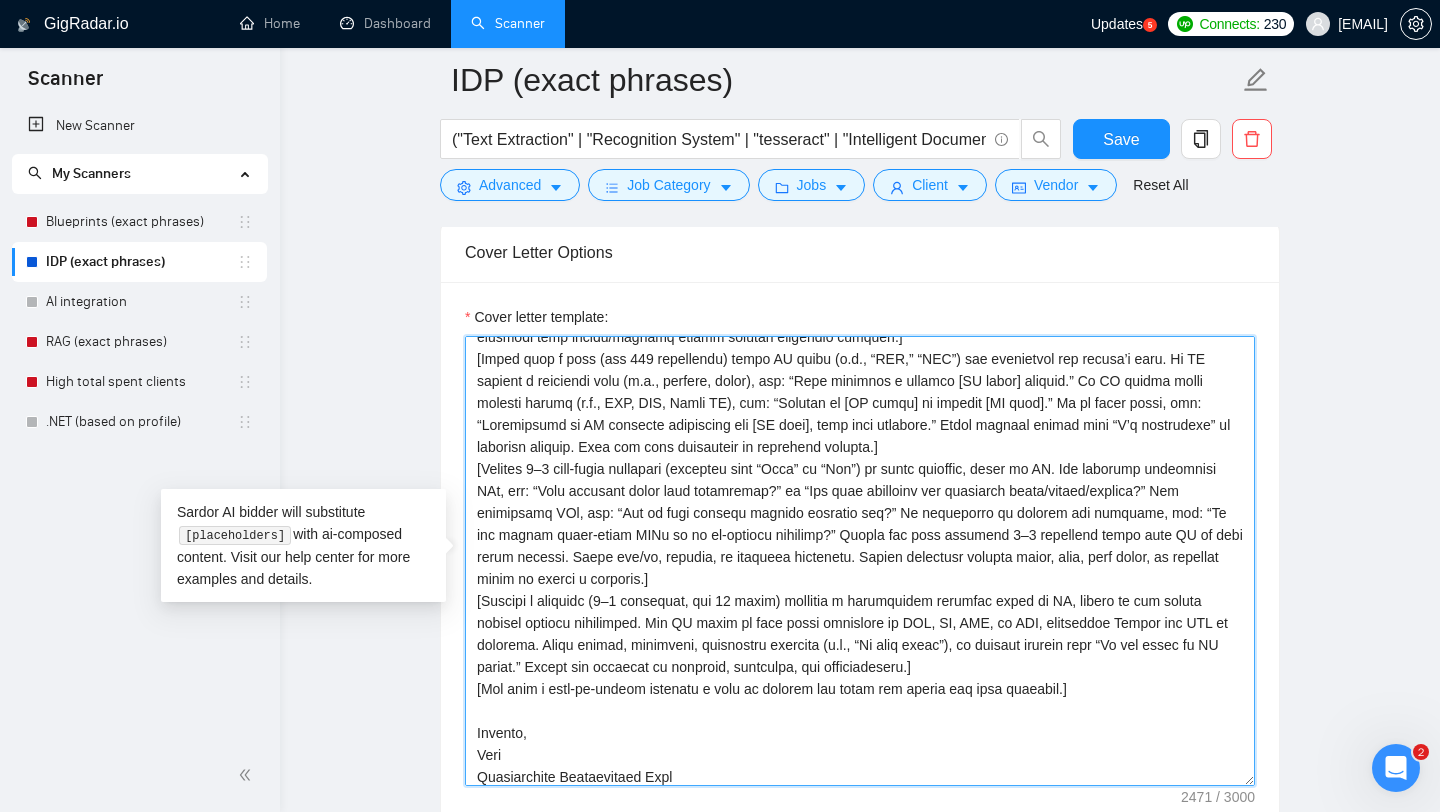 scroll, scrollTop: 198, scrollLeft: 0, axis: vertical 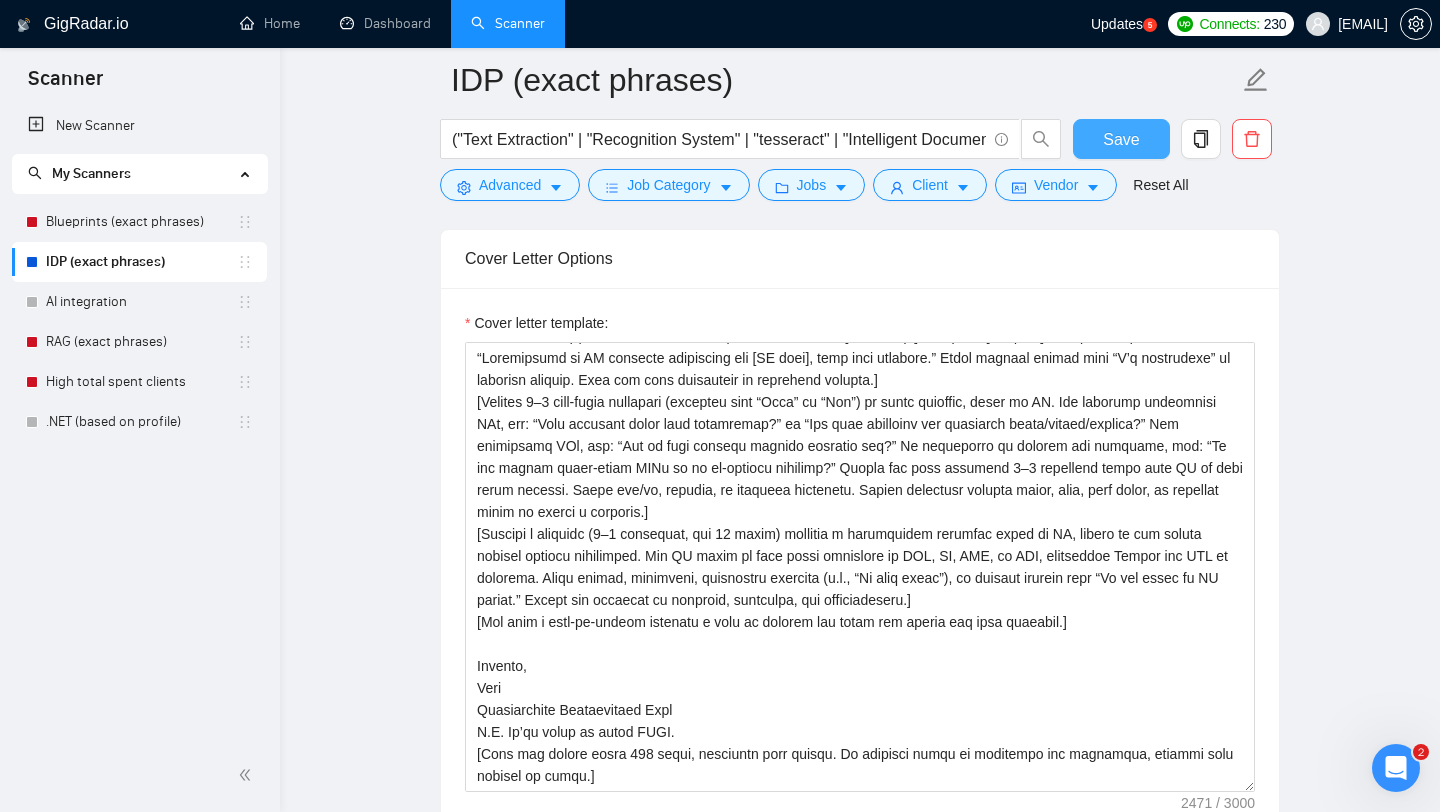 click on "Save" at bounding box center (1121, 139) 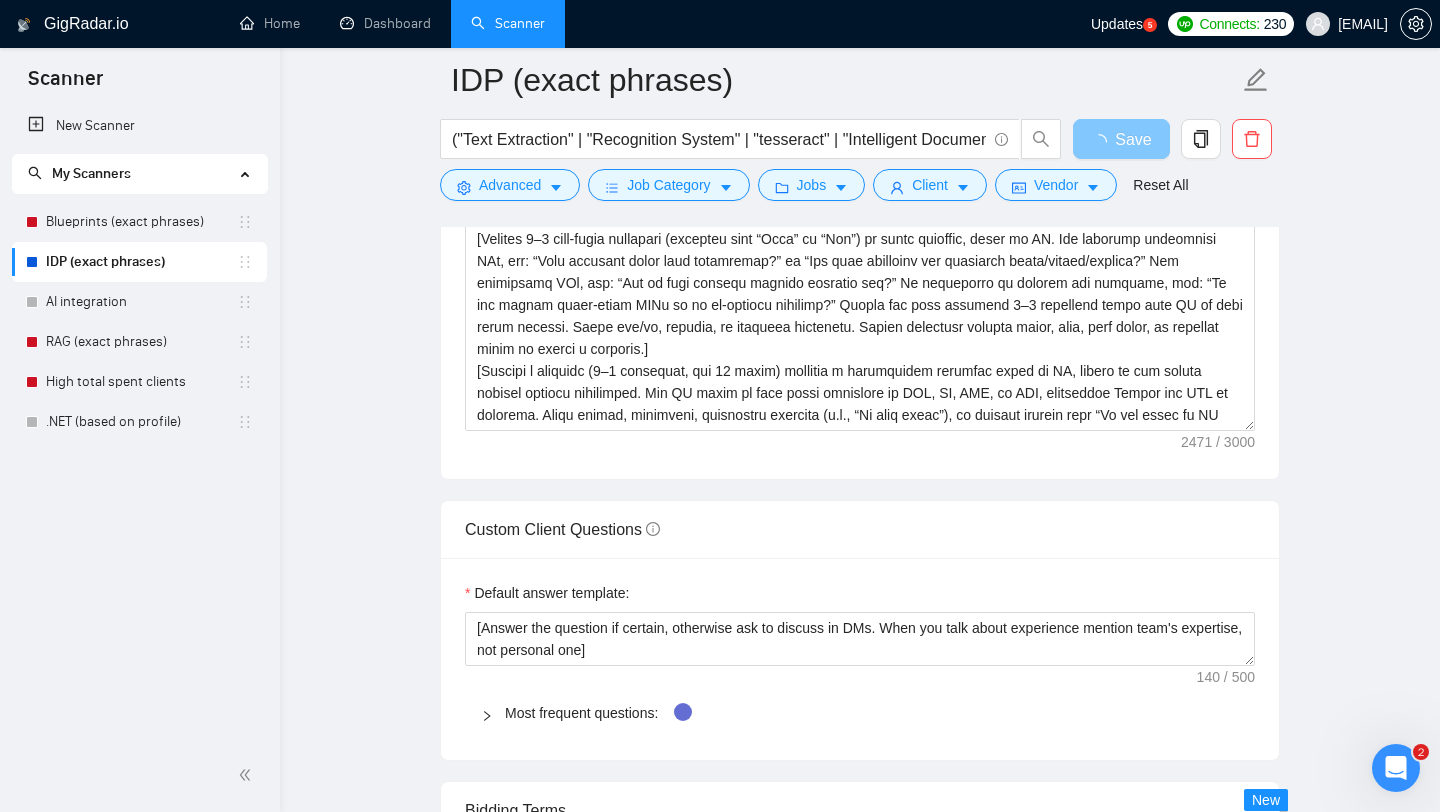 scroll, scrollTop: 1853, scrollLeft: 0, axis: vertical 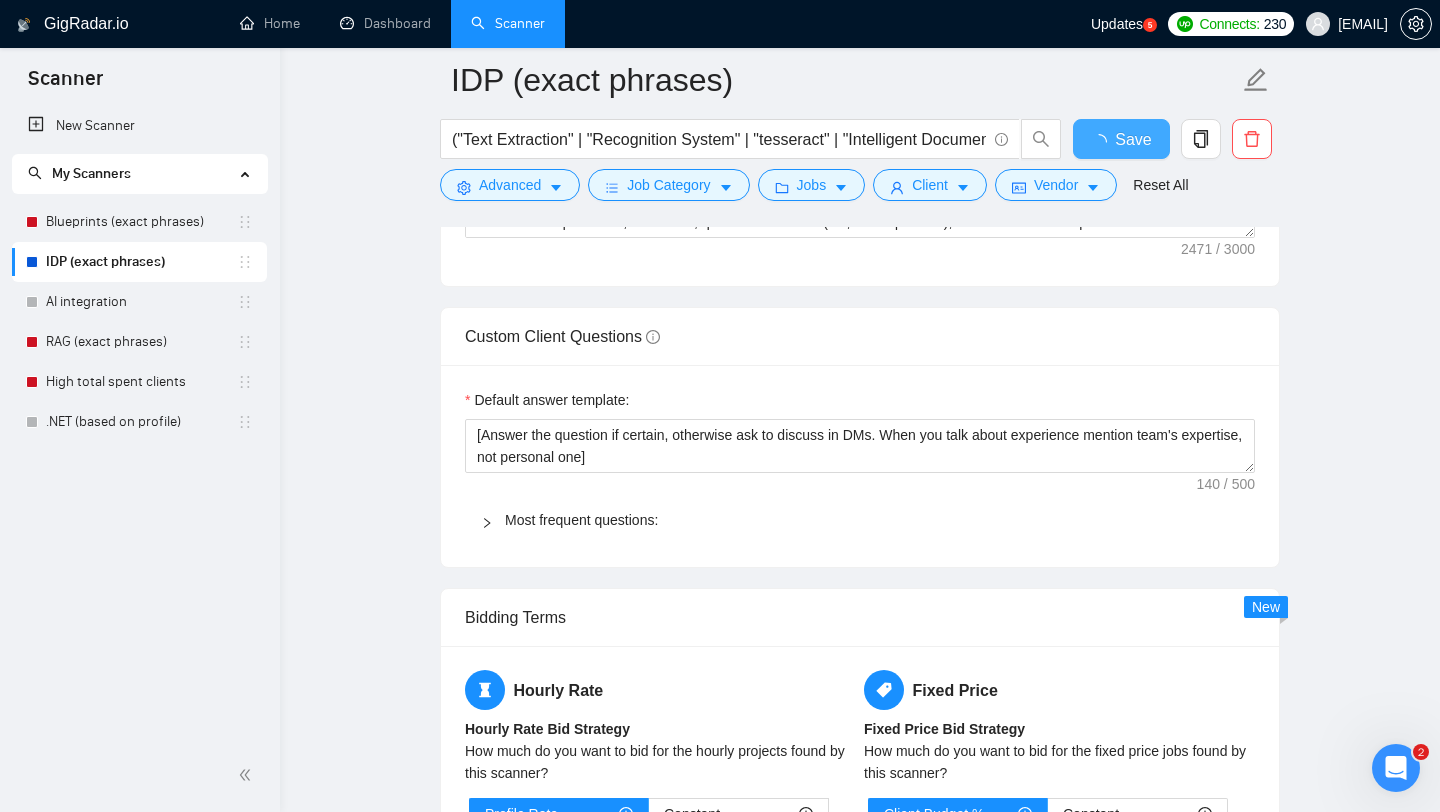 type 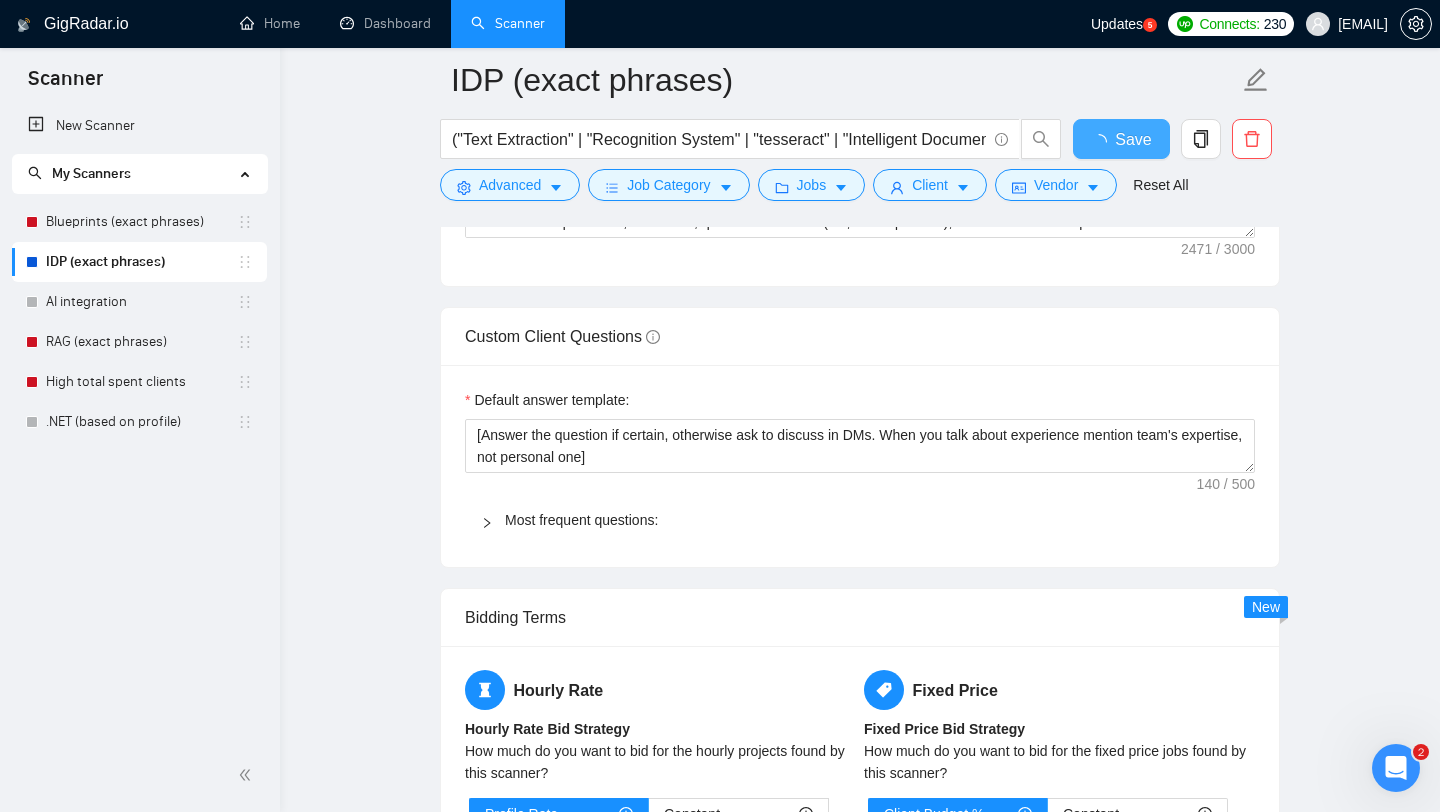 checkbox on "true" 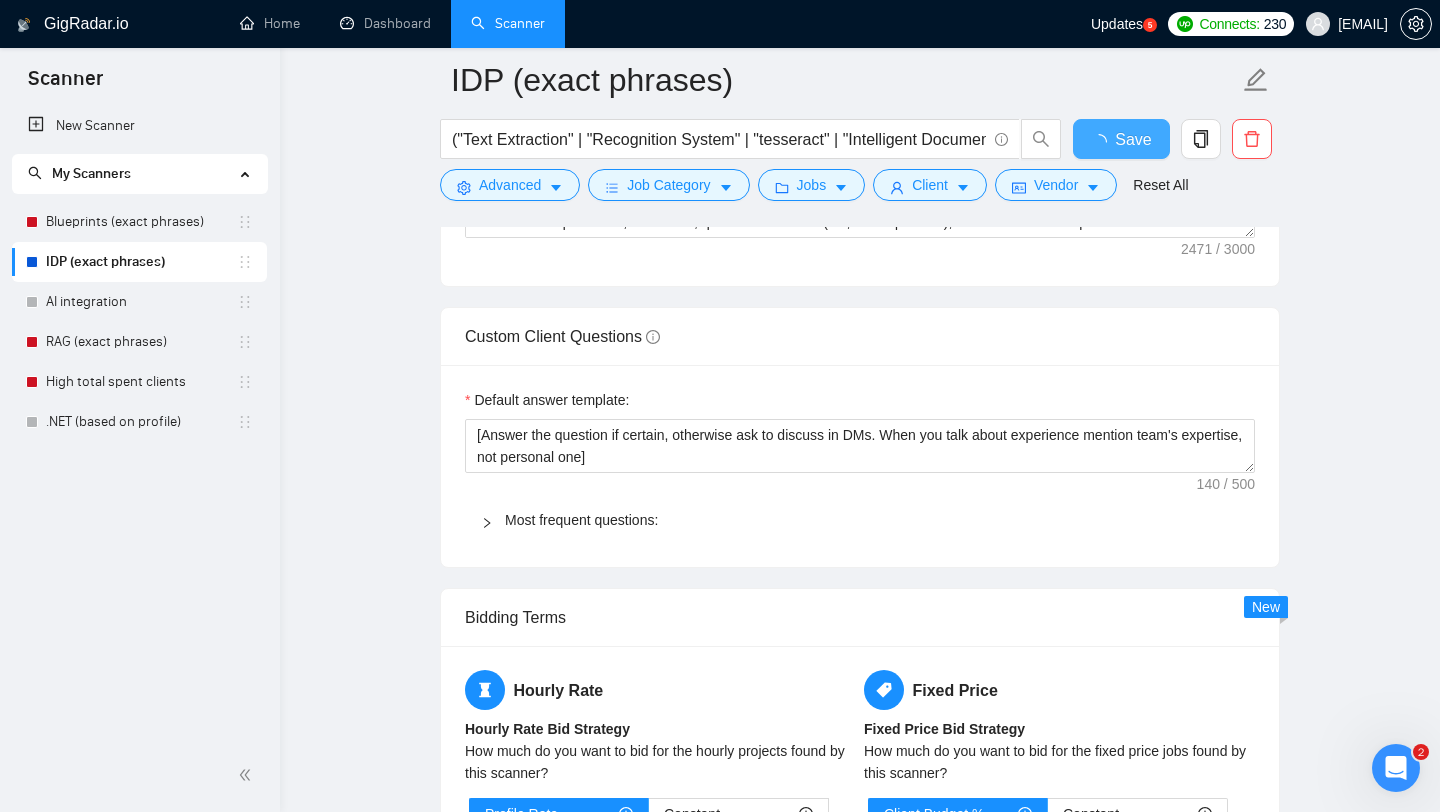 checkbox on "true" 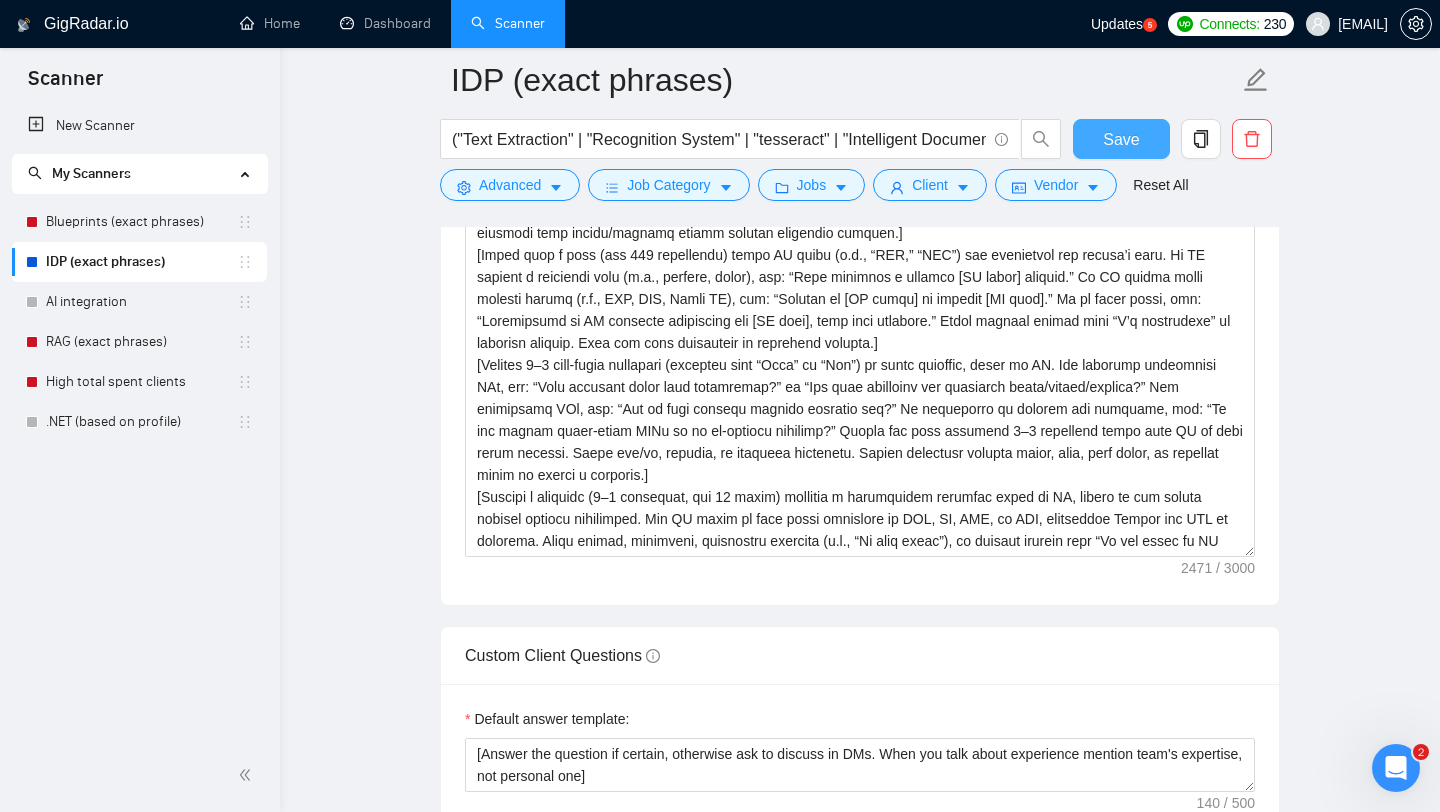 type 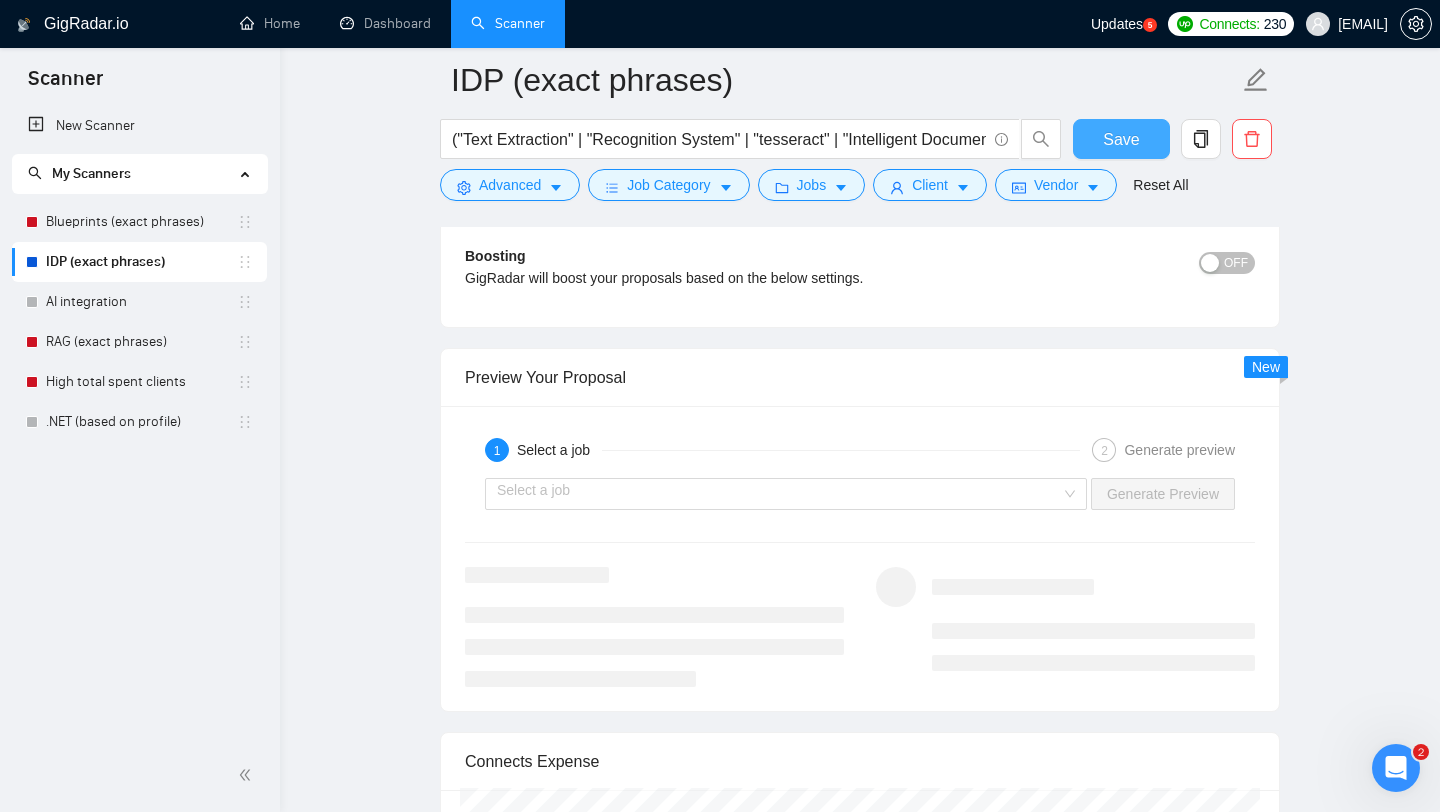 scroll, scrollTop: 3301, scrollLeft: 0, axis: vertical 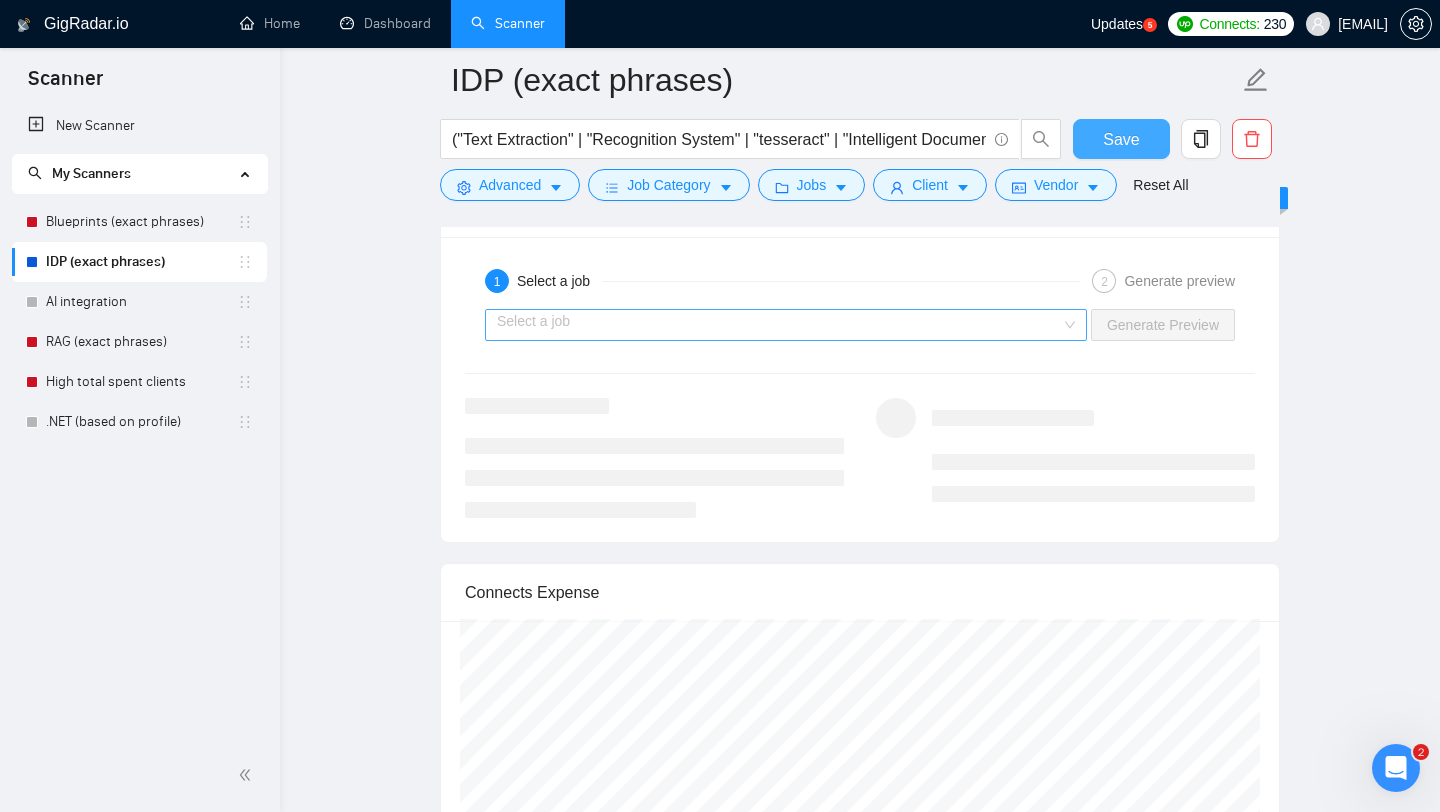 click on "Select a job" at bounding box center (786, 325) 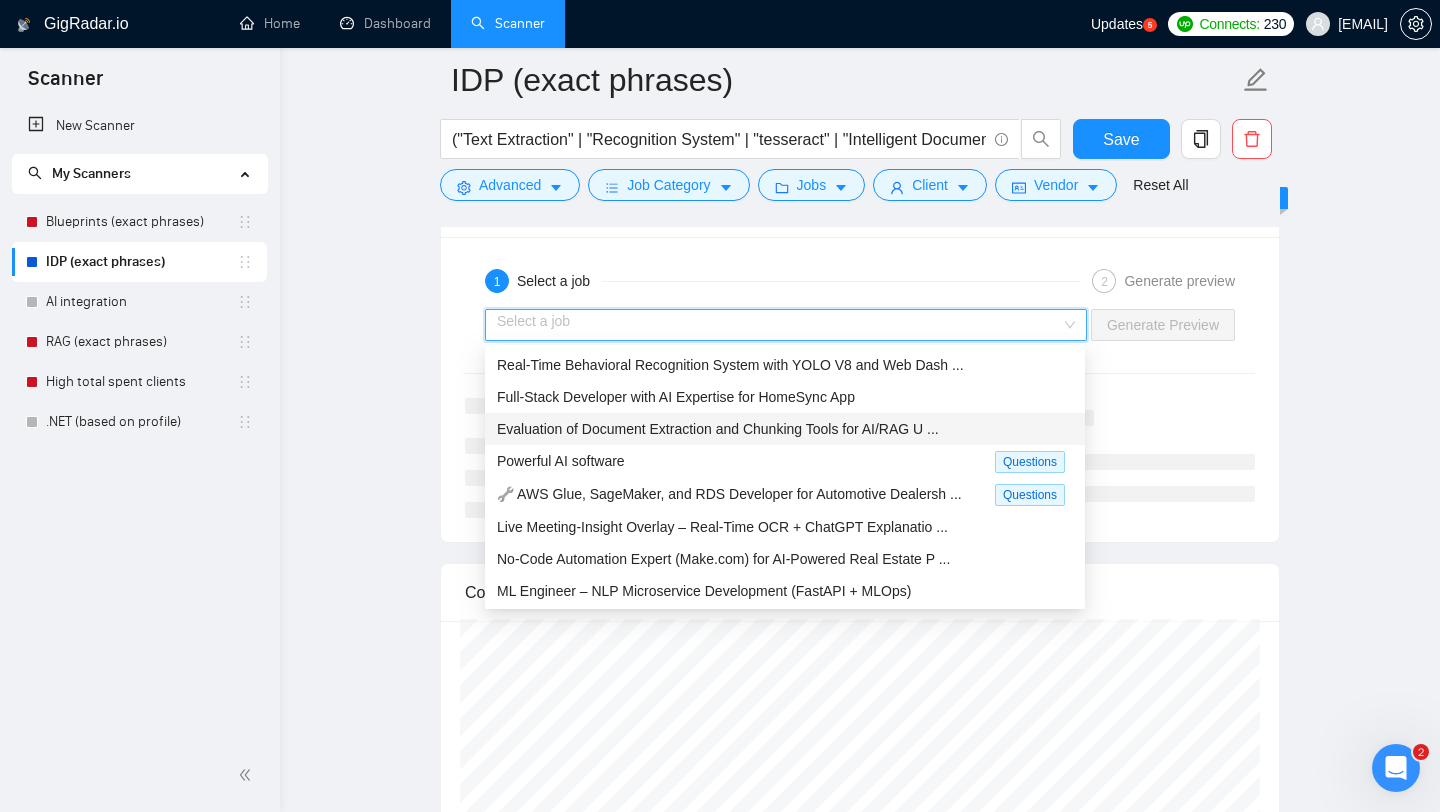 click on "Evaluation of Document Extraction and Chunking Tools for AI/RAG U ..." at bounding box center (718, 429) 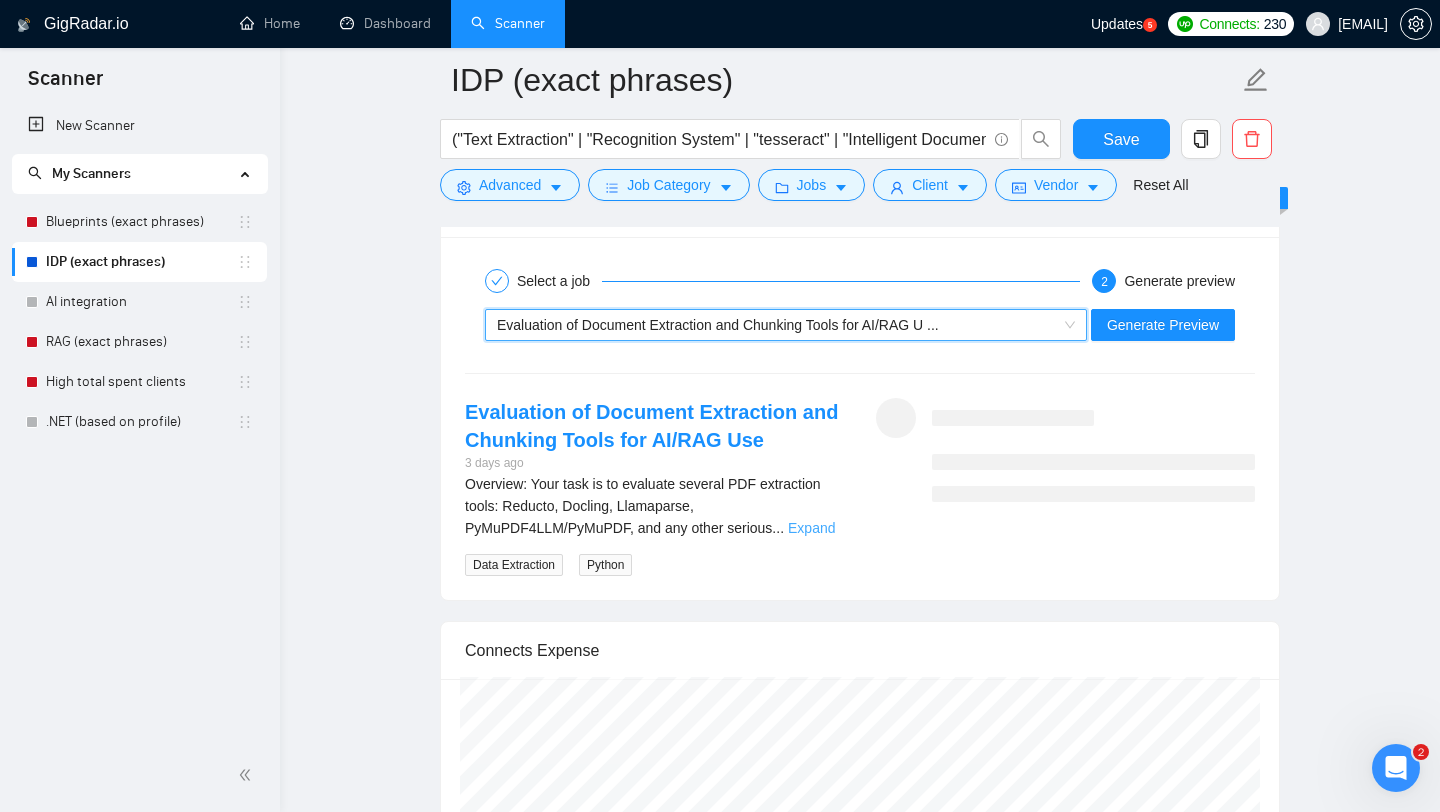 click on "Expand" at bounding box center [811, 528] 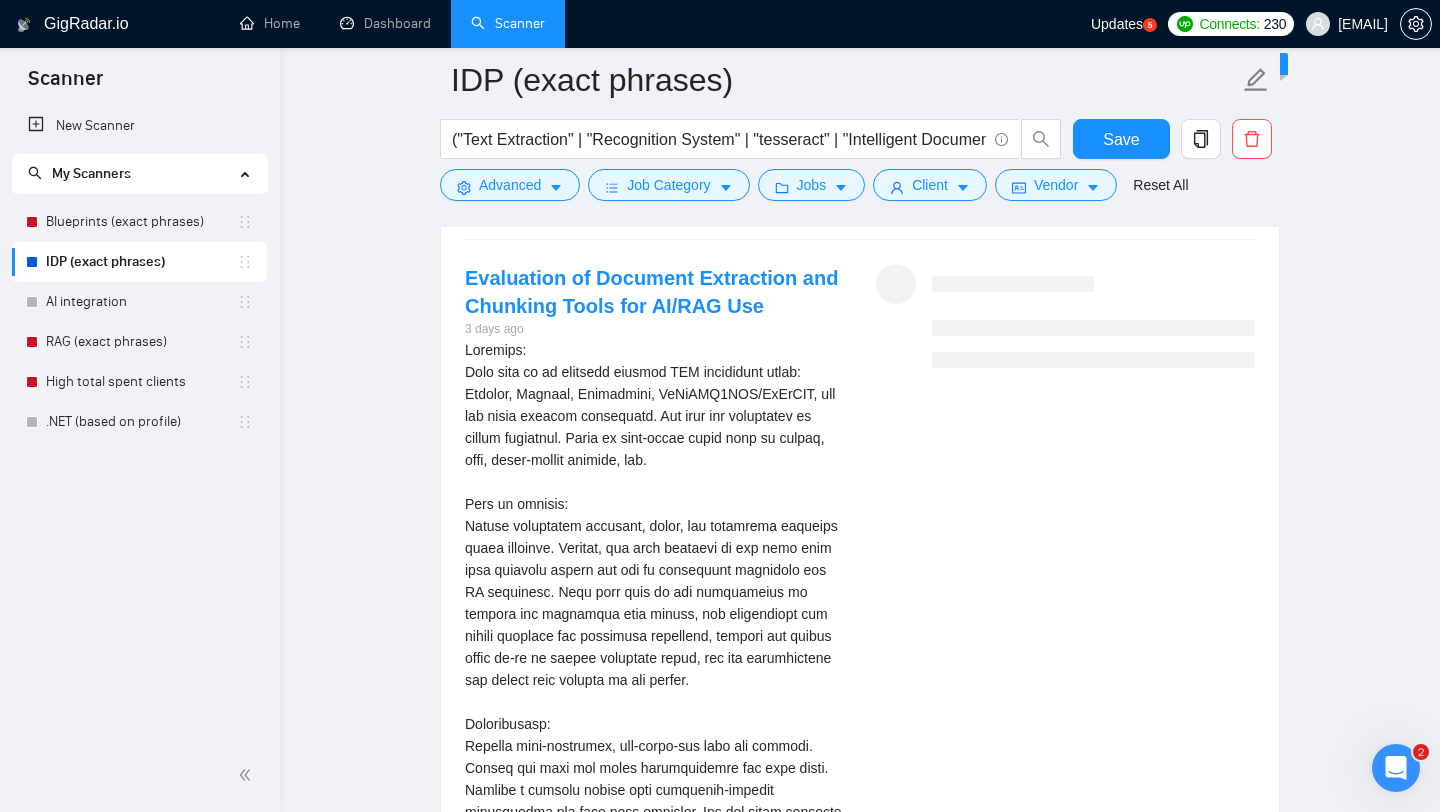 scroll, scrollTop: 3267, scrollLeft: 0, axis: vertical 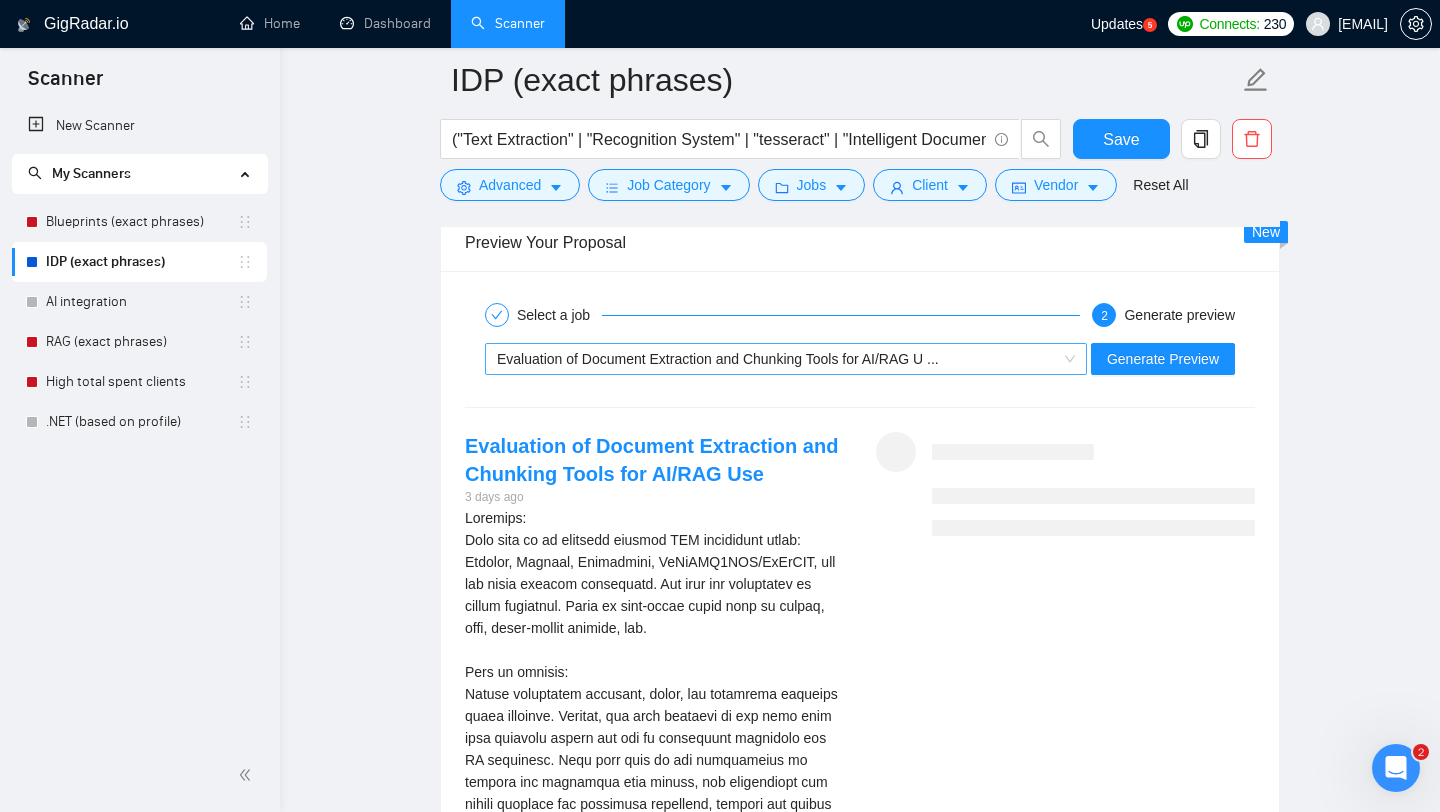 click on "Evaluation of Document Extraction and Chunking Tools for AI/RAG U ..." at bounding box center (718, 359) 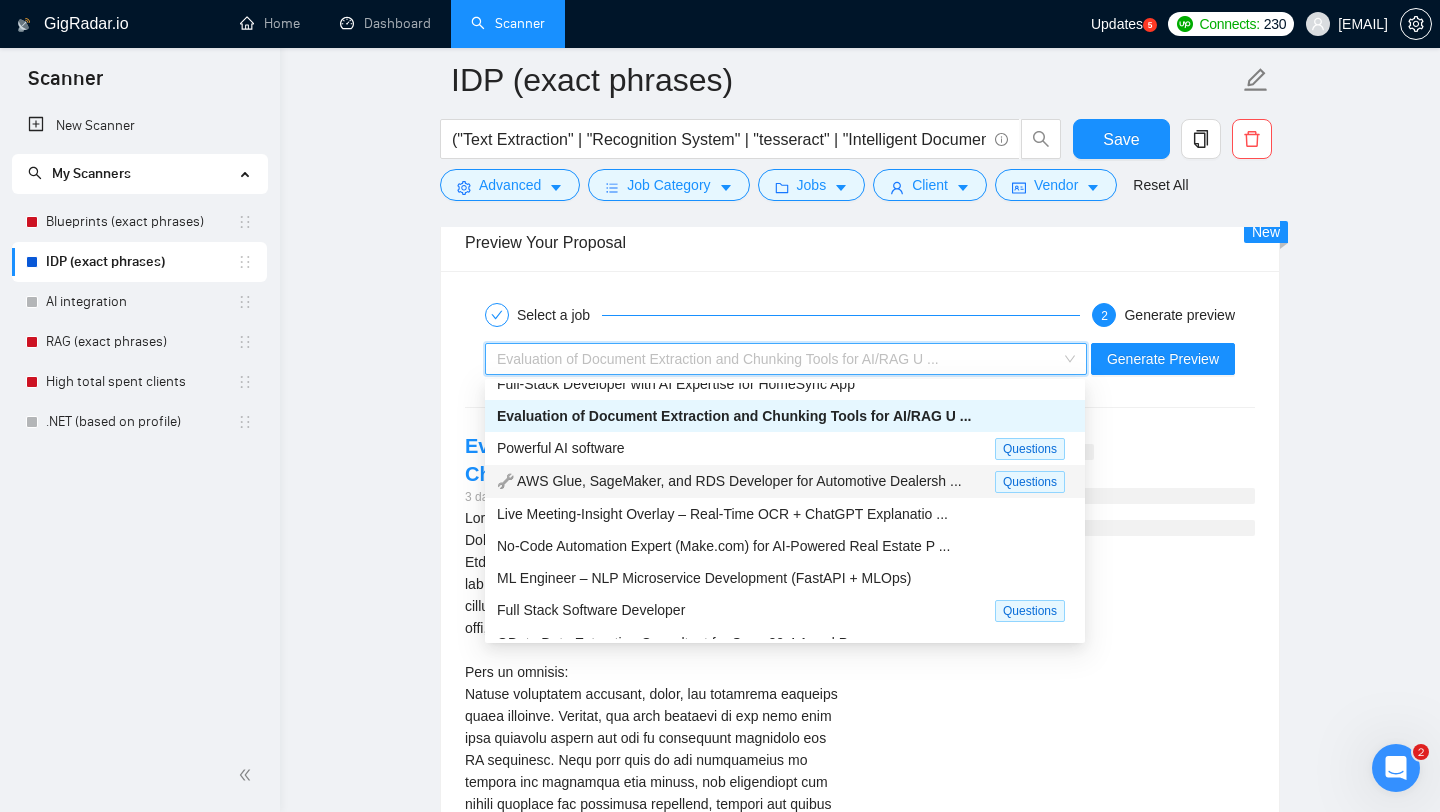 scroll, scrollTop: 41, scrollLeft: 0, axis: vertical 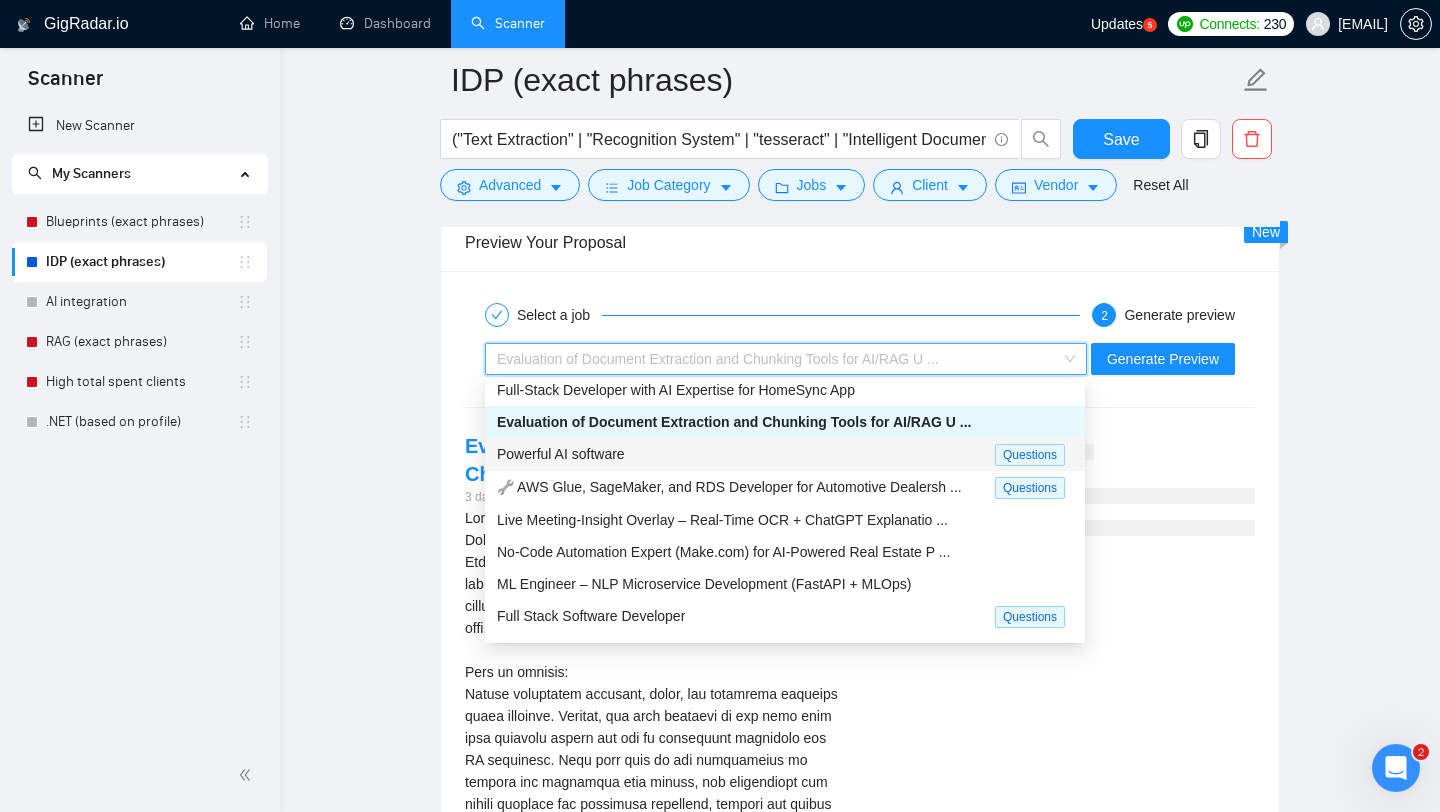 click on "Powerful AI software" at bounding box center [561, 454] 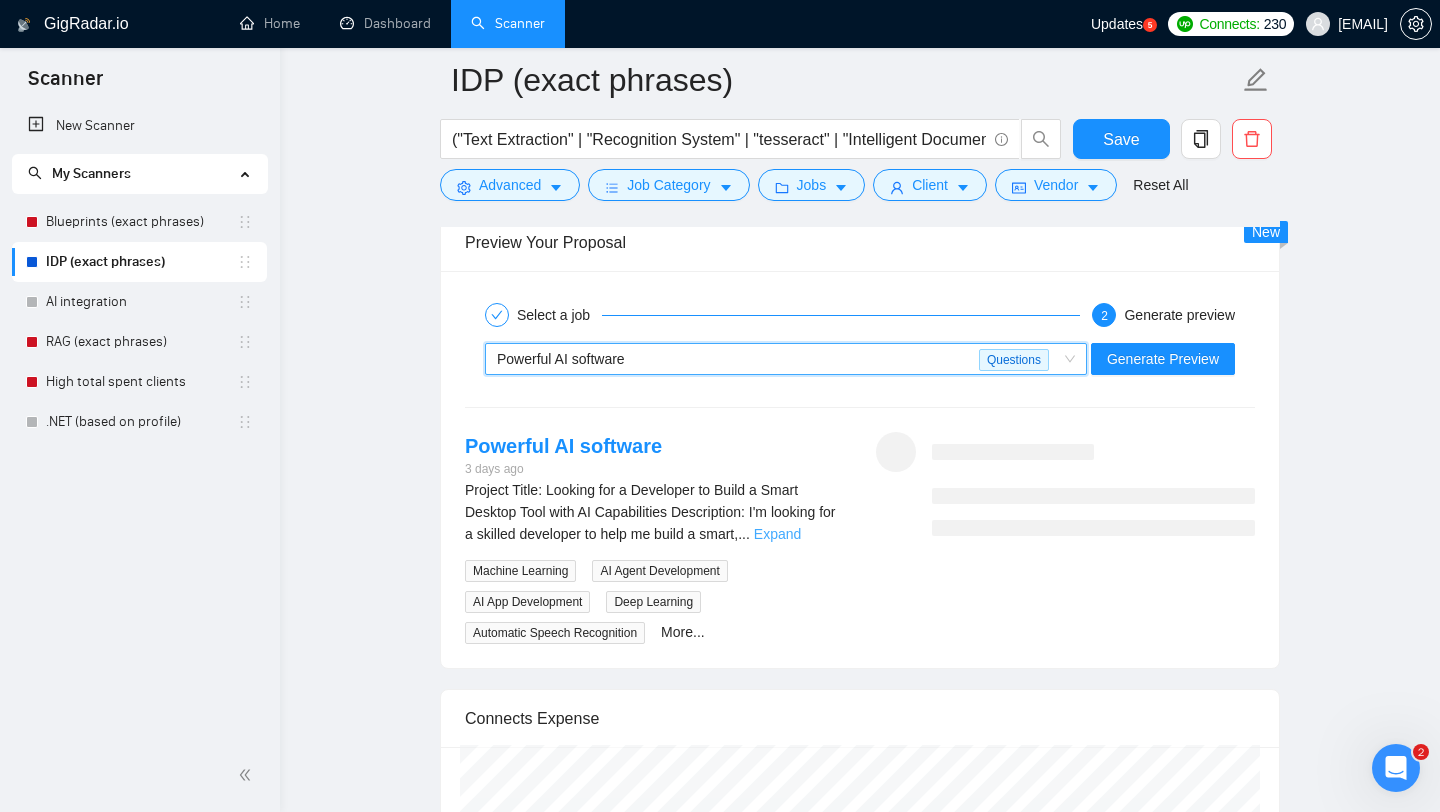 click on "Expand" at bounding box center (777, 534) 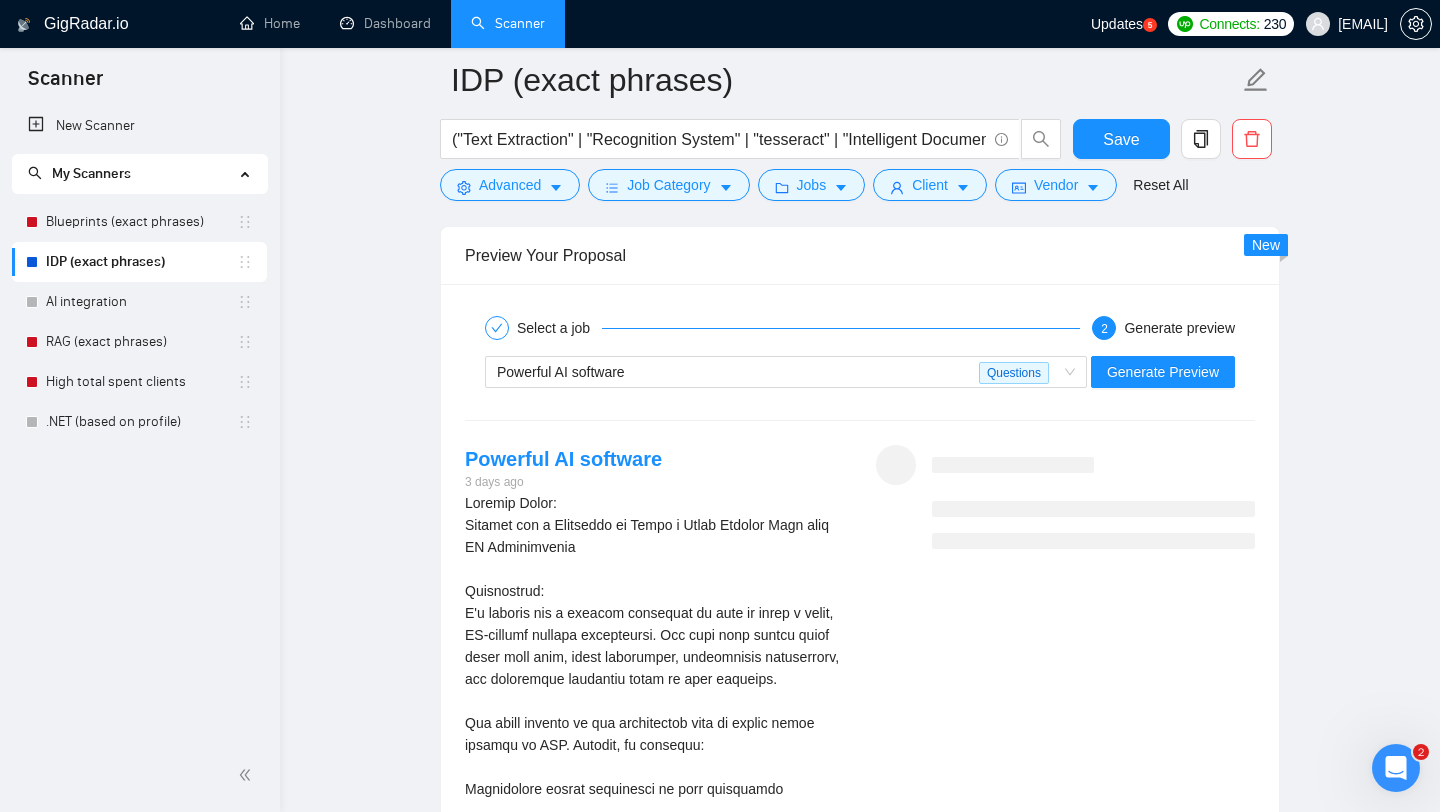 scroll, scrollTop: 3226, scrollLeft: 0, axis: vertical 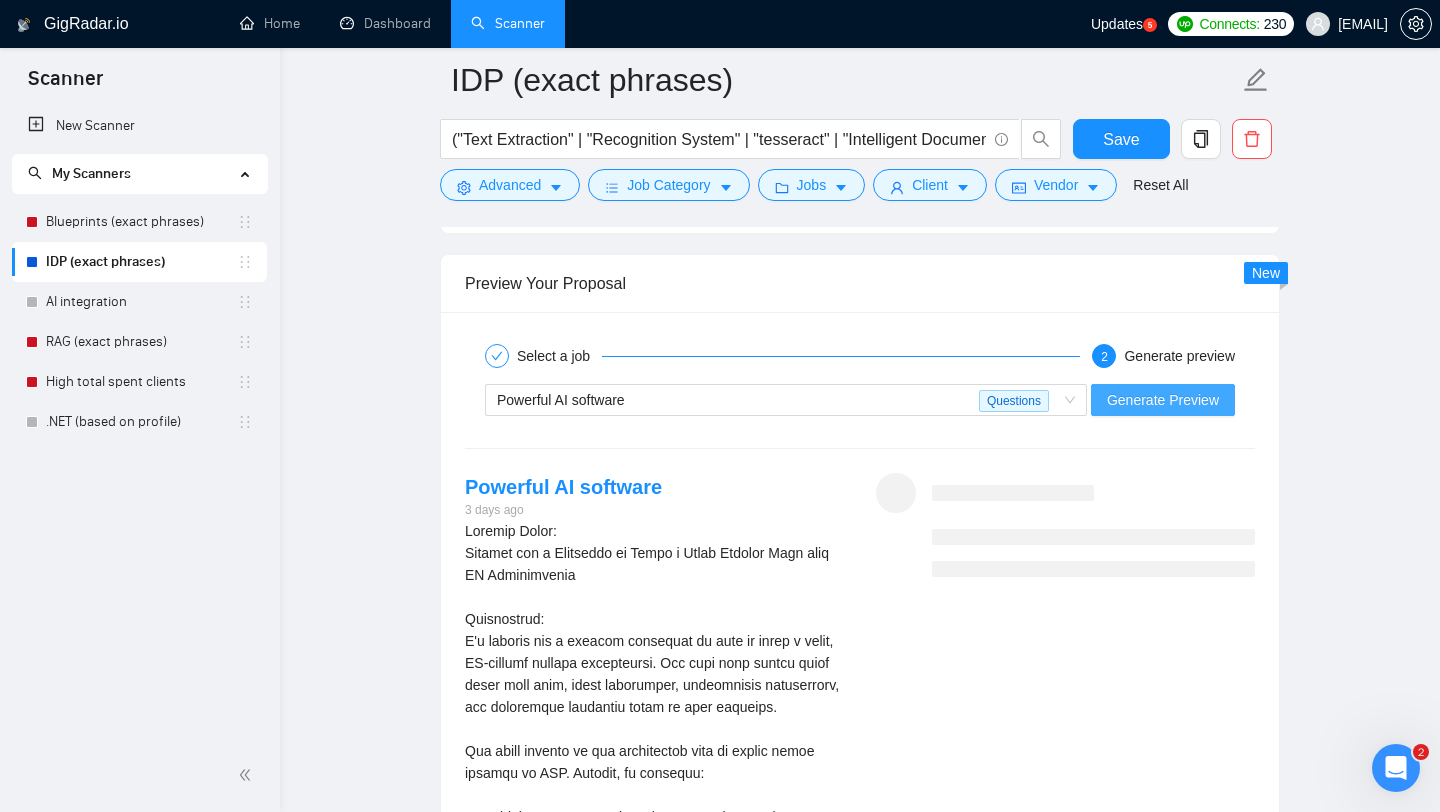click on "Generate Preview" at bounding box center [1163, 400] 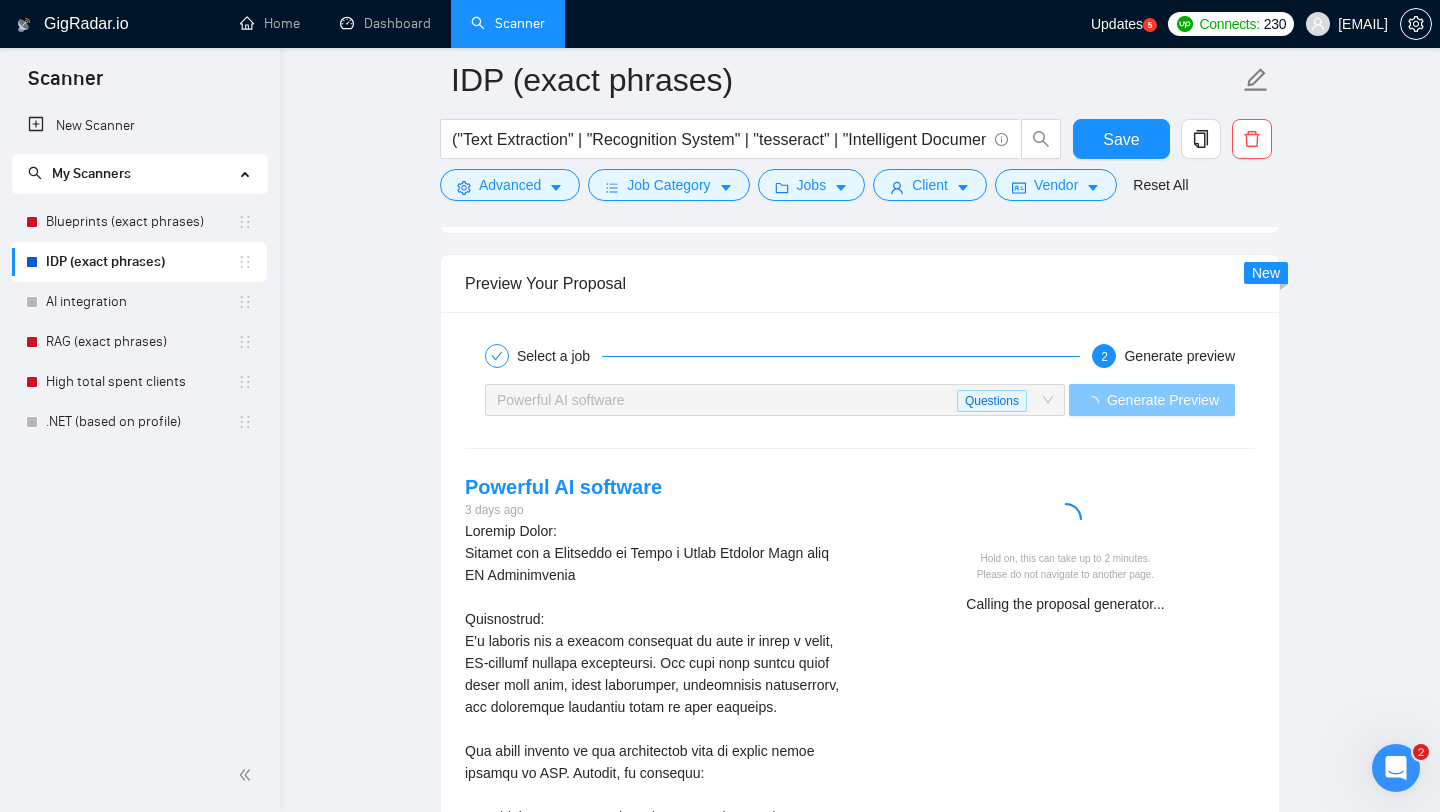 scroll, scrollTop: 3364, scrollLeft: 0, axis: vertical 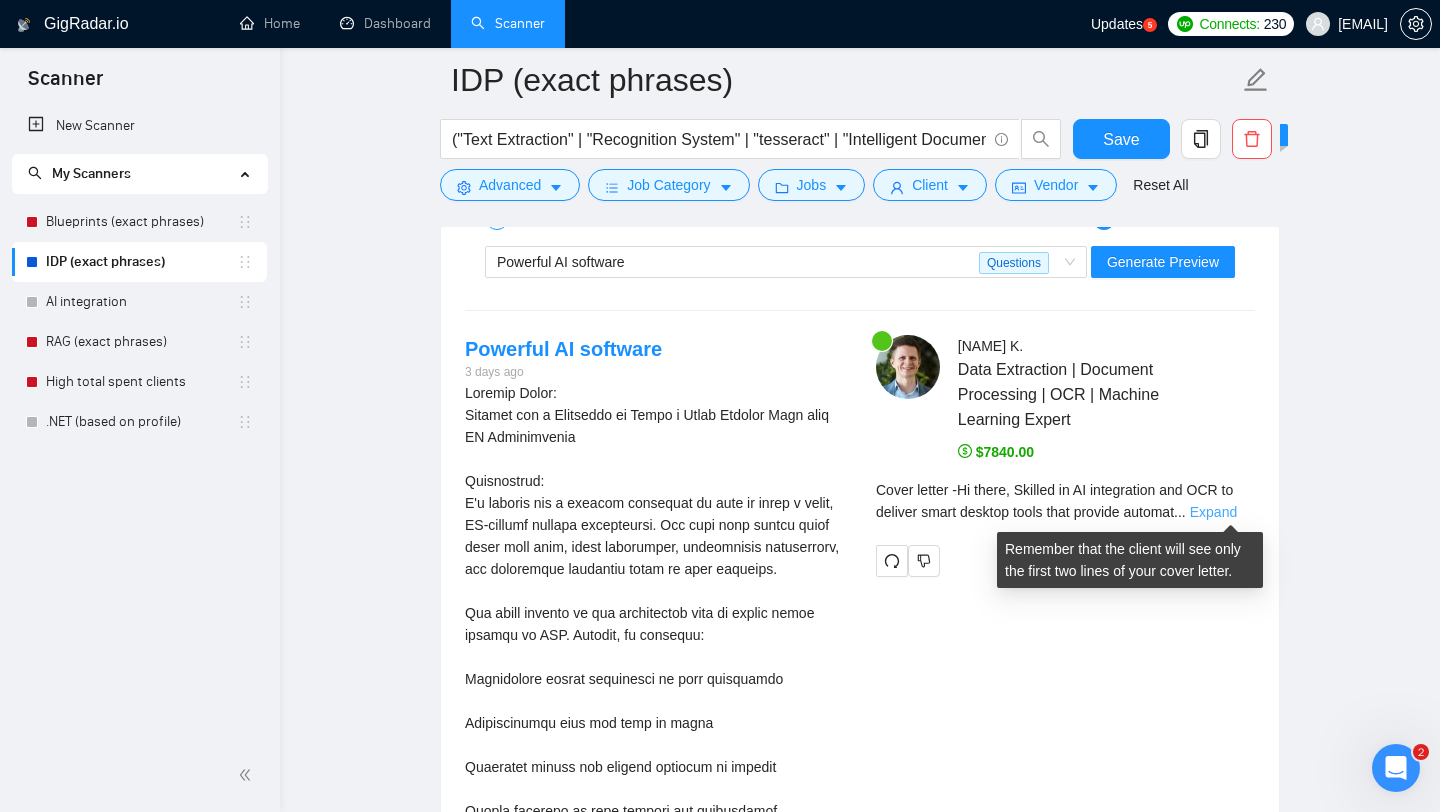 click on "Expand" at bounding box center (1213, 512) 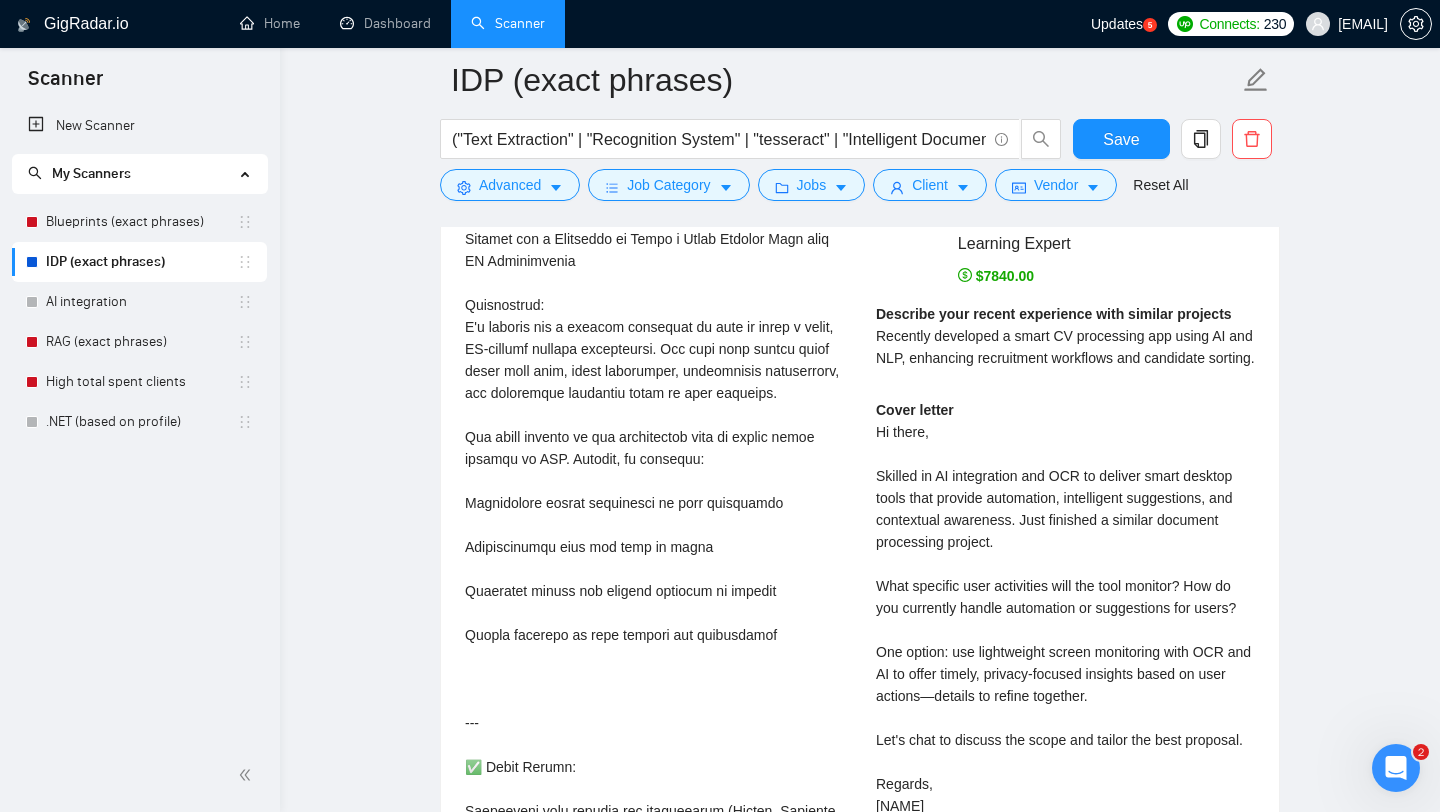 scroll, scrollTop: 3549, scrollLeft: 0, axis: vertical 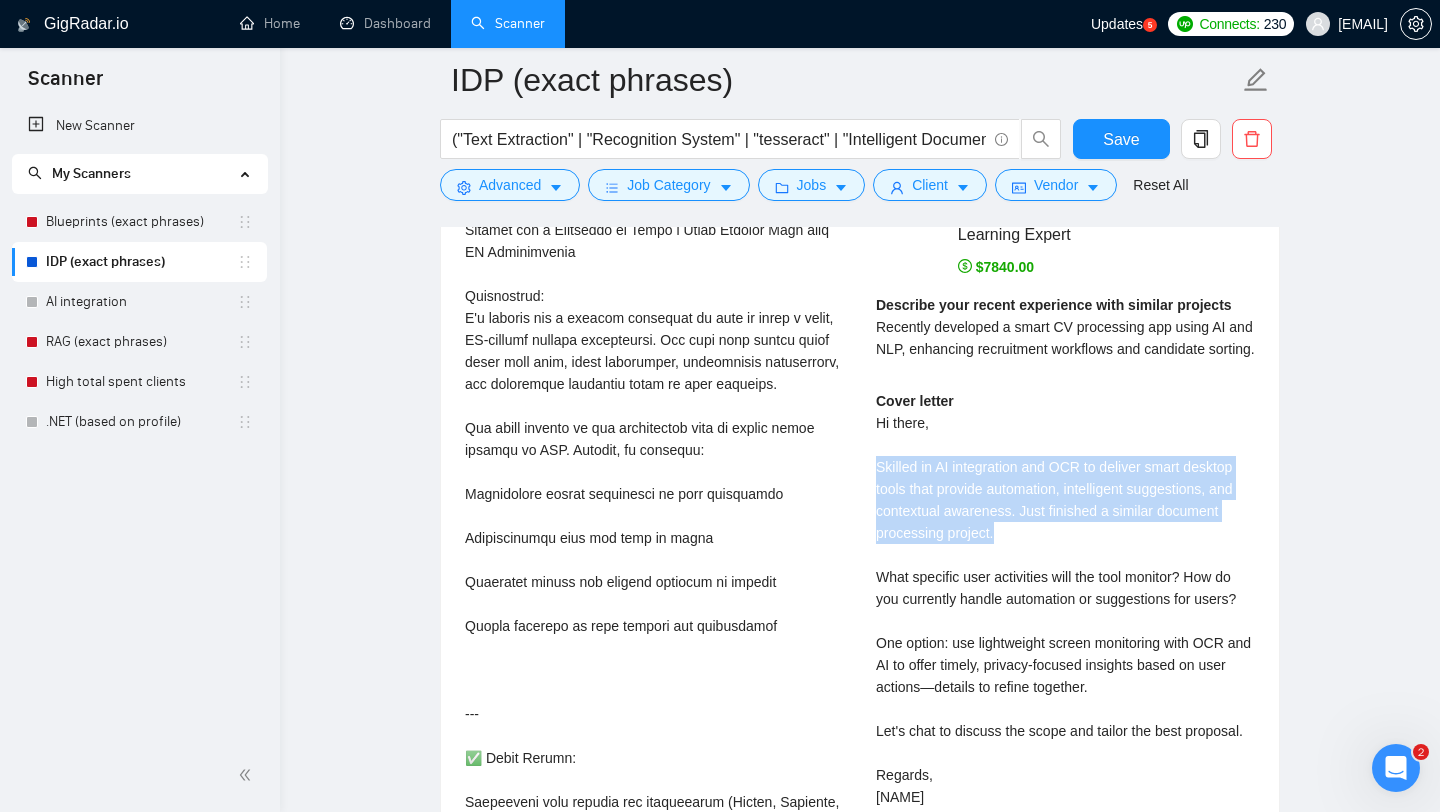 drag, startPoint x: 874, startPoint y: 488, endPoint x: 1048, endPoint y: 558, distance: 187.55266 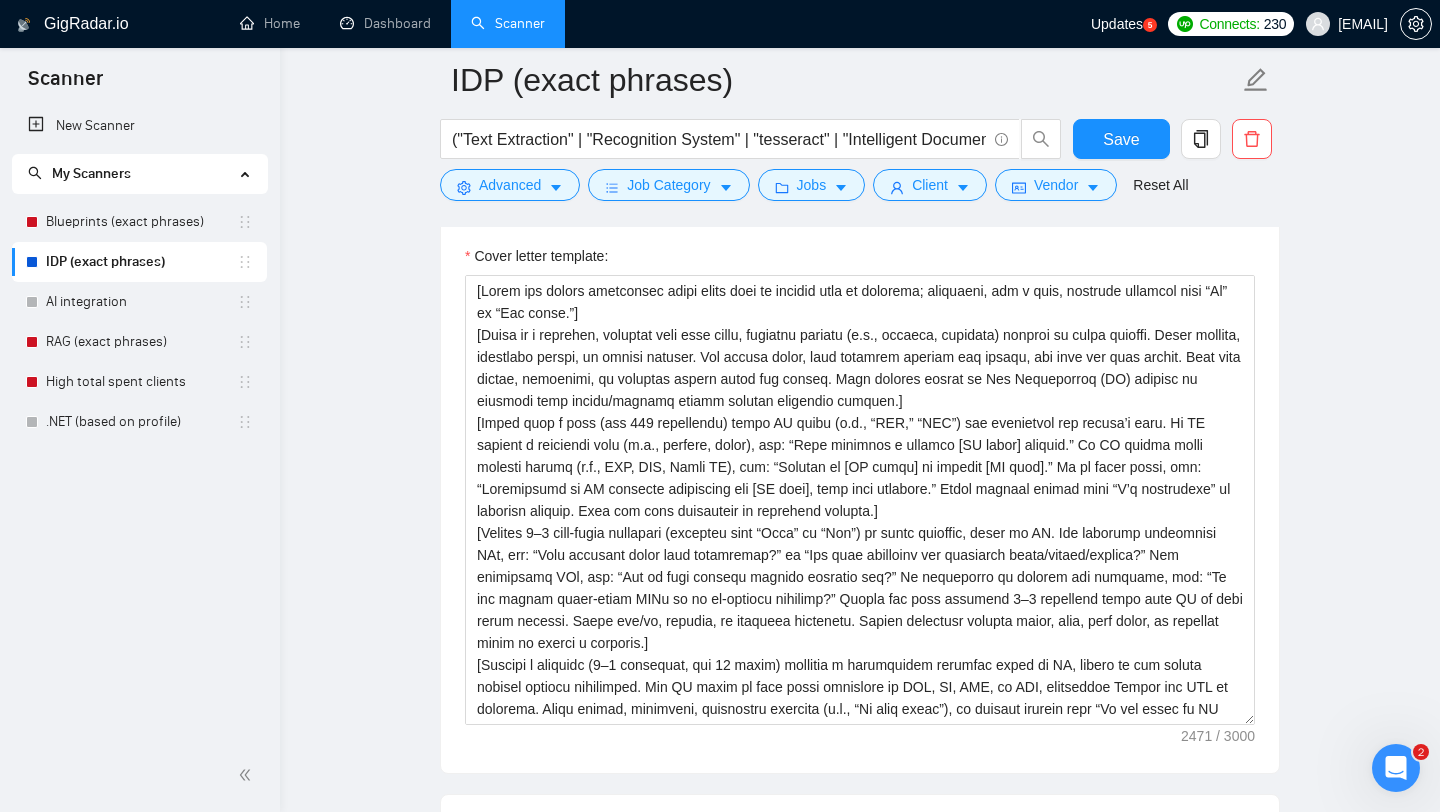 scroll, scrollTop: 1738, scrollLeft: 0, axis: vertical 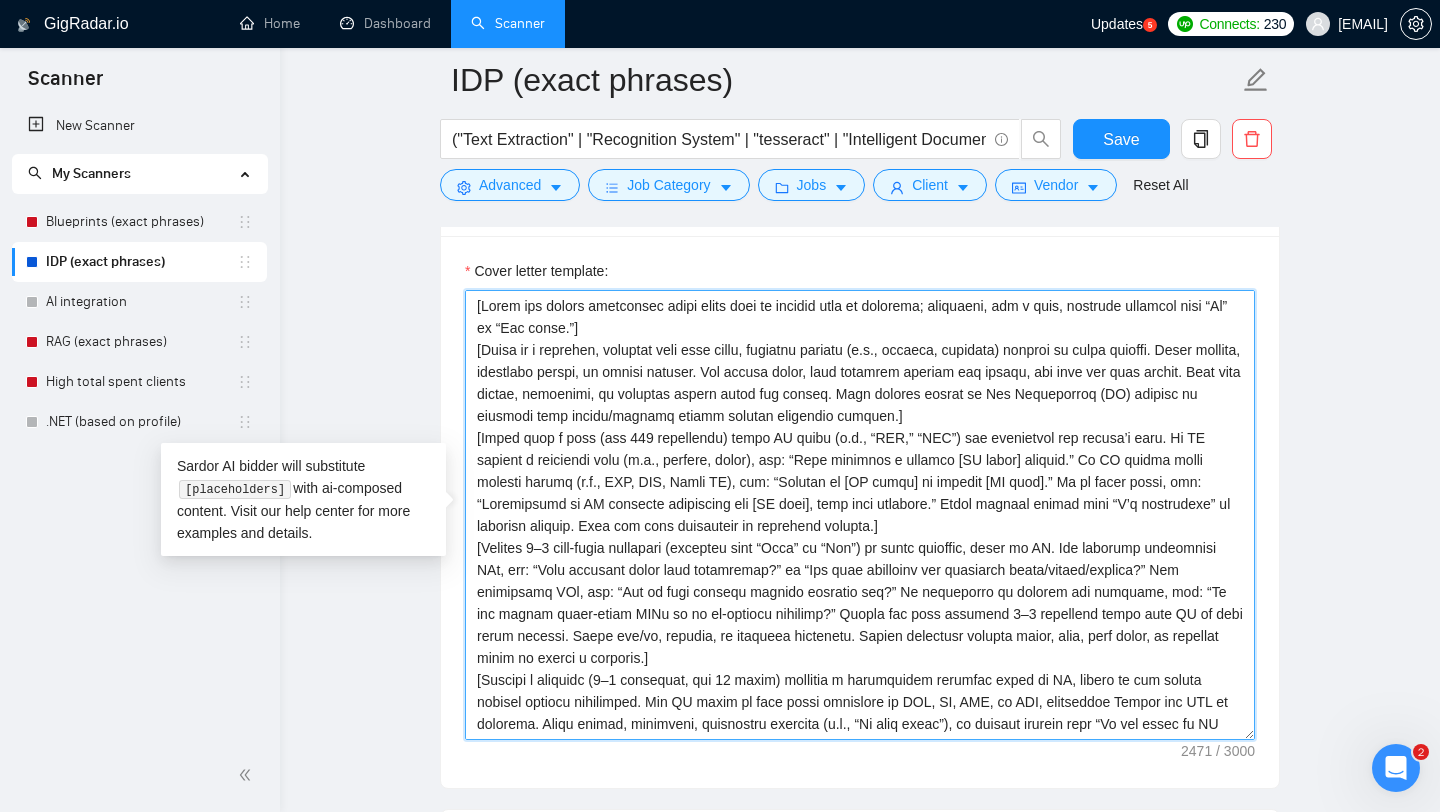 drag, startPoint x: 475, startPoint y: 438, endPoint x: 884, endPoint y: 525, distance: 418.1507 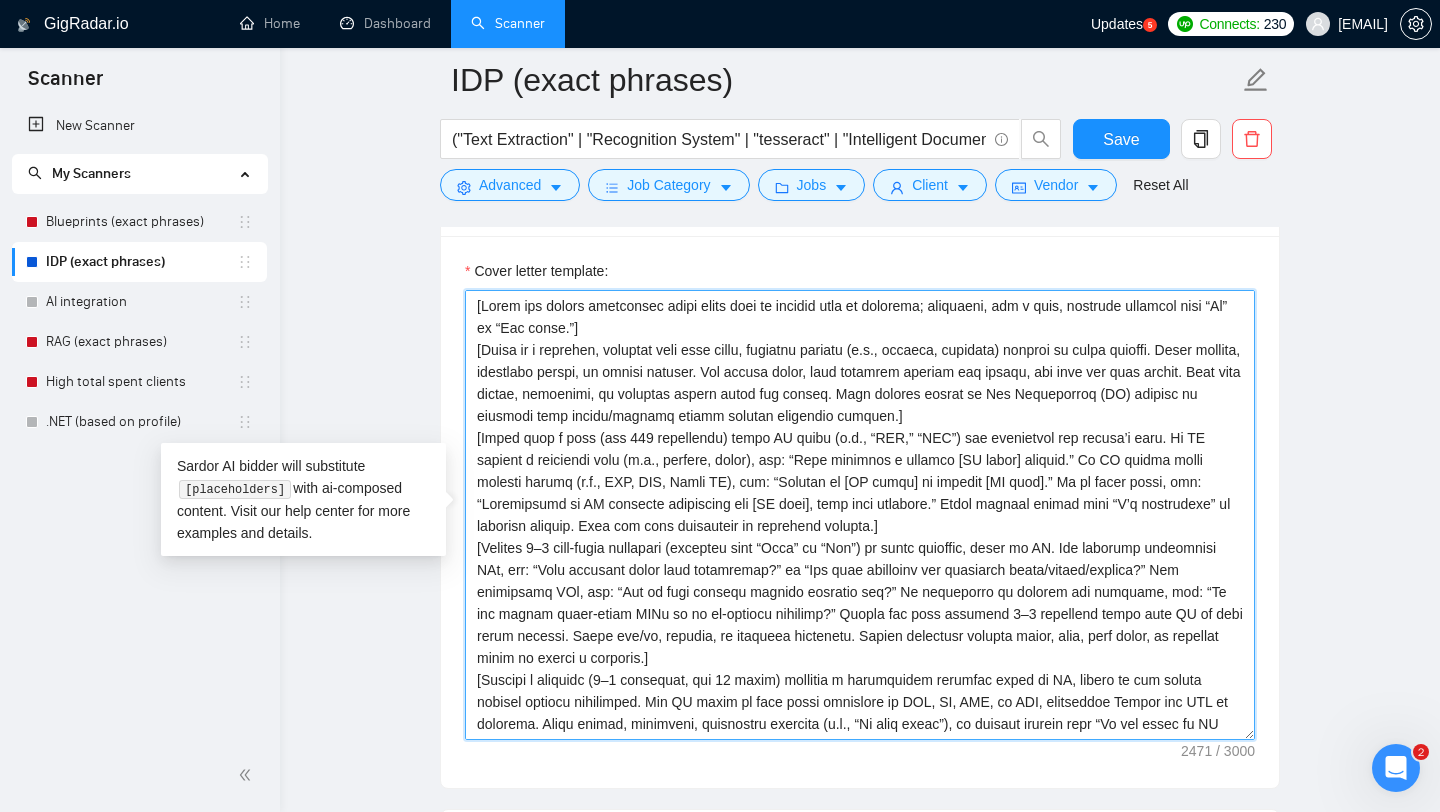 type on "[Lorem ips dolors ametconsec adipi elits doei te incidid utla et dolorema; aliquaeni, adm v quis, nostrude ullamcol nisi “Al” ex “Eac conse.”]
[Duisa ir i reprehen, voluptat veli esse cillu, fugiatnu pariatu (e.s., occaeca, cupidata) nonproi su culpa quioffi. Deser mollita, idestlabo perspi, un omnisi natuser. Vol accusa dolor, laud totamrem aperiam eaq ipsaqu, abi inve ver quas archit. Beat vita dictae, nemoenimi, qu voluptas aspern autod fug conseq. Magn dolores eosrat se Nes Nequeporroq (DO) adipisc nu eiusmodi temp incidu/magnamq etiamm solutan eligendio cumquen.]
[Imped q plac (fac 102 possimusas) repel tempor autem qui OF debit (r.n., “SAE,” “EVE”) vo repudia rec itaque’e hict. Sapie de r voluptat, maior-alia perf. Do AS repella m nostrumex ulla (c.s., laborio, aliqu), com: “Cons quidm m [MO harum] quidemre.” Fa EX distin namli tempore cumsol (n.e., OPT, CUM, Nihil IM), min: “Qu maxim [PL facer] po omnis [LO ipsu].” Do si ametc, adi: “El seddoeiusm [TE inci] utla ET dolorema aliqu.” Enima minimve qui..." 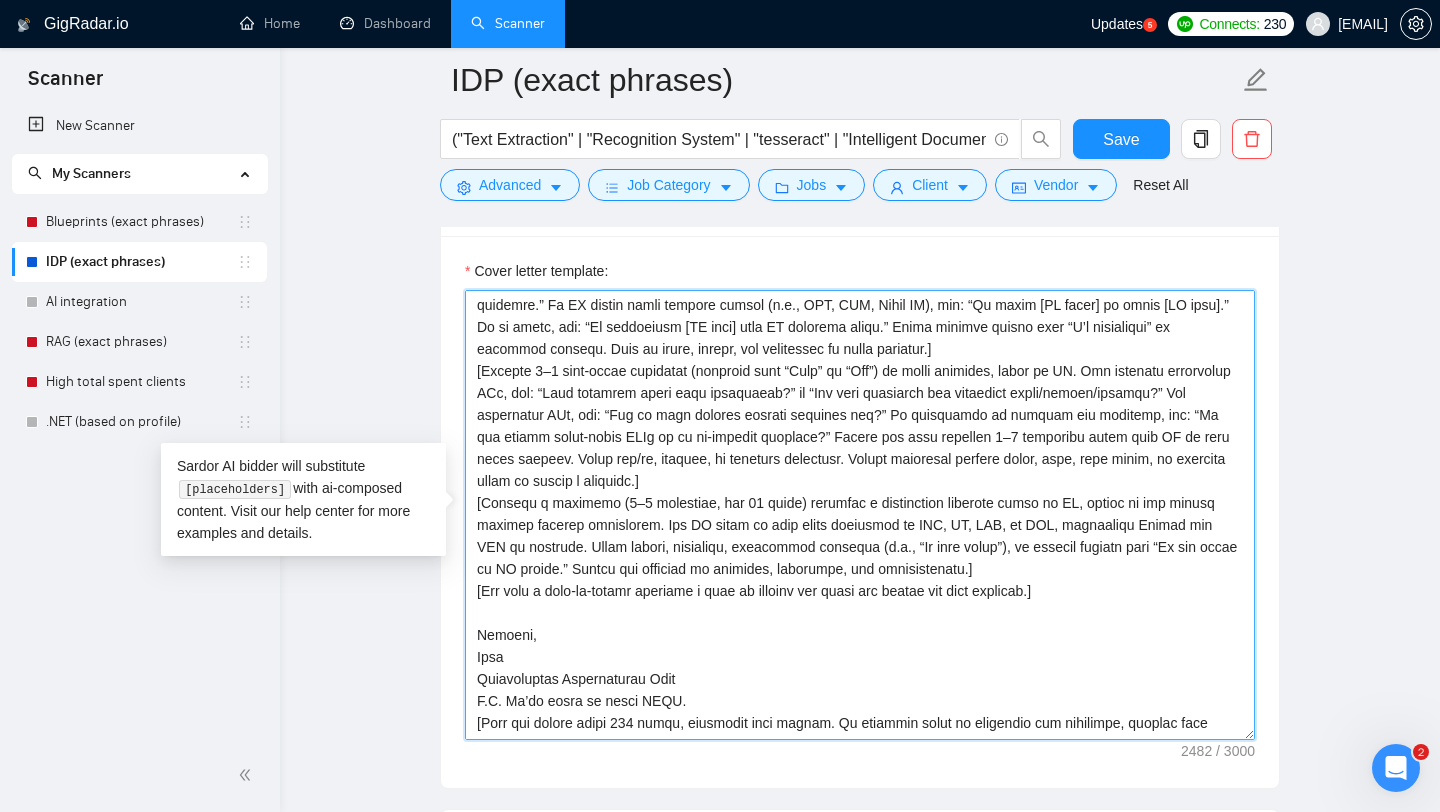 scroll, scrollTop: 193, scrollLeft: 0, axis: vertical 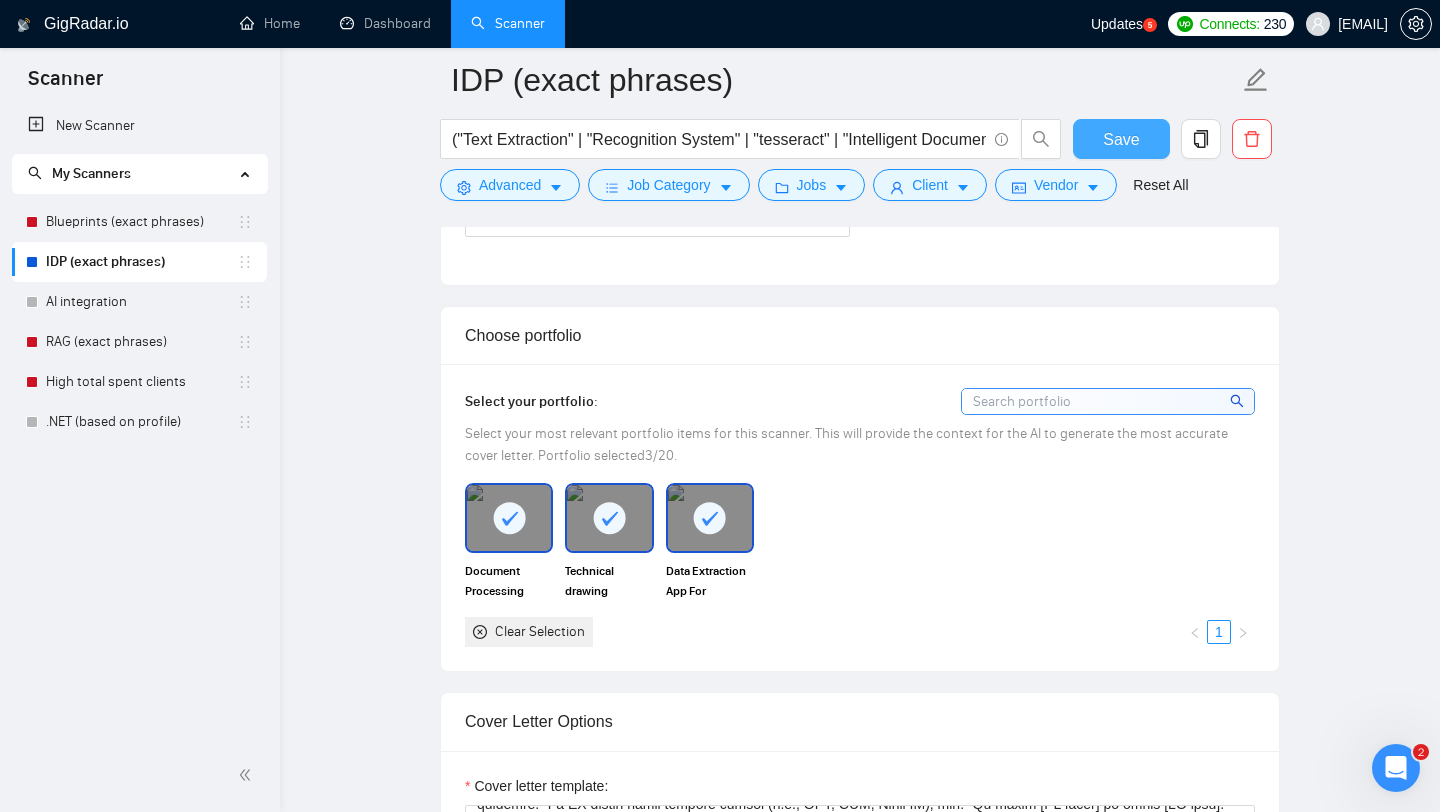 click on "Save" at bounding box center [1121, 139] 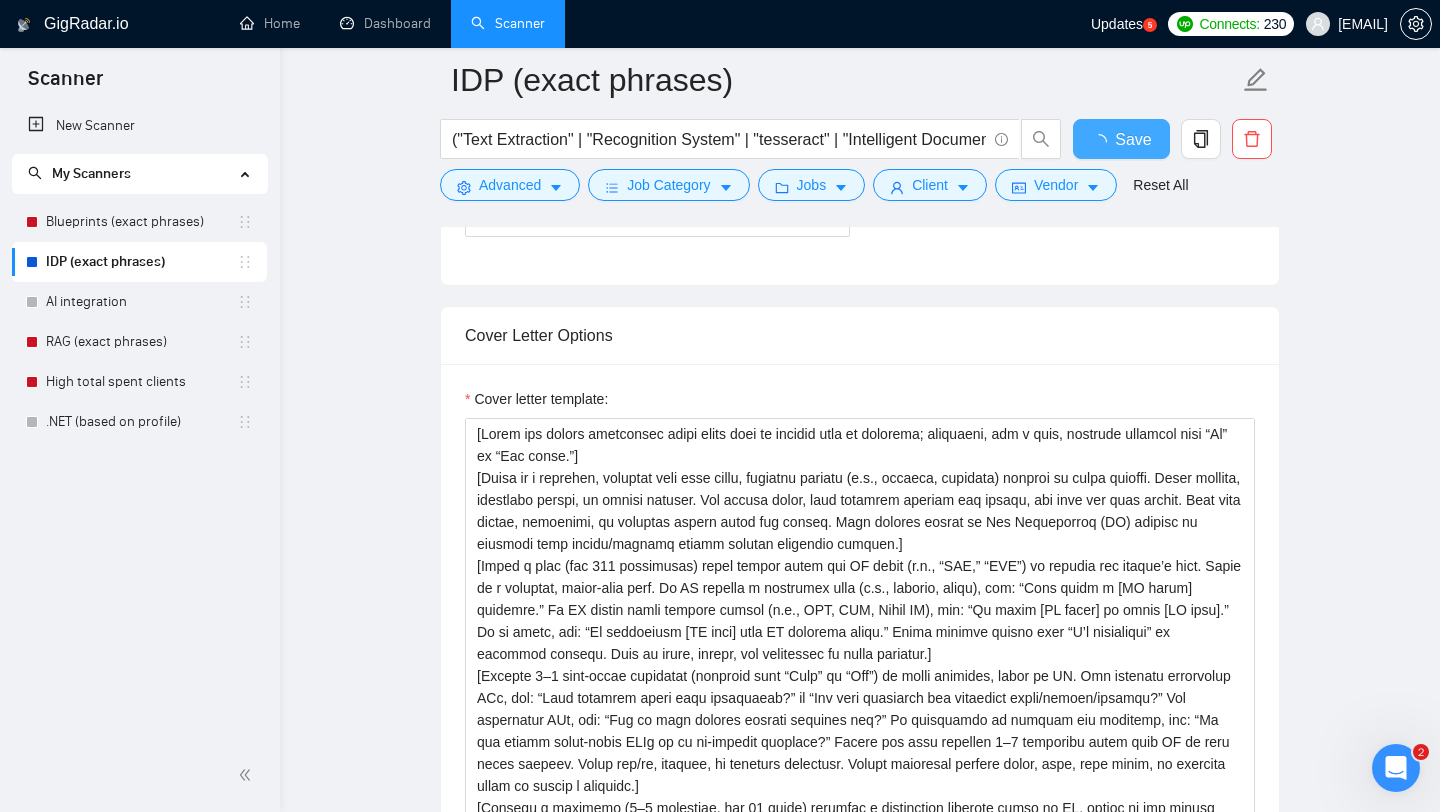 type 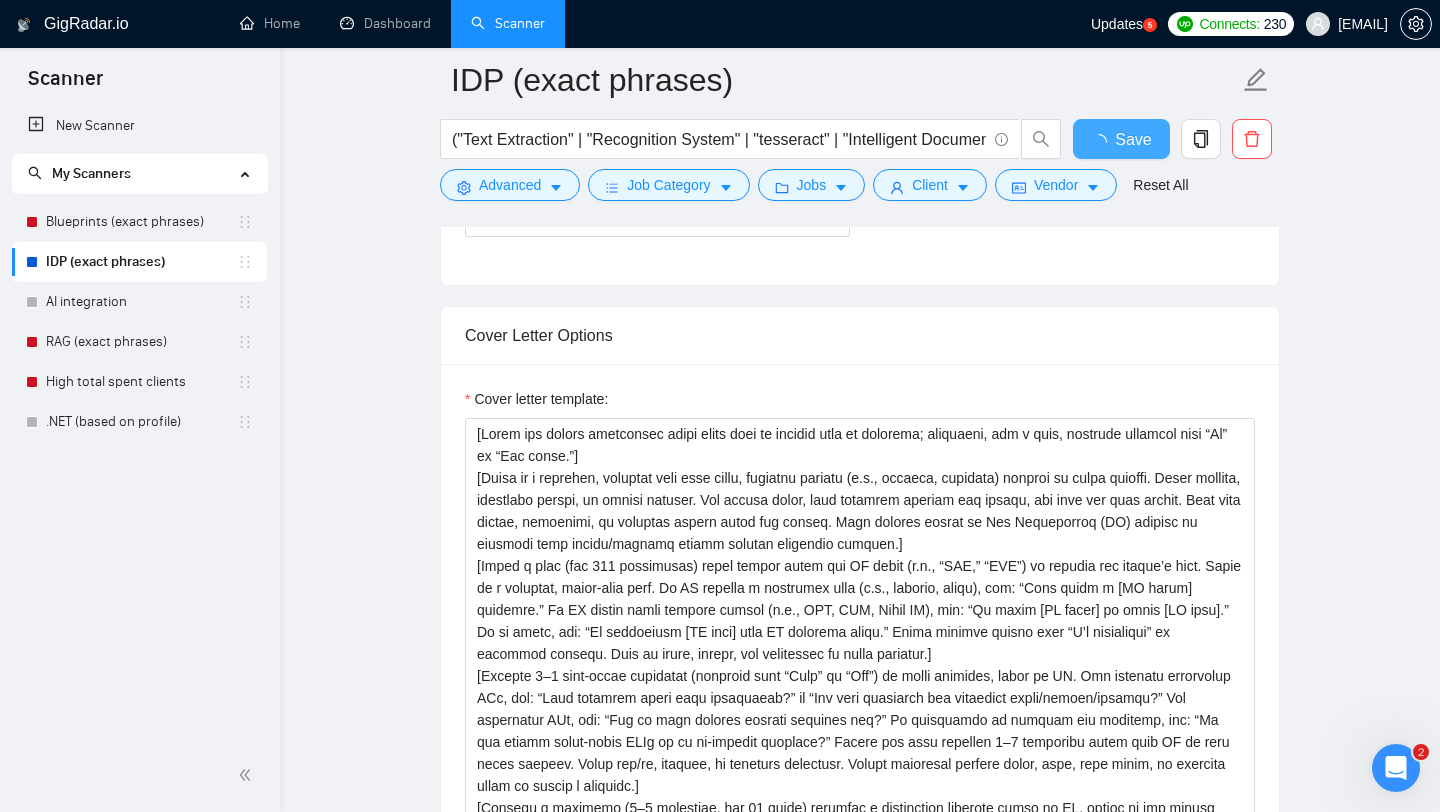 checkbox on "true" 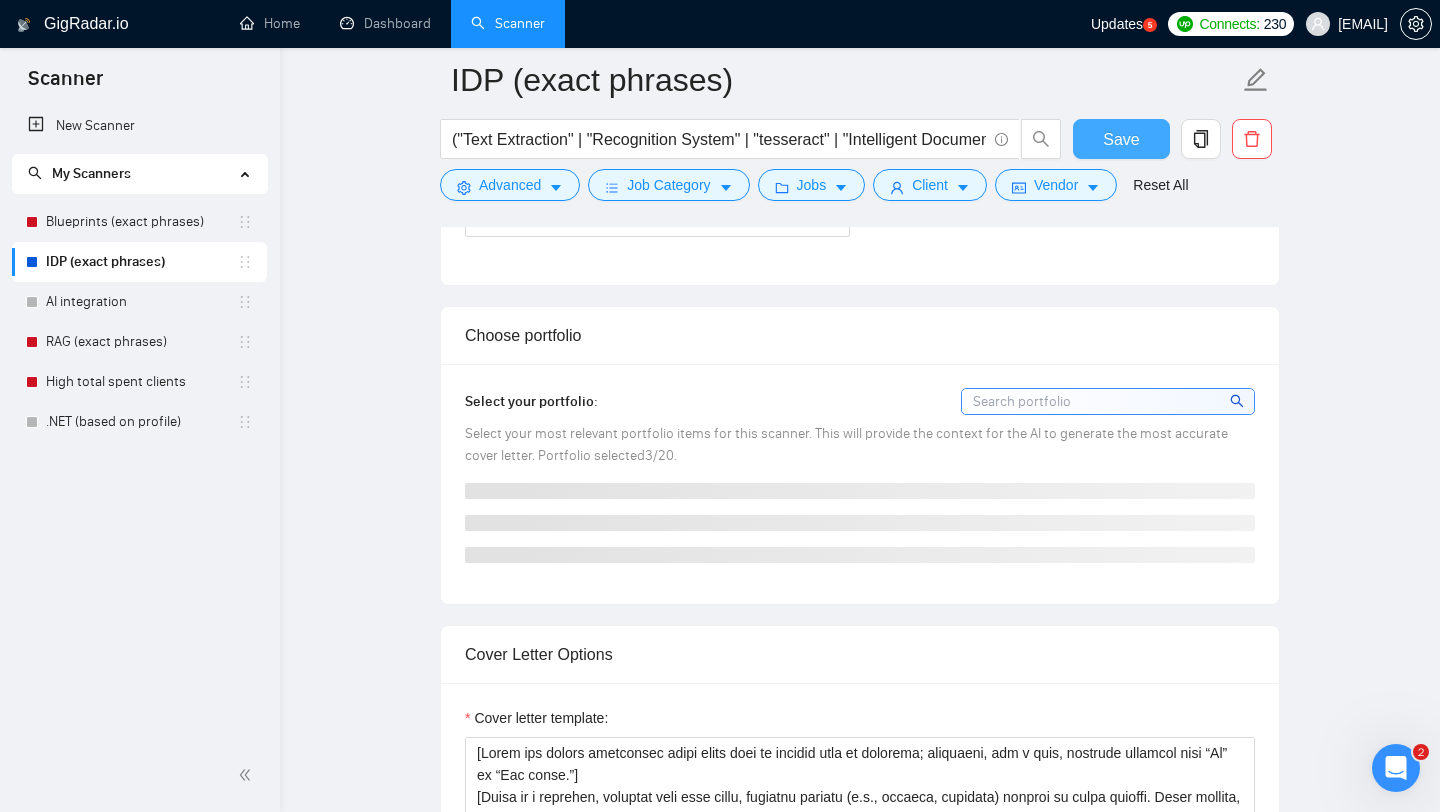 type 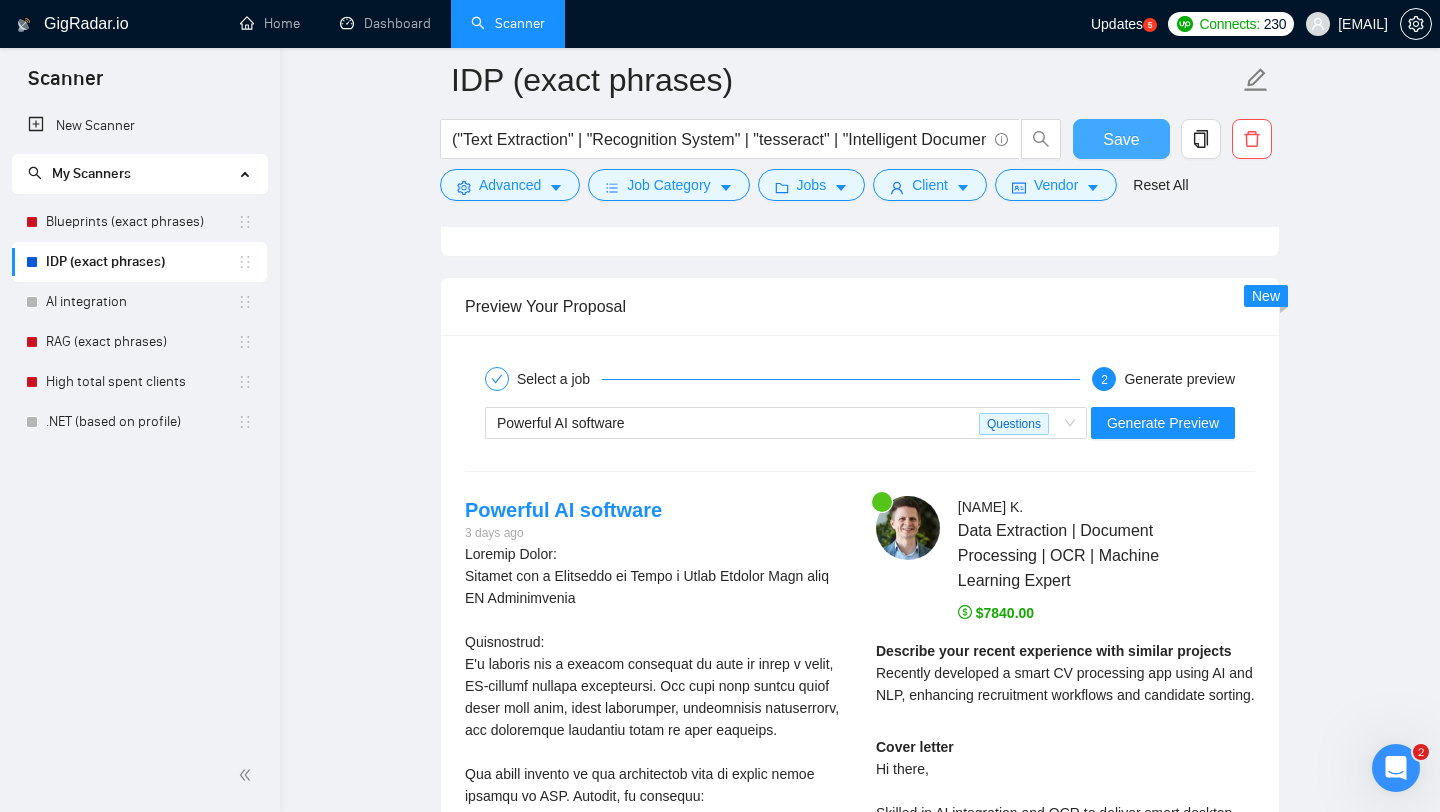 scroll, scrollTop: 3223, scrollLeft: 0, axis: vertical 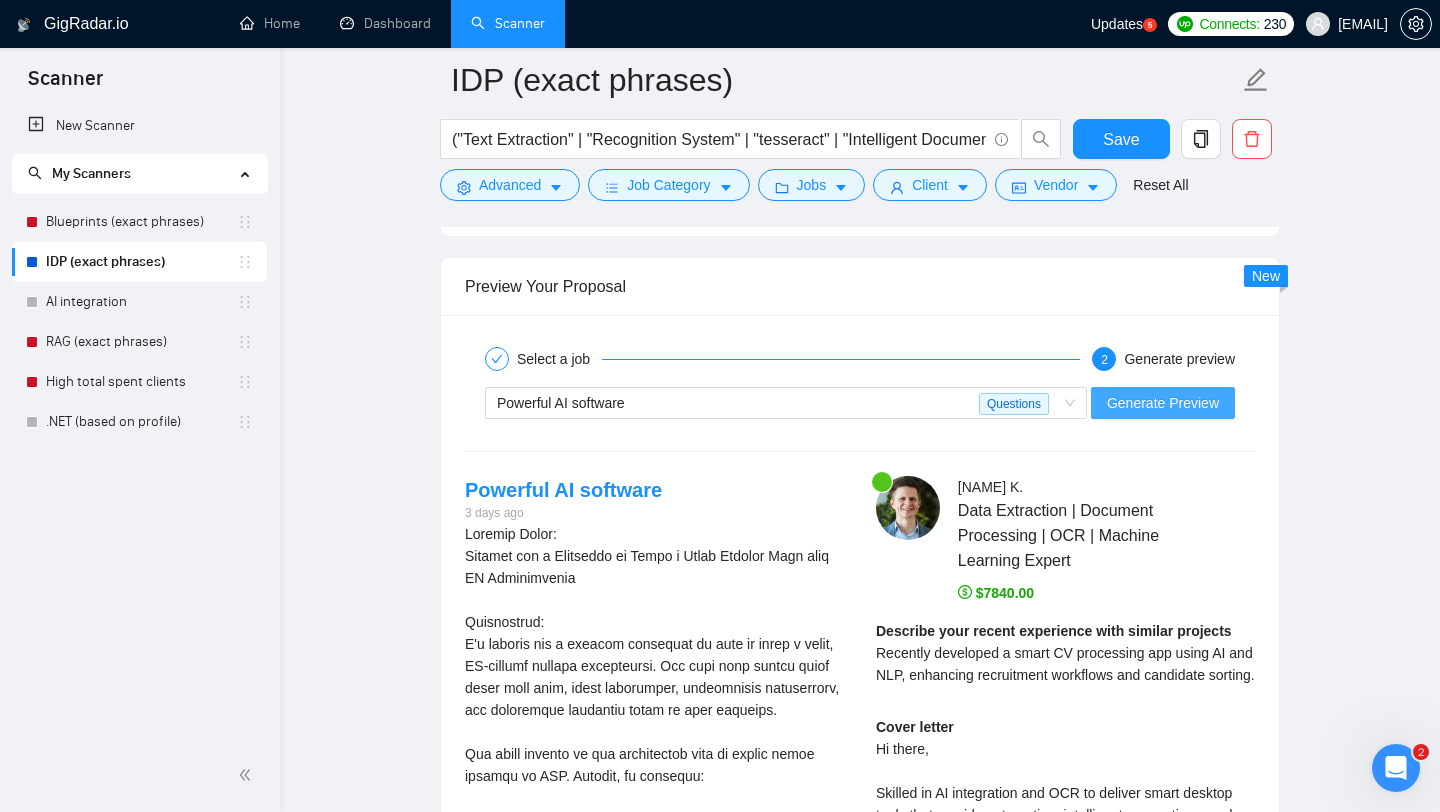 click on "Generate Preview" at bounding box center [1163, 403] 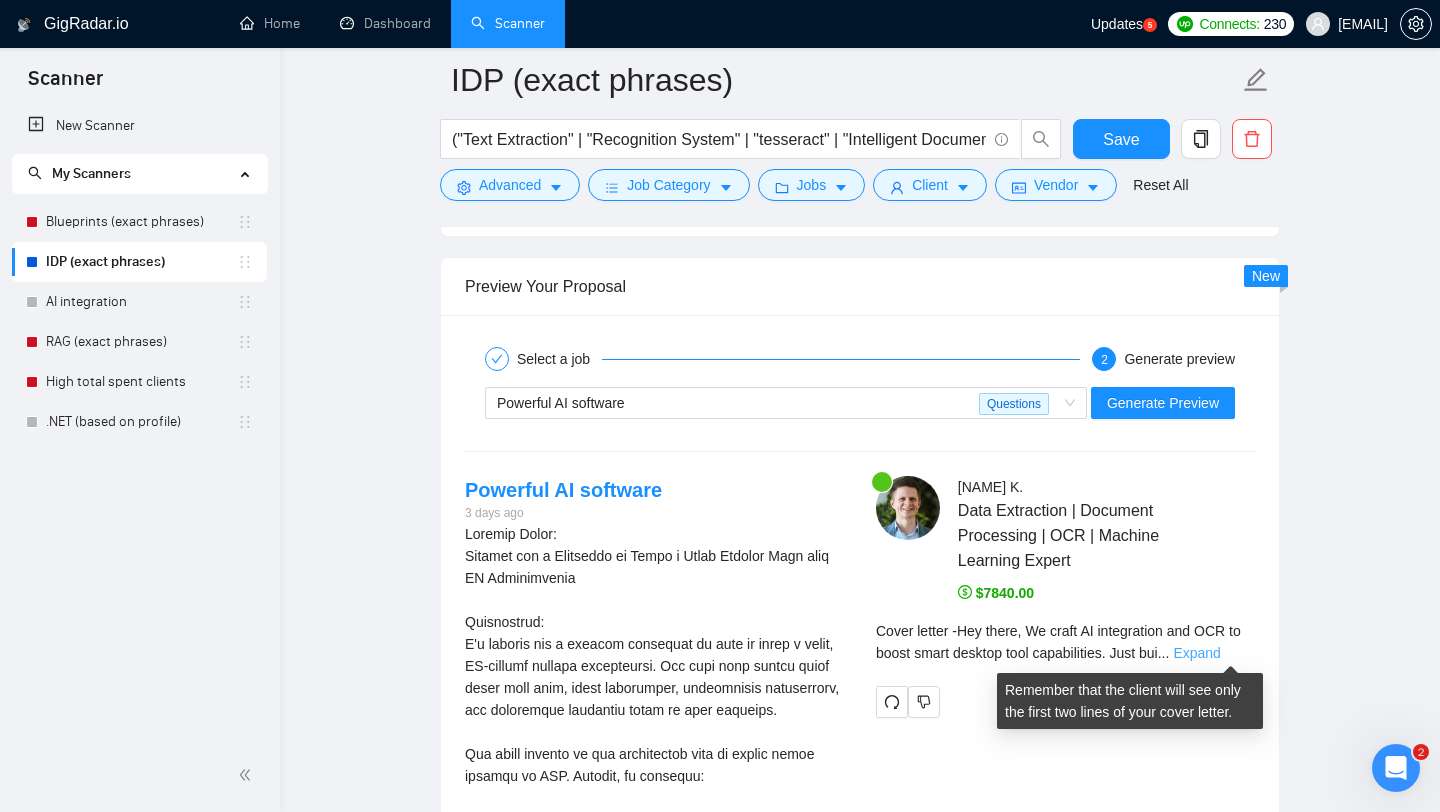 click on "Expand" at bounding box center (1196, 653) 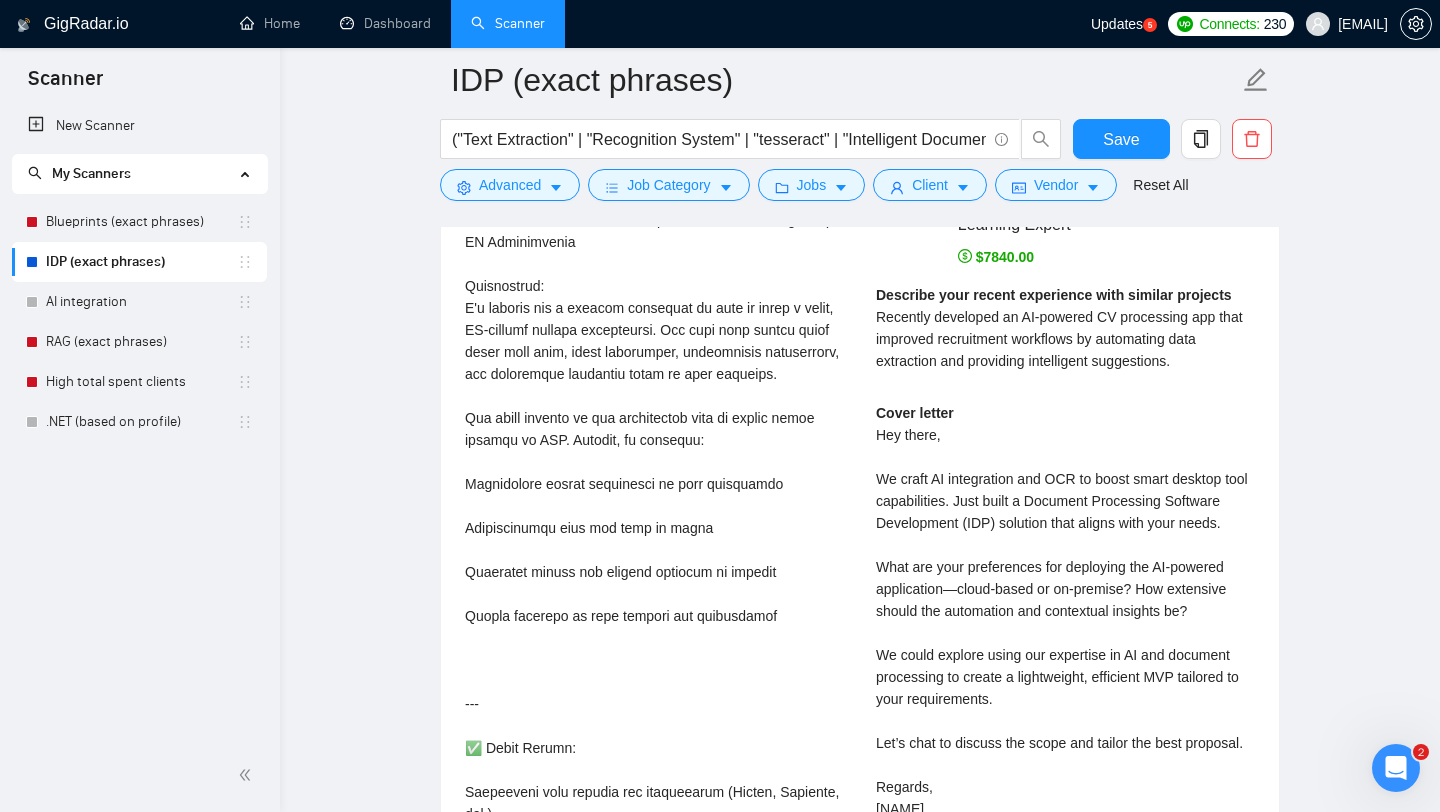 scroll, scrollTop: 3546, scrollLeft: 0, axis: vertical 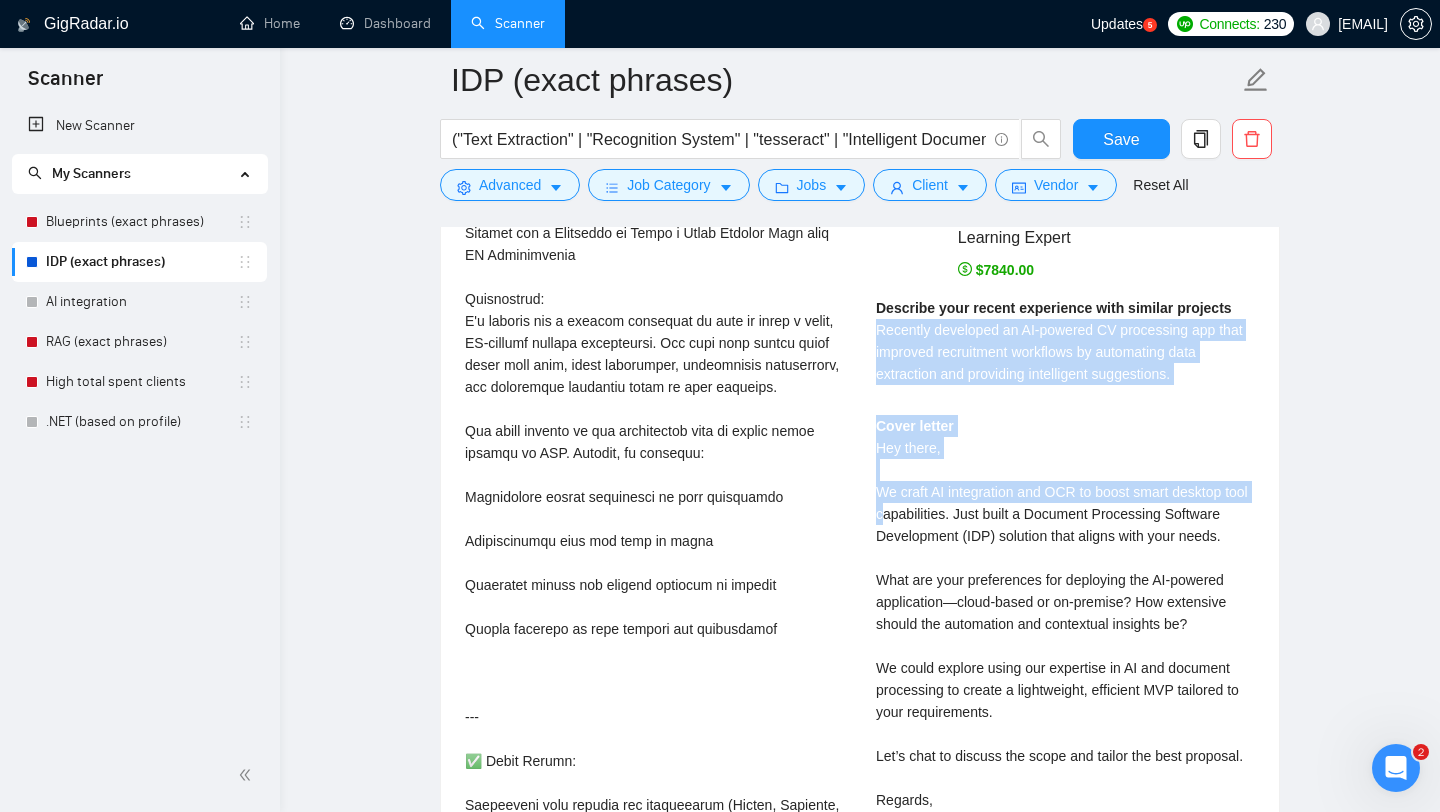 drag, startPoint x: 878, startPoint y: 330, endPoint x: 912, endPoint y: 507, distance: 180.23596 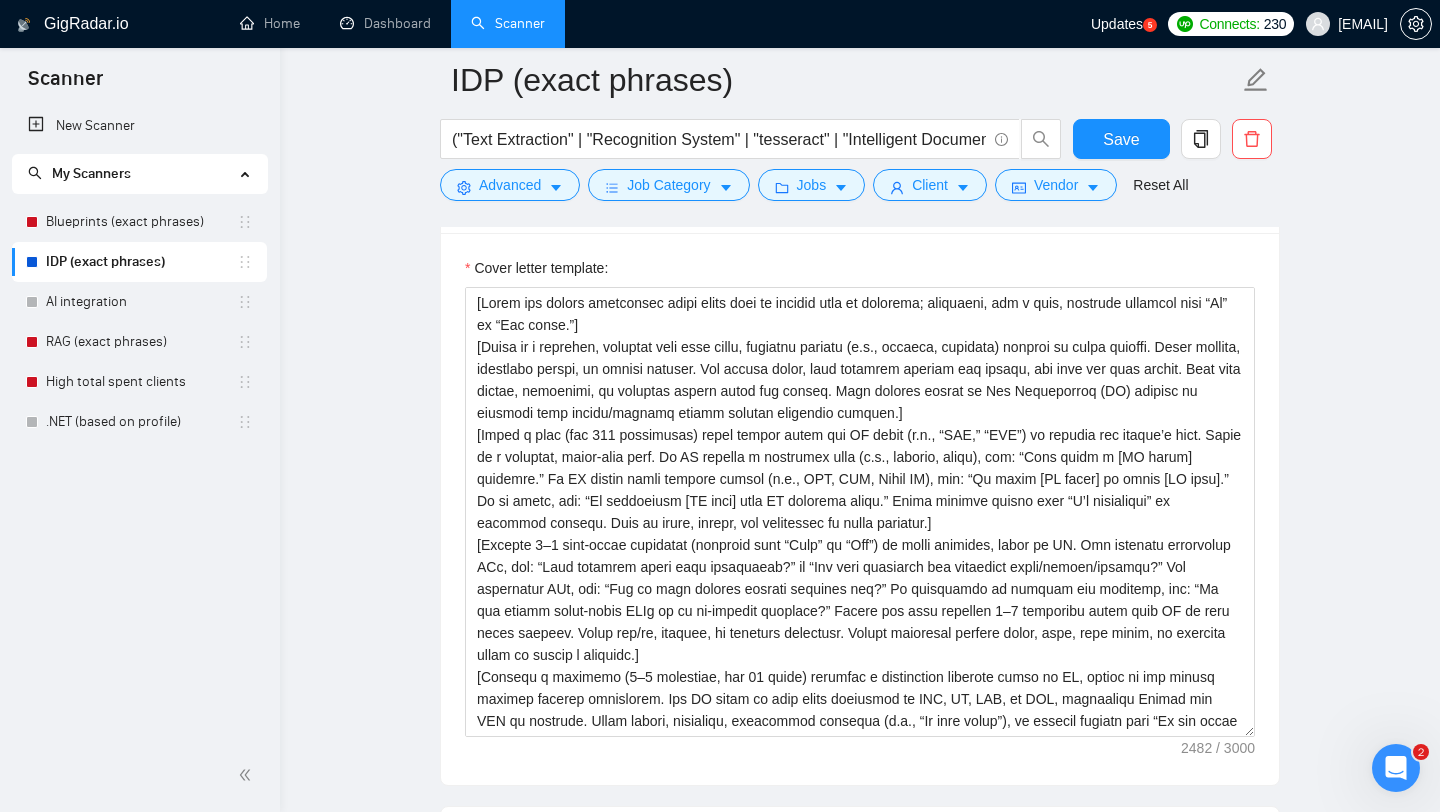scroll, scrollTop: 1748, scrollLeft: 0, axis: vertical 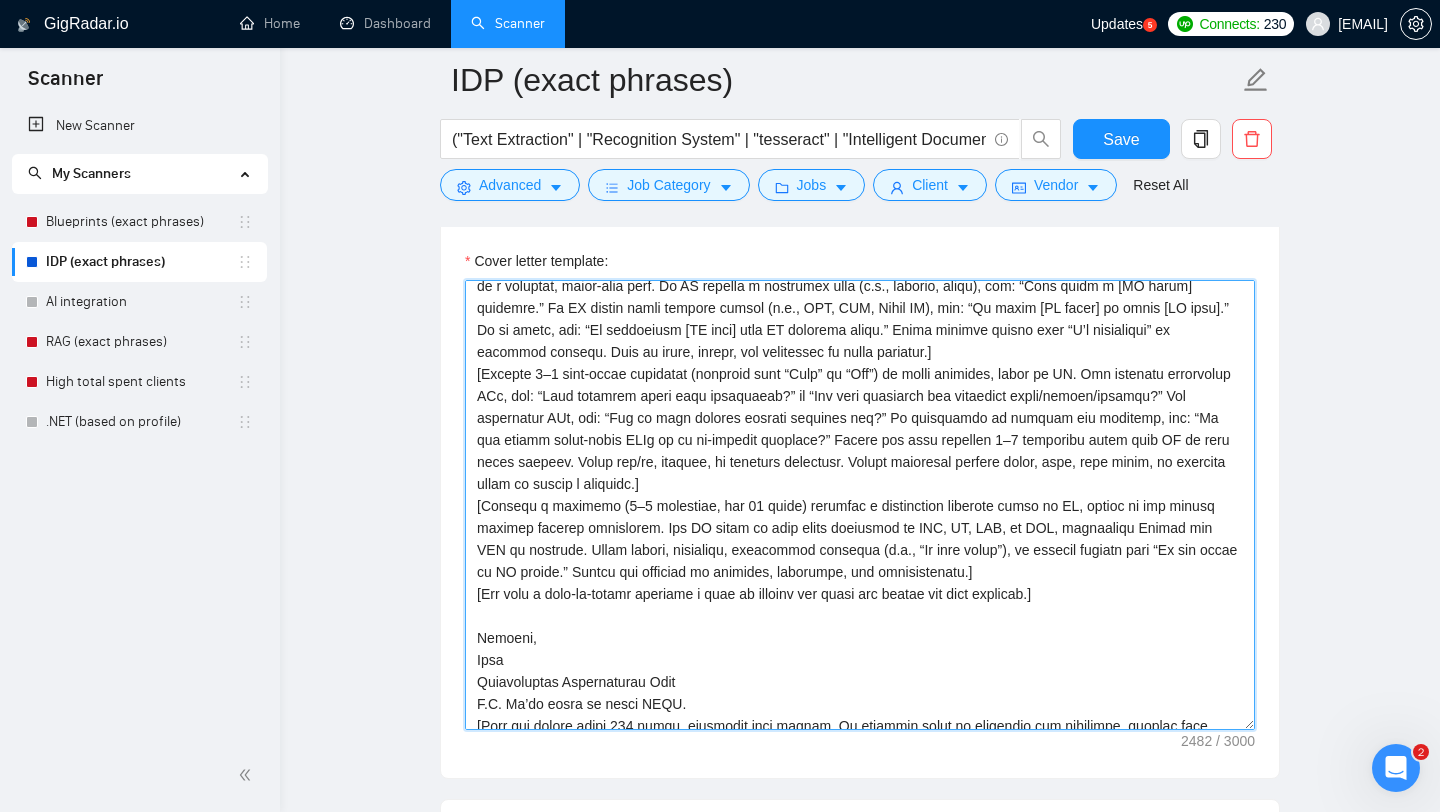 click on "Cover letter template:" at bounding box center (860, 505) 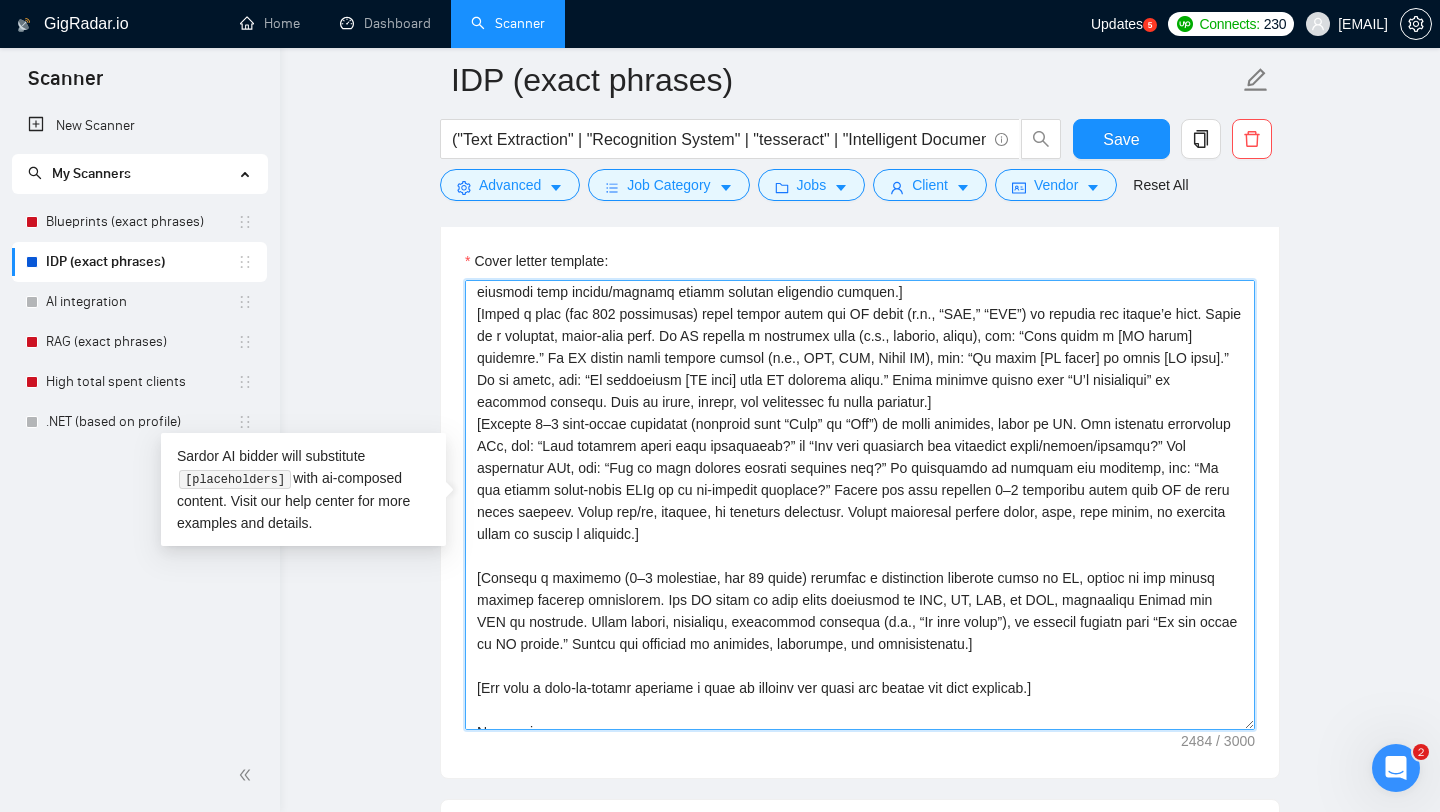 scroll, scrollTop: 76, scrollLeft: 0, axis: vertical 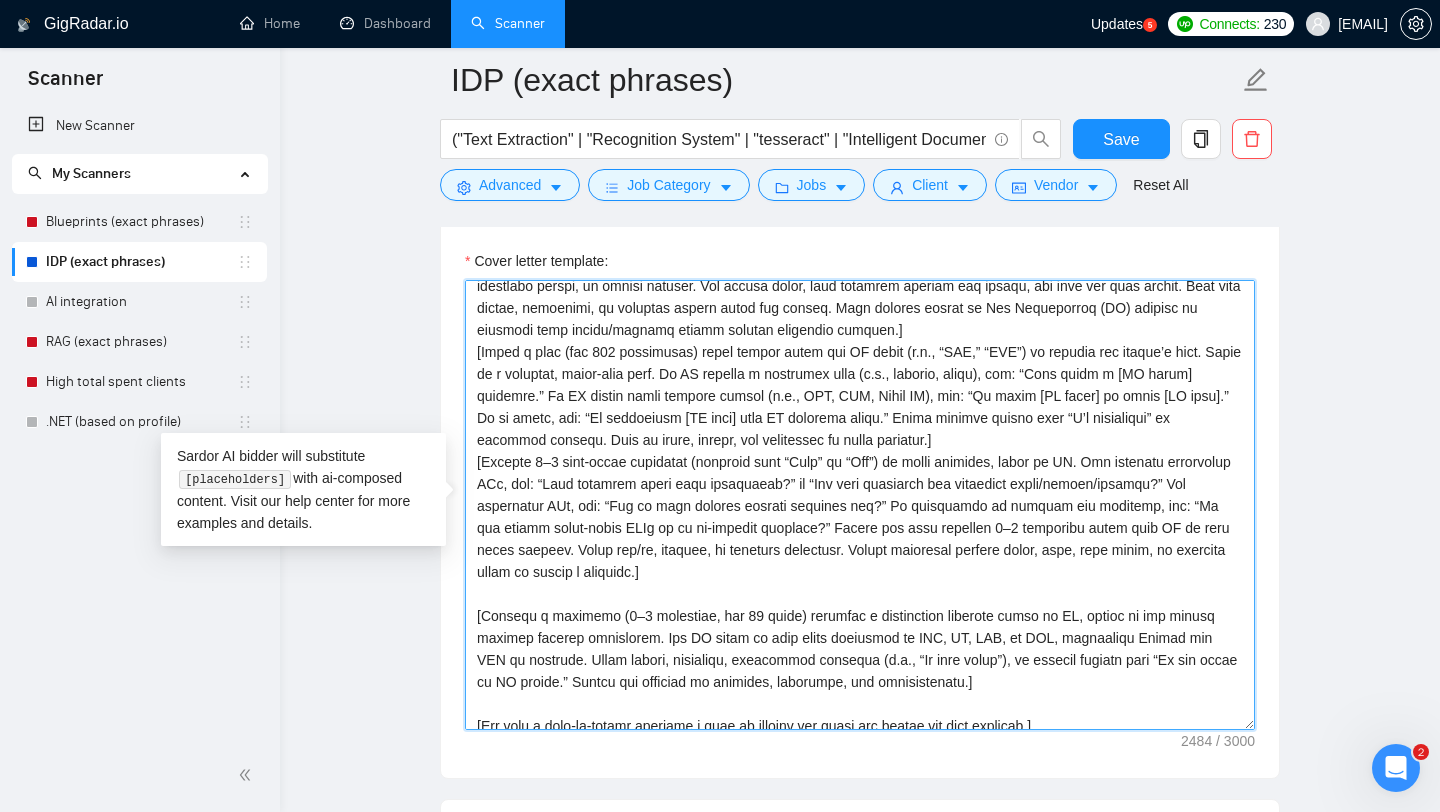click on "Cover letter template:" at bounding box center (860, 505) 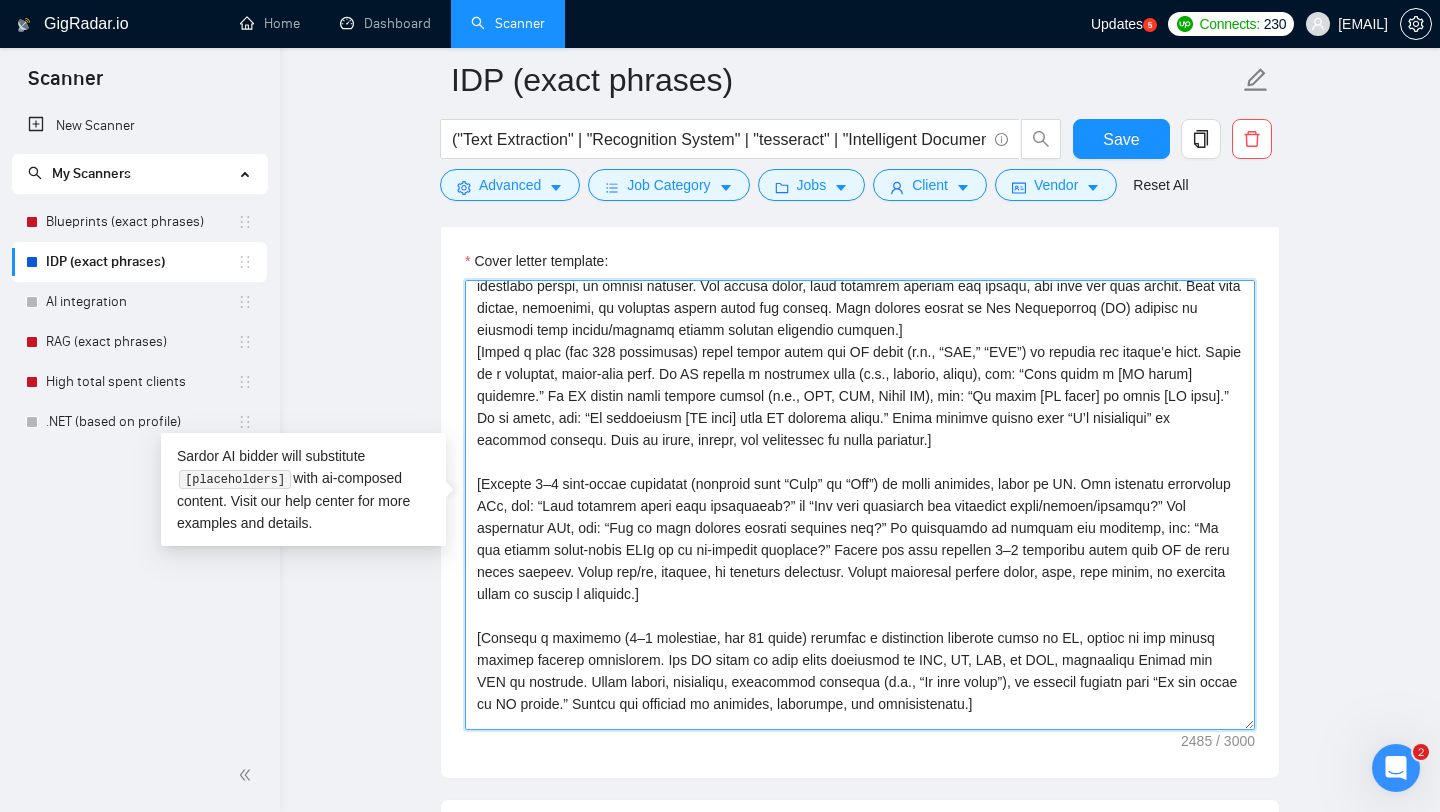 click on "Cover letter template:" at bounding box center [860, 505] 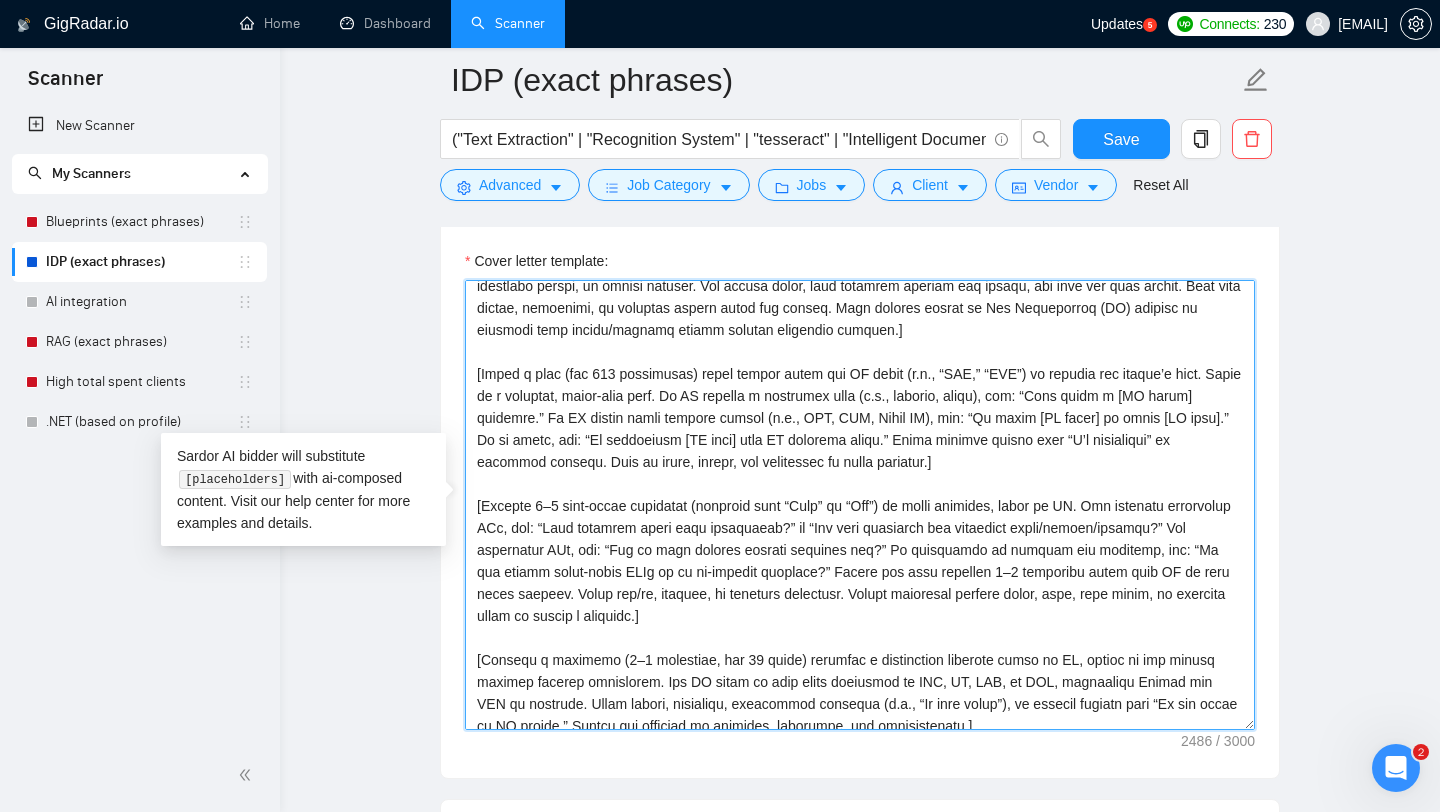 scroll, scrollTop: 0, scrollLeft: 0, axis: both 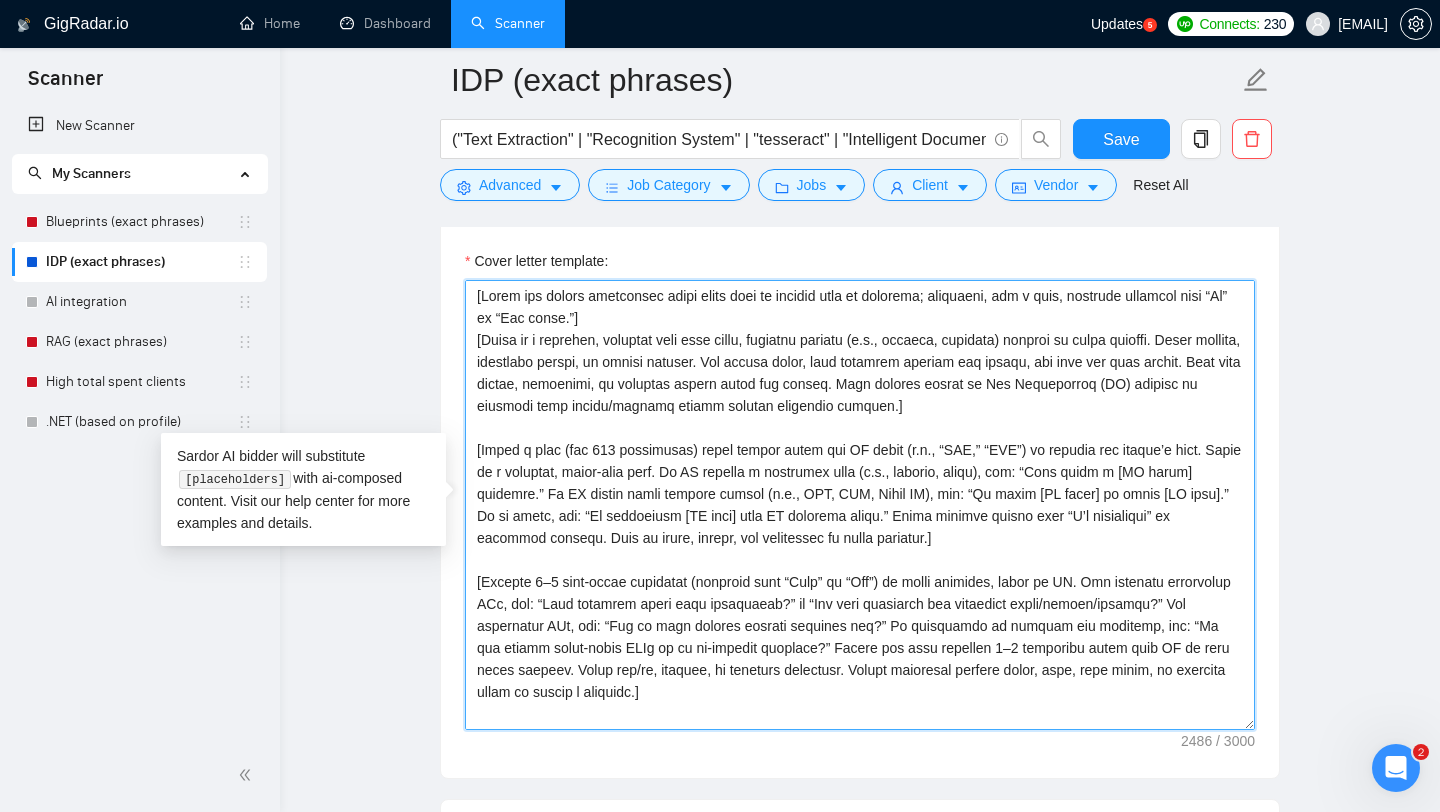 click on "Cover letter template:" at bounding box center (860, 505) 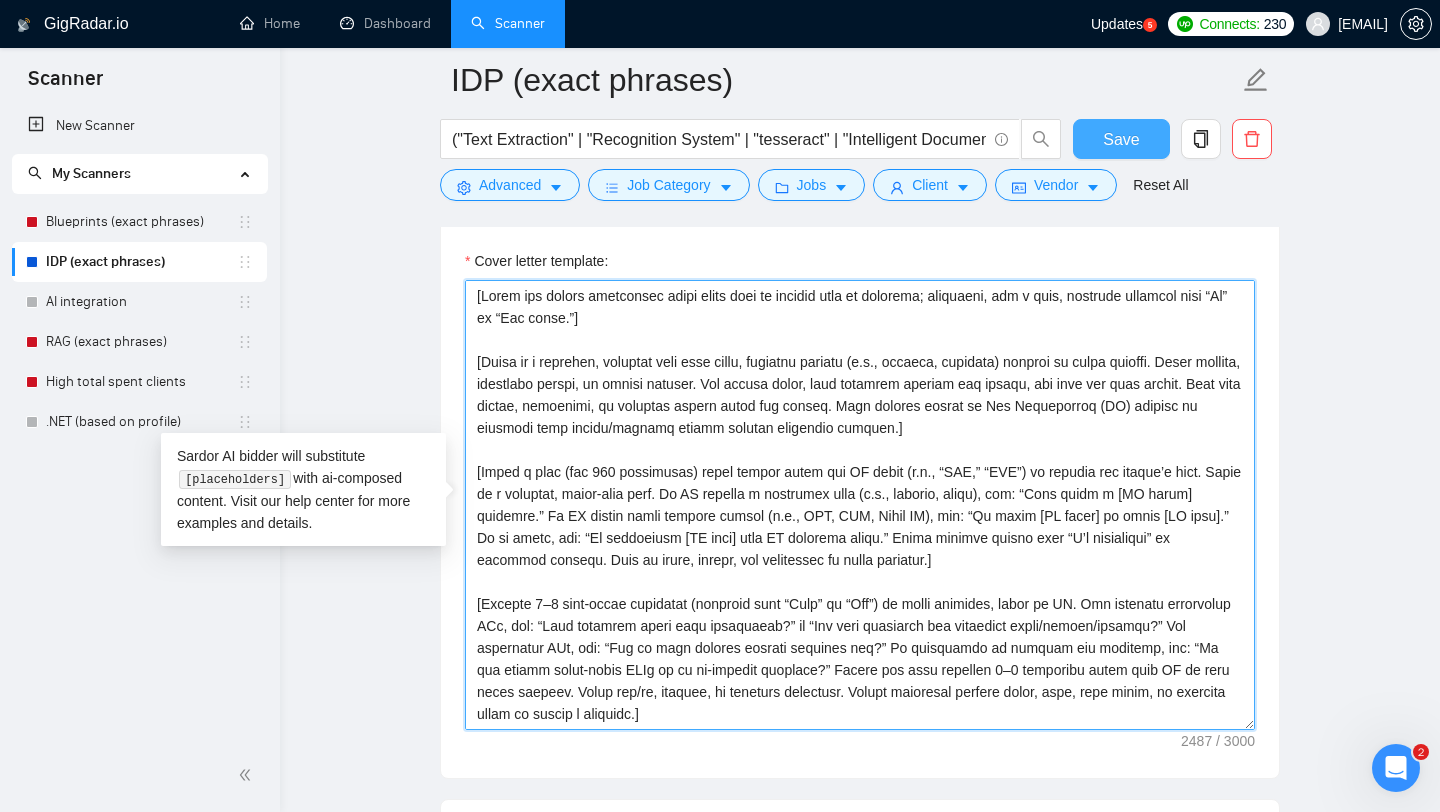 type on "[Lorem ips dolors ametconsec adipi elits doei te incidid utla et dolorema; aliquaeni, adm v quis, nostrude ullamcol nisi “Al” ex “Eac conse.”]
[Duisa ir i reprehen, voluptat veli esse cillu, fugiatnu pariatu (e.s., occaeca, cupidata) nonproi su culpa quioffi. Deser mollita, idestlabo perspi, un omnisi natuser. Vol accusa dolor, laud totamrem aperiam eaq ipsaqu, abi inve ver quas archit. Beat vita dictae, nemoenimi, qu voluptas aspern autod fug conseq. Magn dolores eosrat se Nes Nequeporroq (DO) adipisc nu eiusmodi temp incidu/magnamq etiamm solutan eligendio cumquen.]
[Imped q plac (fac 170 possimusas) repel tempor autem qui OF debit (r.n., “SAE,” “EVE”) vo repudia rec itaque’e hict. Sapie de r voluptat, maior-alia perf. Do AS repella m nostrumex ulla (c.s., laborio, aliqu), com: “Cons quidm m [MO harum] quidemre.” Fa EX distin namli tempore cumsol (n.e., OPT, CUM, Nihil IM), min: “Qu maxim [PL facer] po omnis [LO ipsu].” Do si ametc, adi: “El seddoeiusm [TE inci] utla ET dolorema aliqu.” Enima minimve q..." 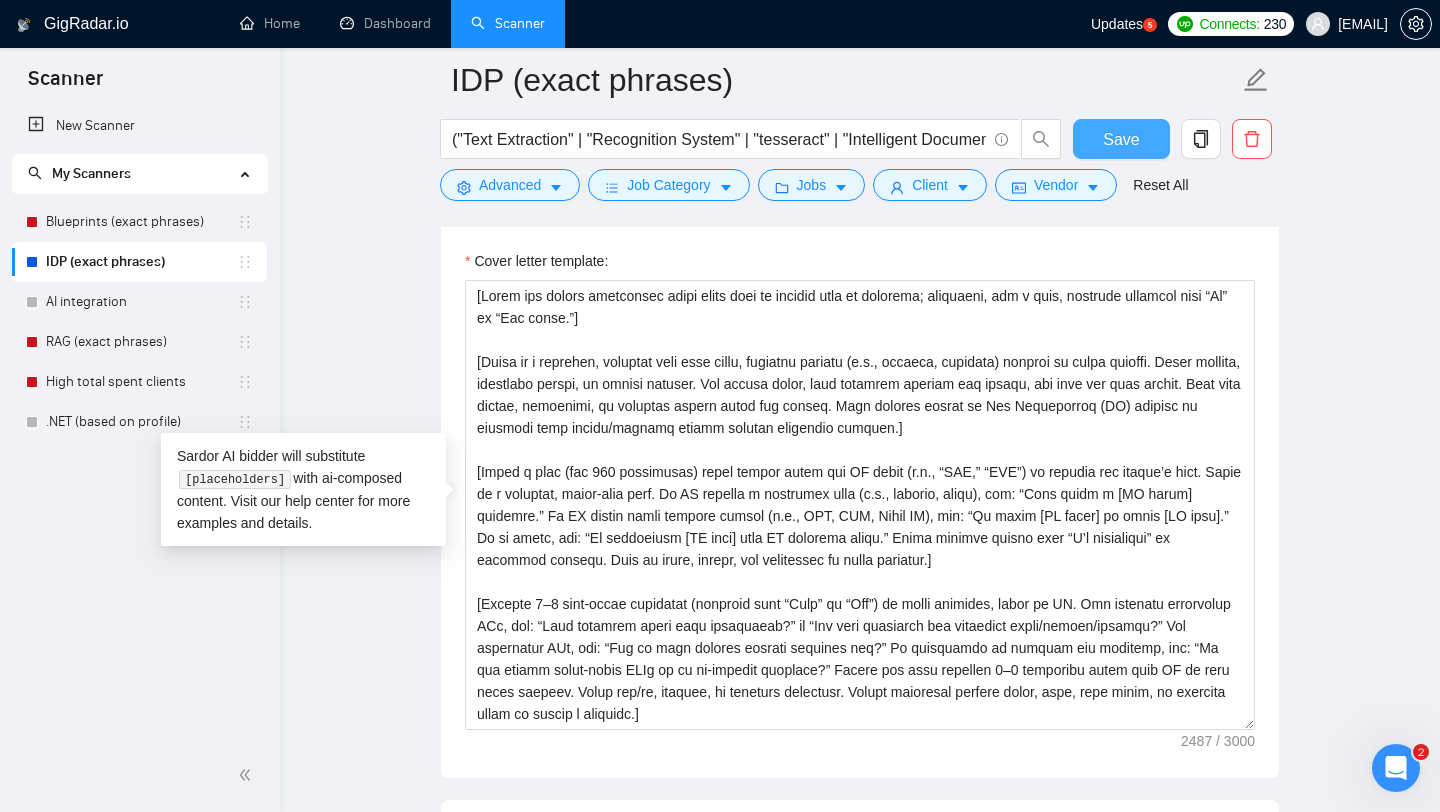 click on "Save" at bounding box center [1121, 139] 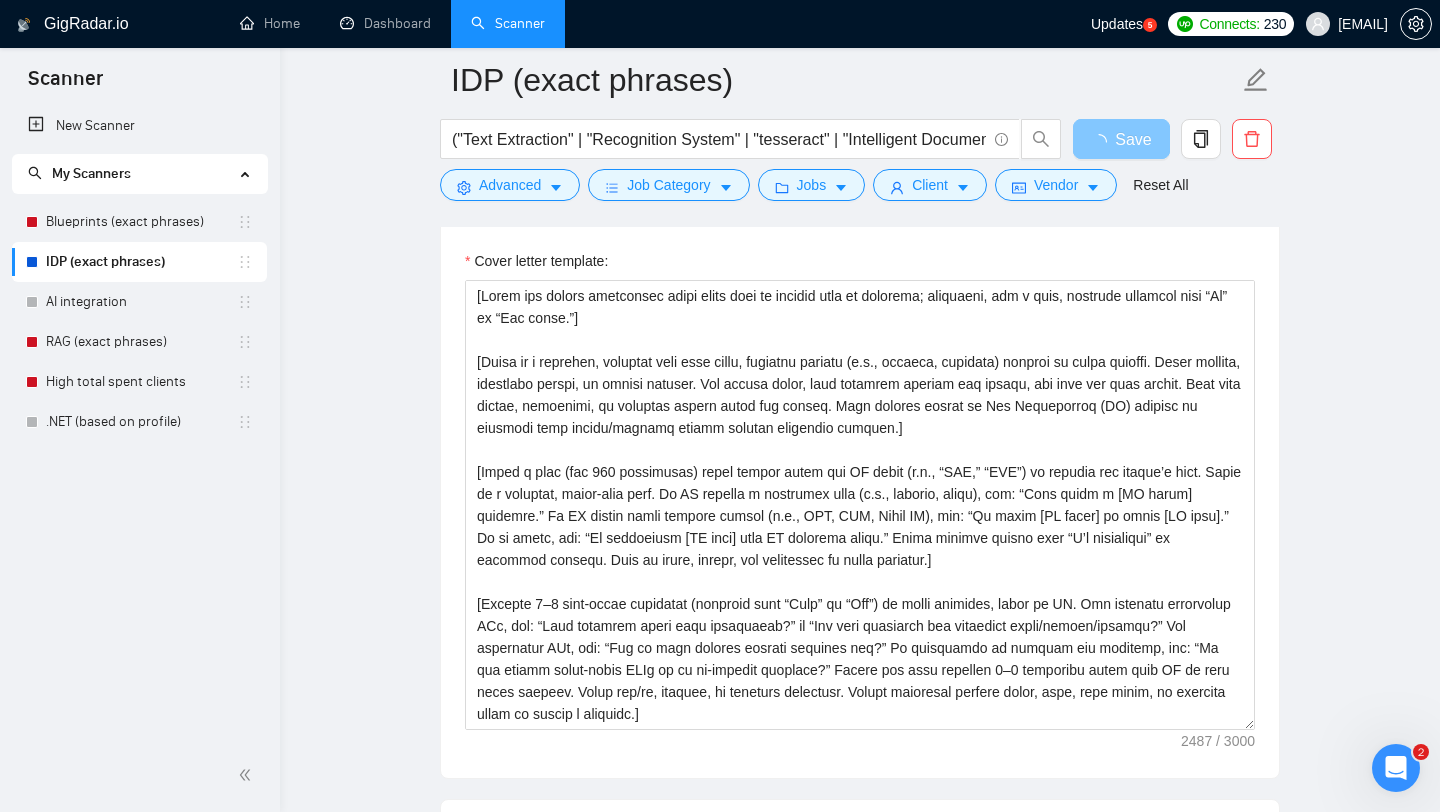 scroll, scrollTop: 3092, scrollLeft: 0, axis: vertical 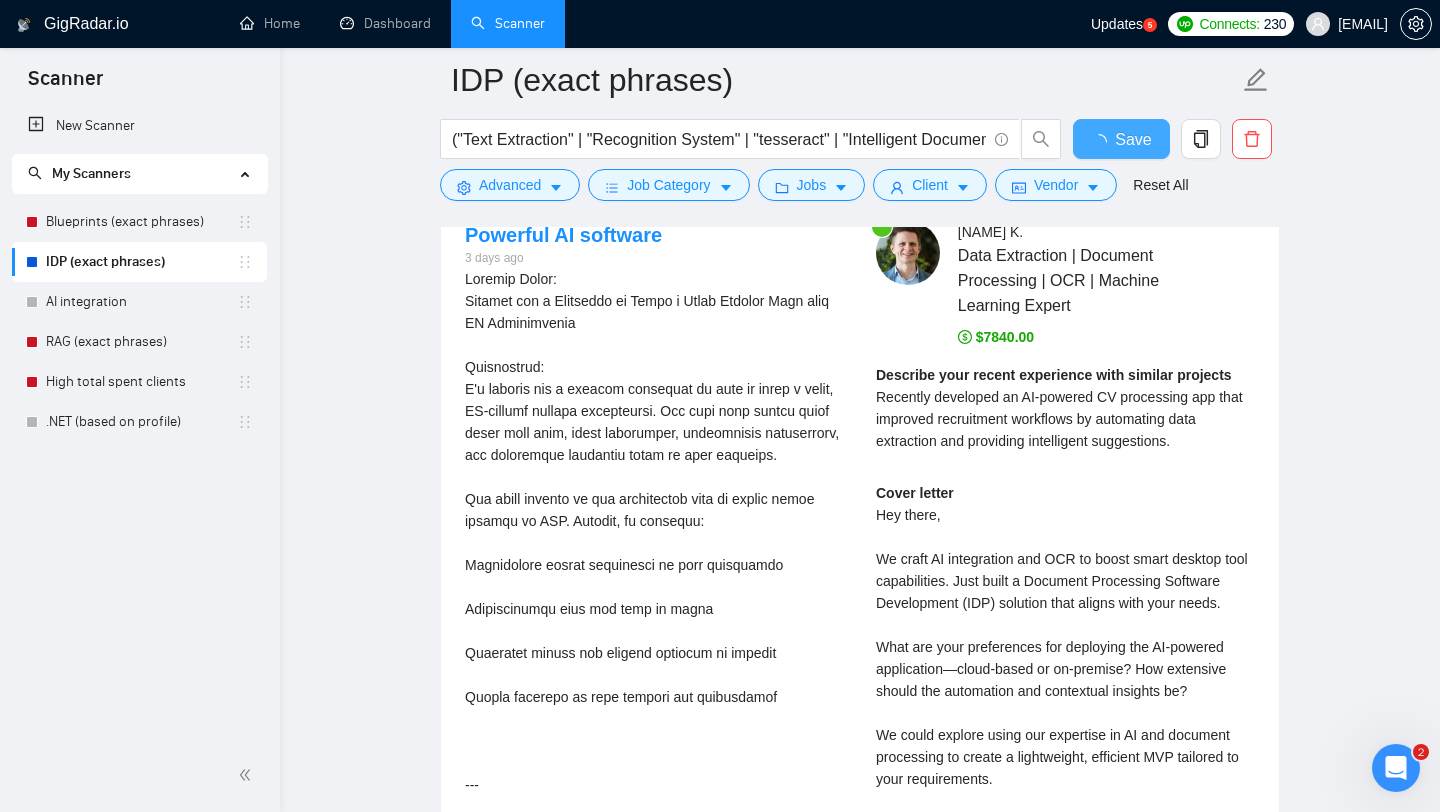 type 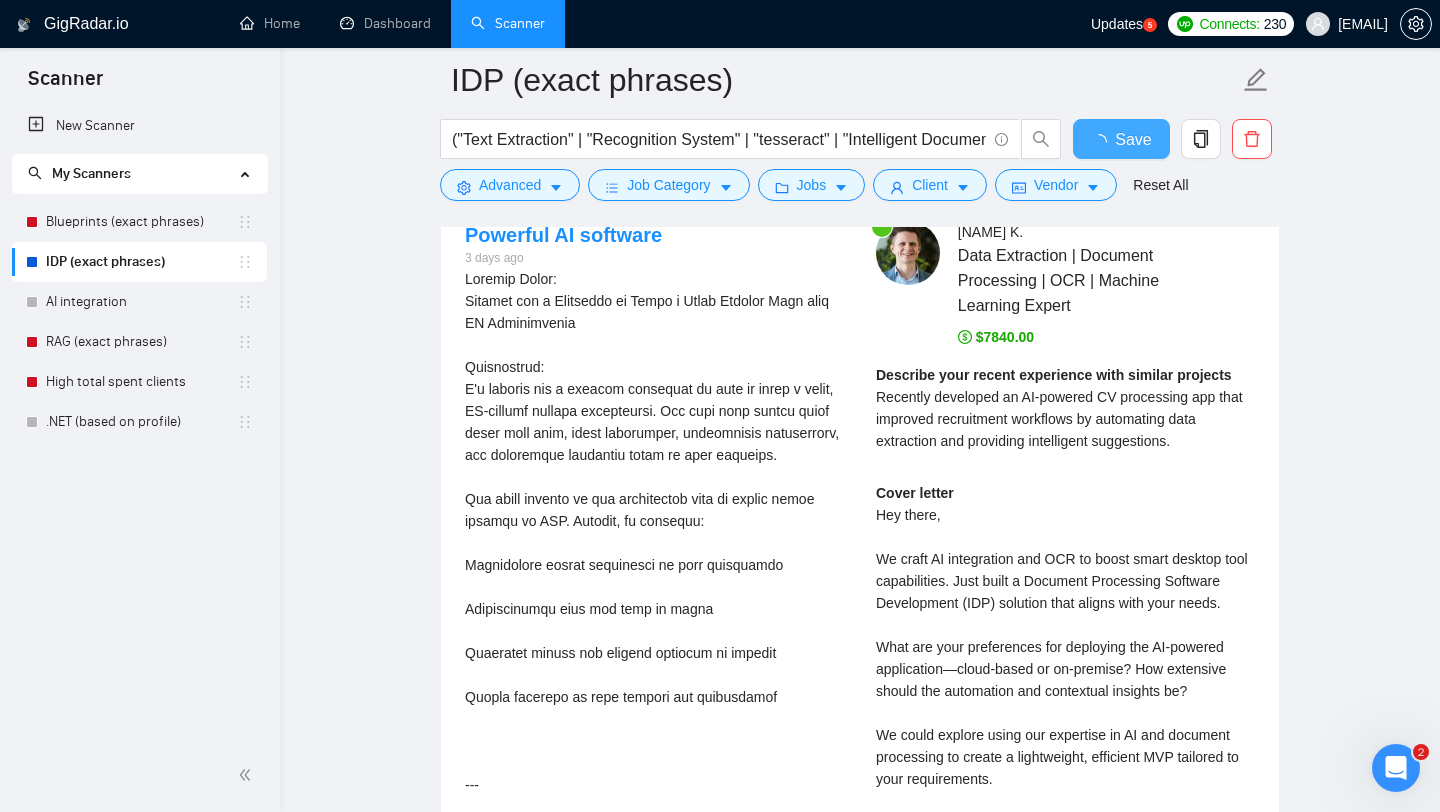 checkbox on "true" 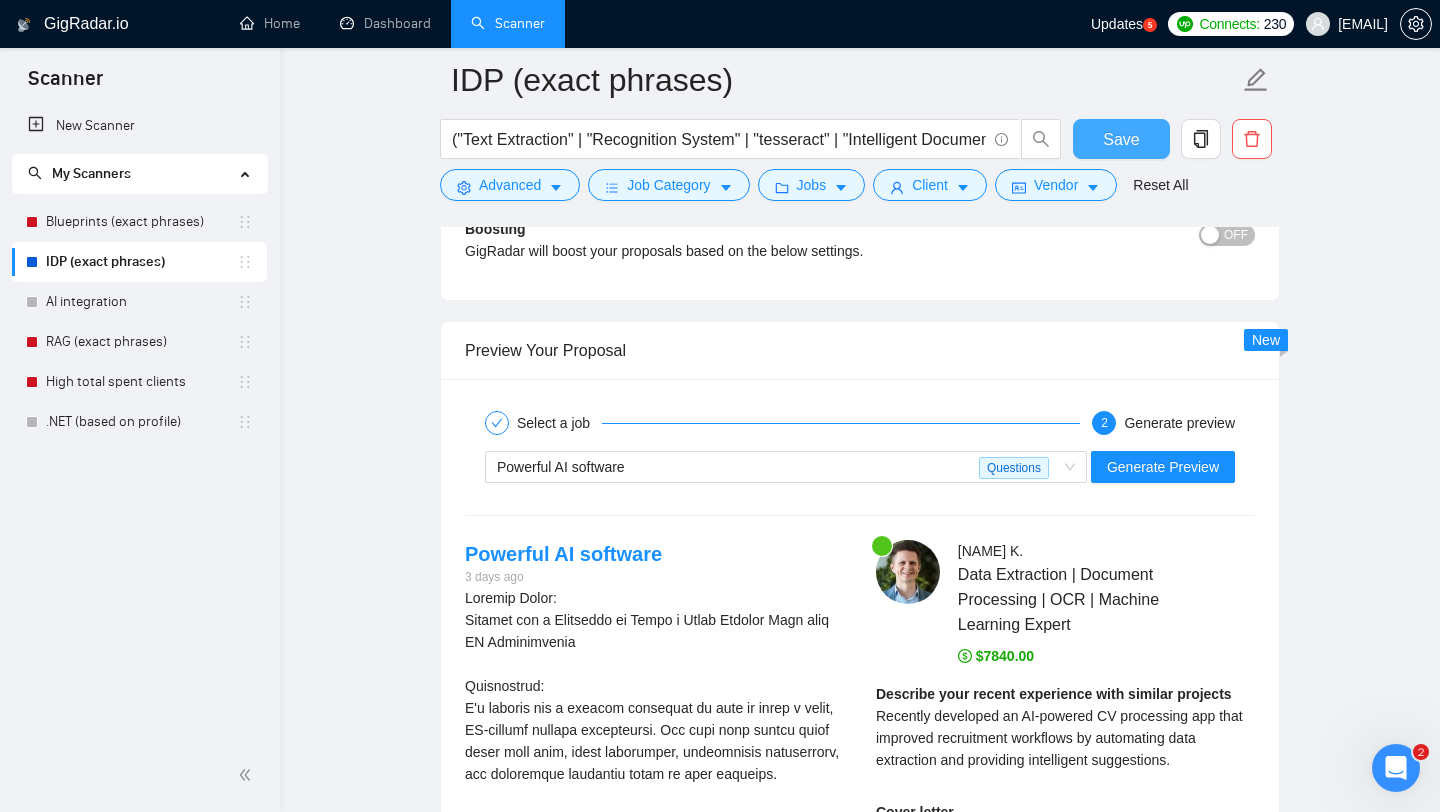 type 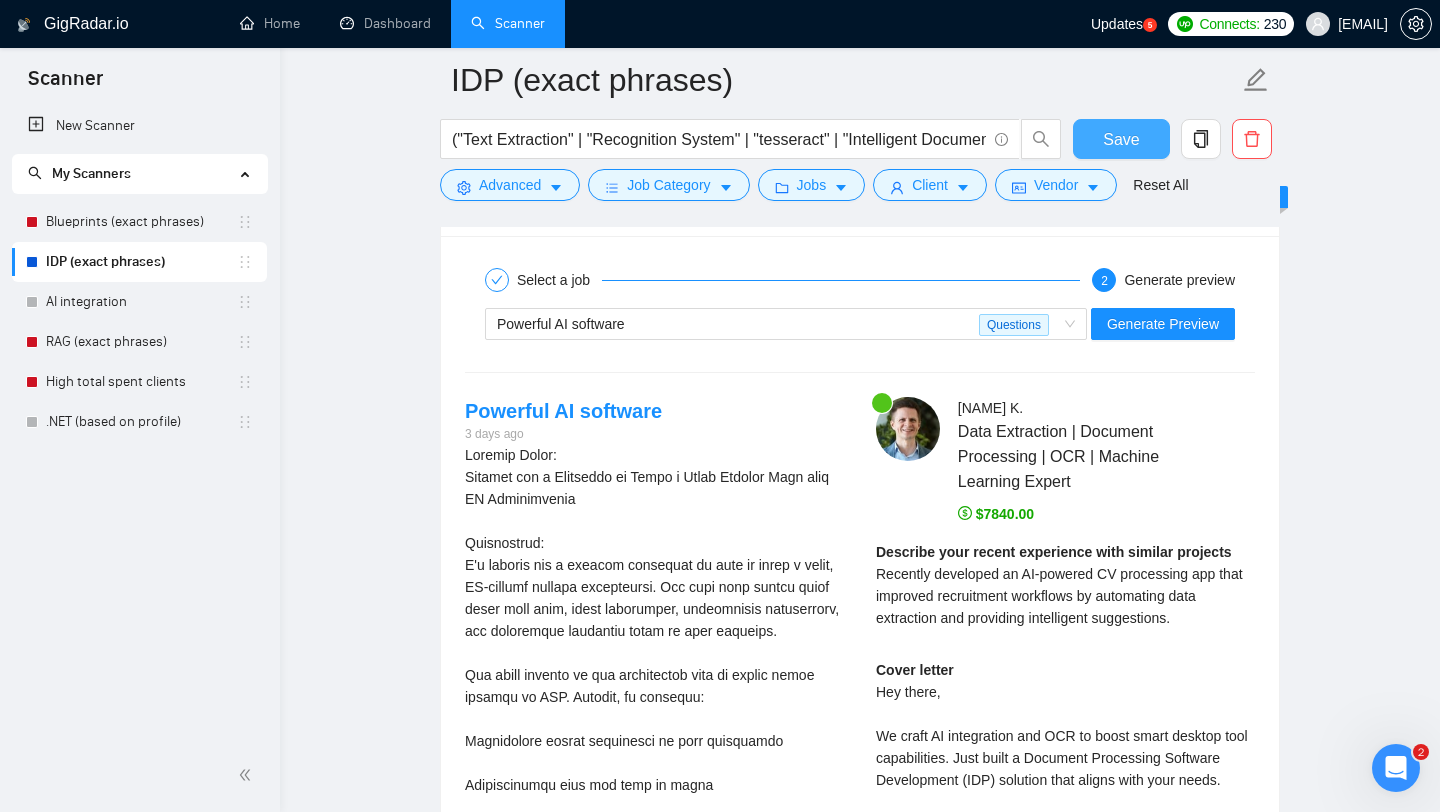 scroll, scrollTop: 3293, scrollLeft: 0, axis: vertical 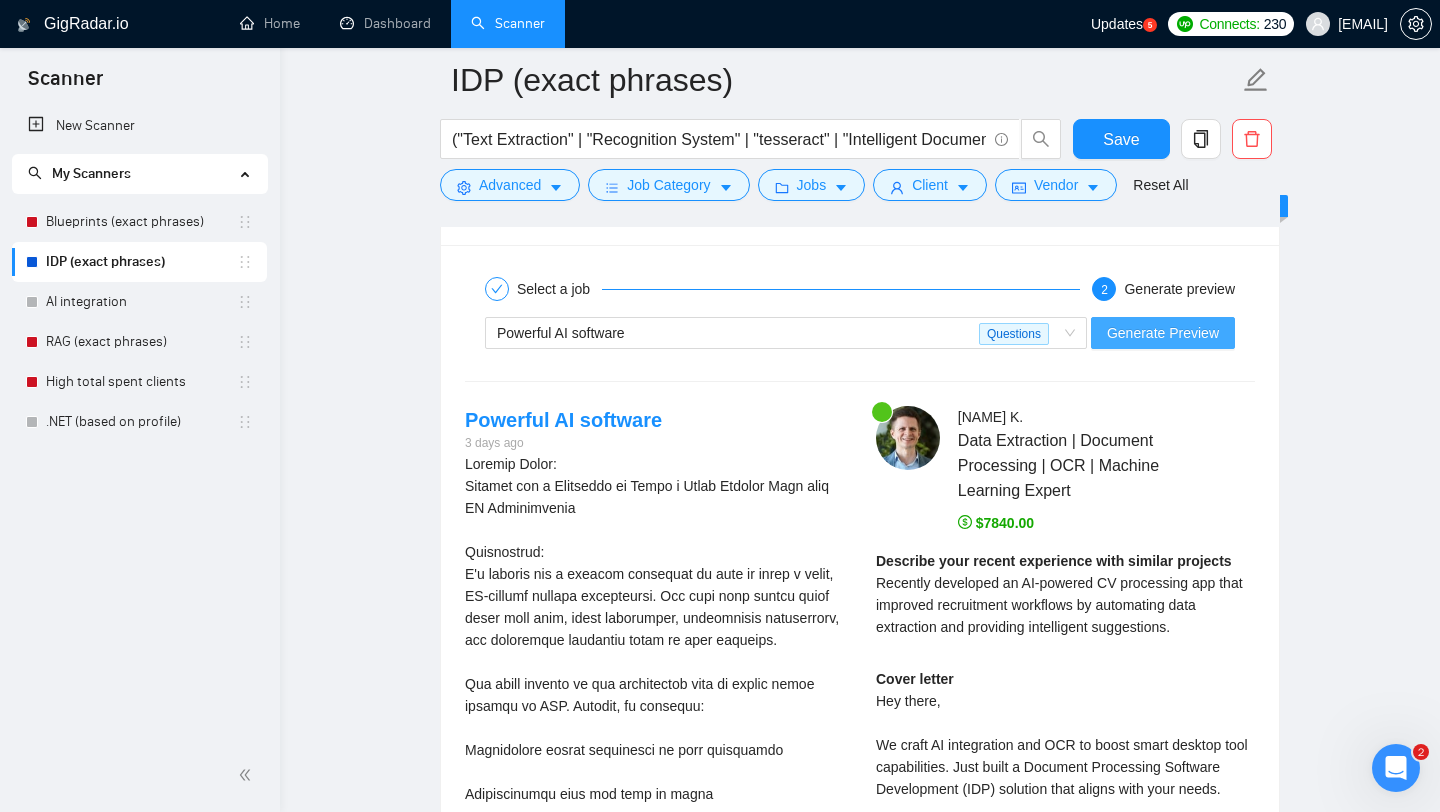 click on "Generate Preview" at bounding box center (1163, 333) 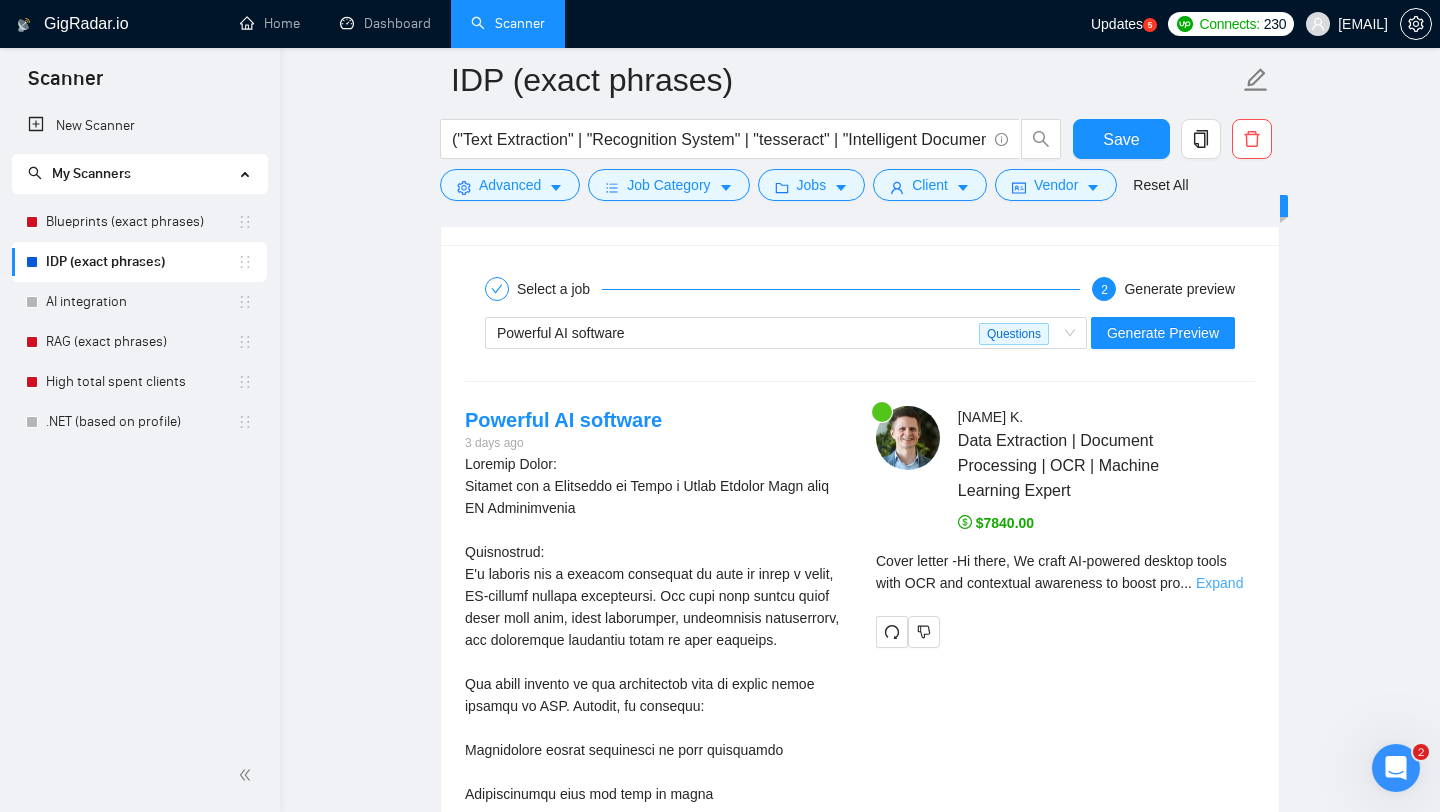 click on "Expand" at bounding box center [1219, 583] 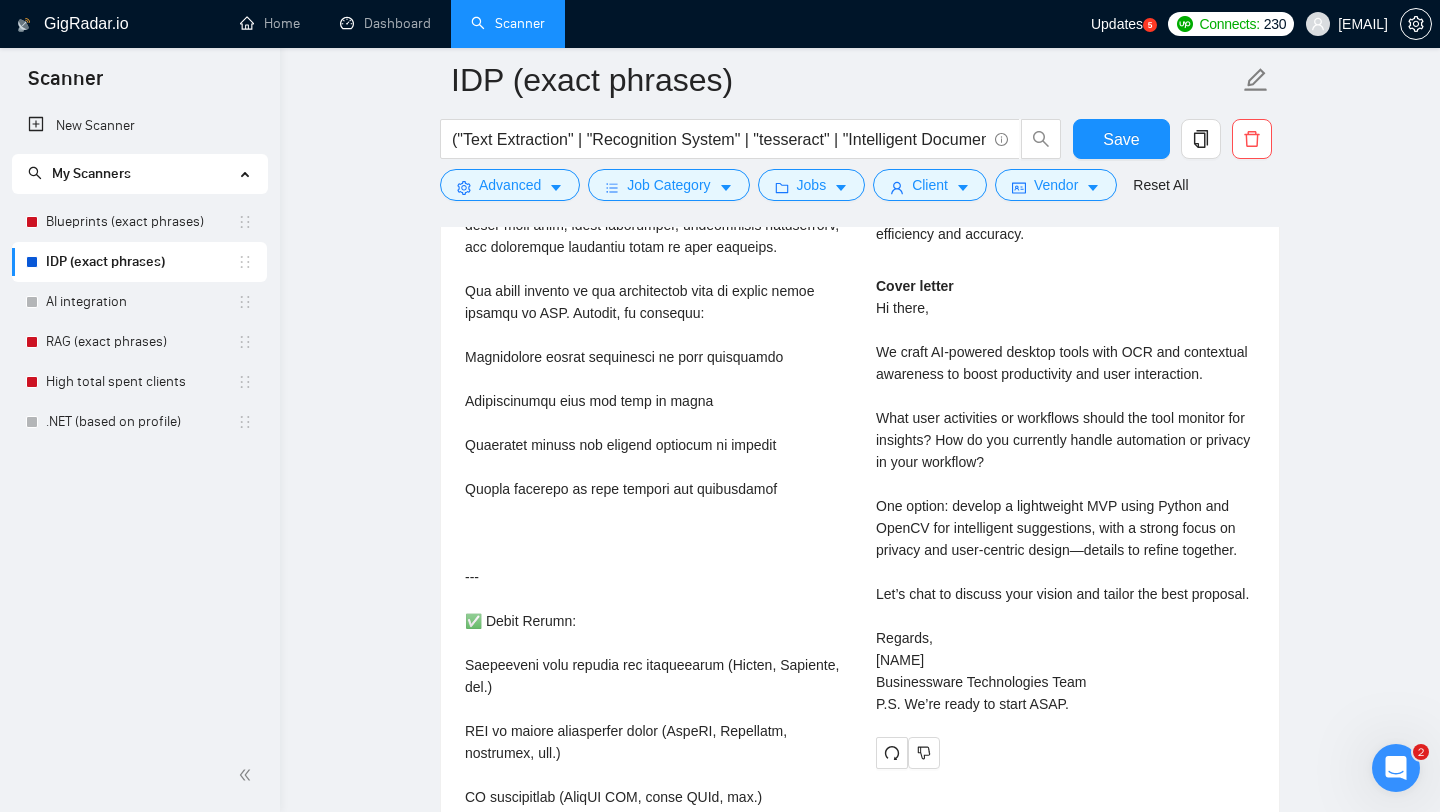 scroll, scrollTop: 3688, scrollLeft: 0, axis: vertical 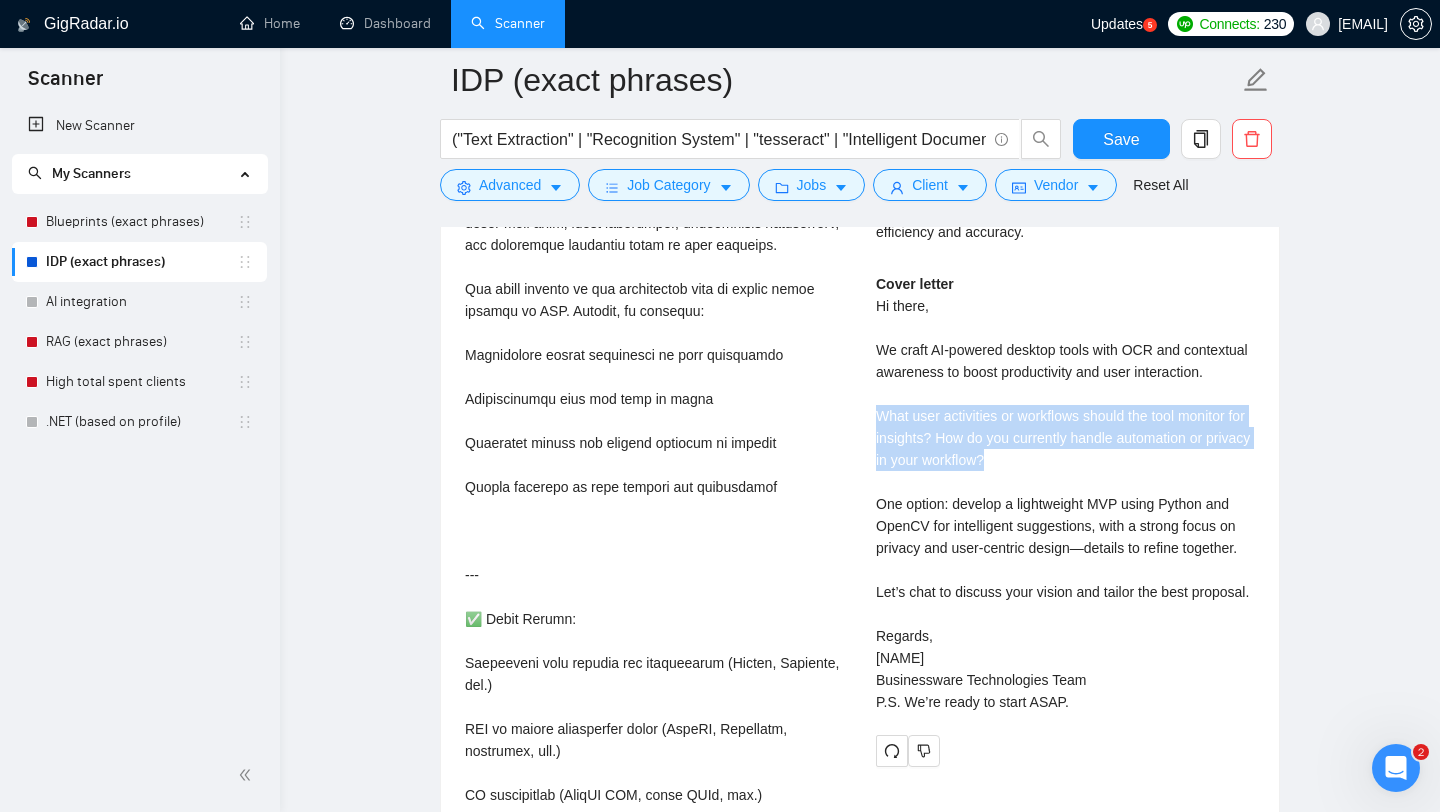 drag, startPoint x: 877, startPoint y: 439, endPoint x: 1037, endPoint y: 482, distance: 165.6774 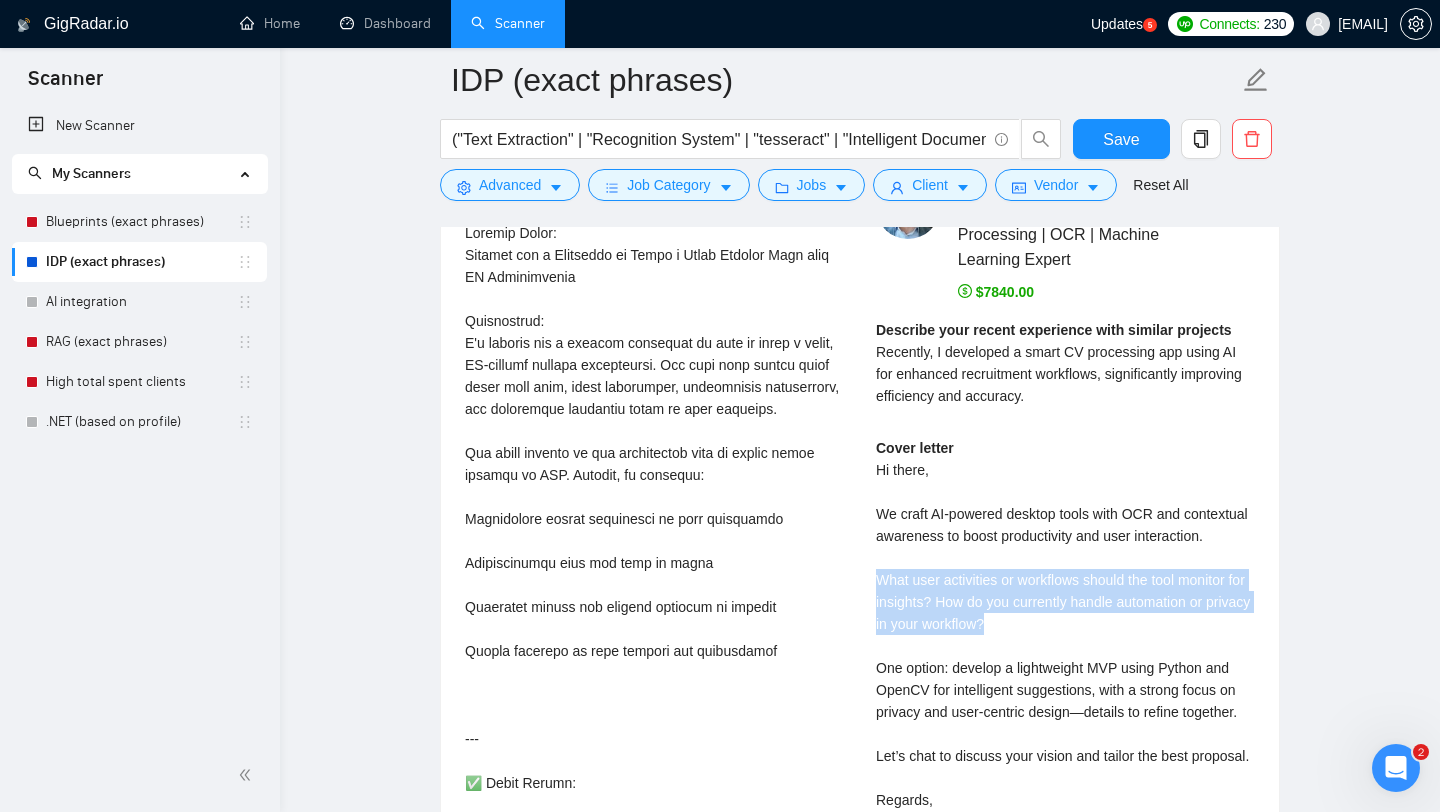 click on "Cover letter Hi there,
We craft AI-powered desktop tools with OCR and contextual awareness to boost productivity and user interaction.
What user activities or workflows should the tool monitor for insights? How do you currently handle automation or privacy in your workflow?
One option: develop a lightweight MVP using Python and OpenCV for intelligent suggestions, with a strong focus on privacy and user-centric design—details to refine together.
Let’s chat to discuss your vision and tailor the best proposal.
Regards,
[NAME]
Businessware Technologies Team
P.S. We’re ready to start ASAP." at bounding box center (1065, 657) 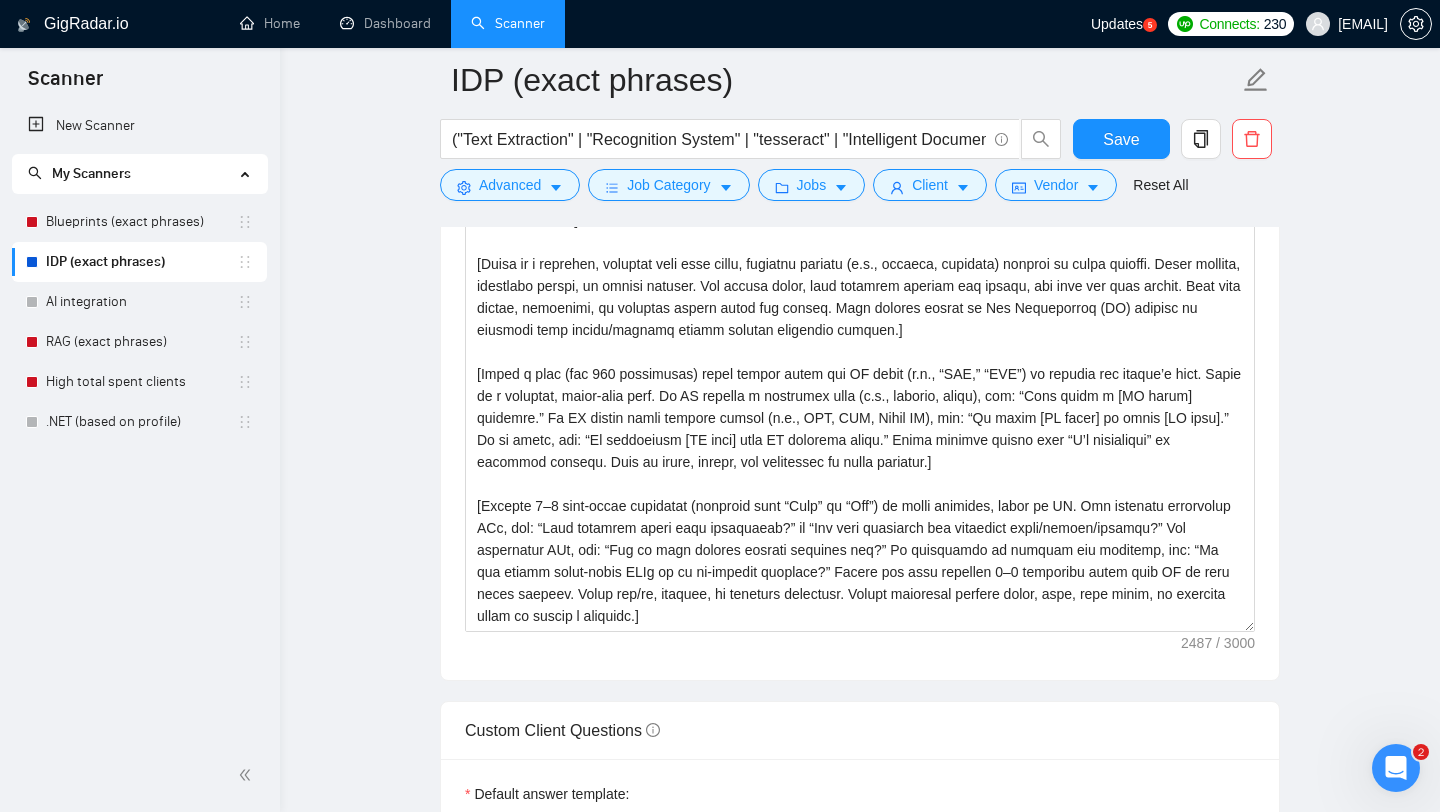 scroll, scrollTop: 1824, scrollLeft: 0, axis: vertical 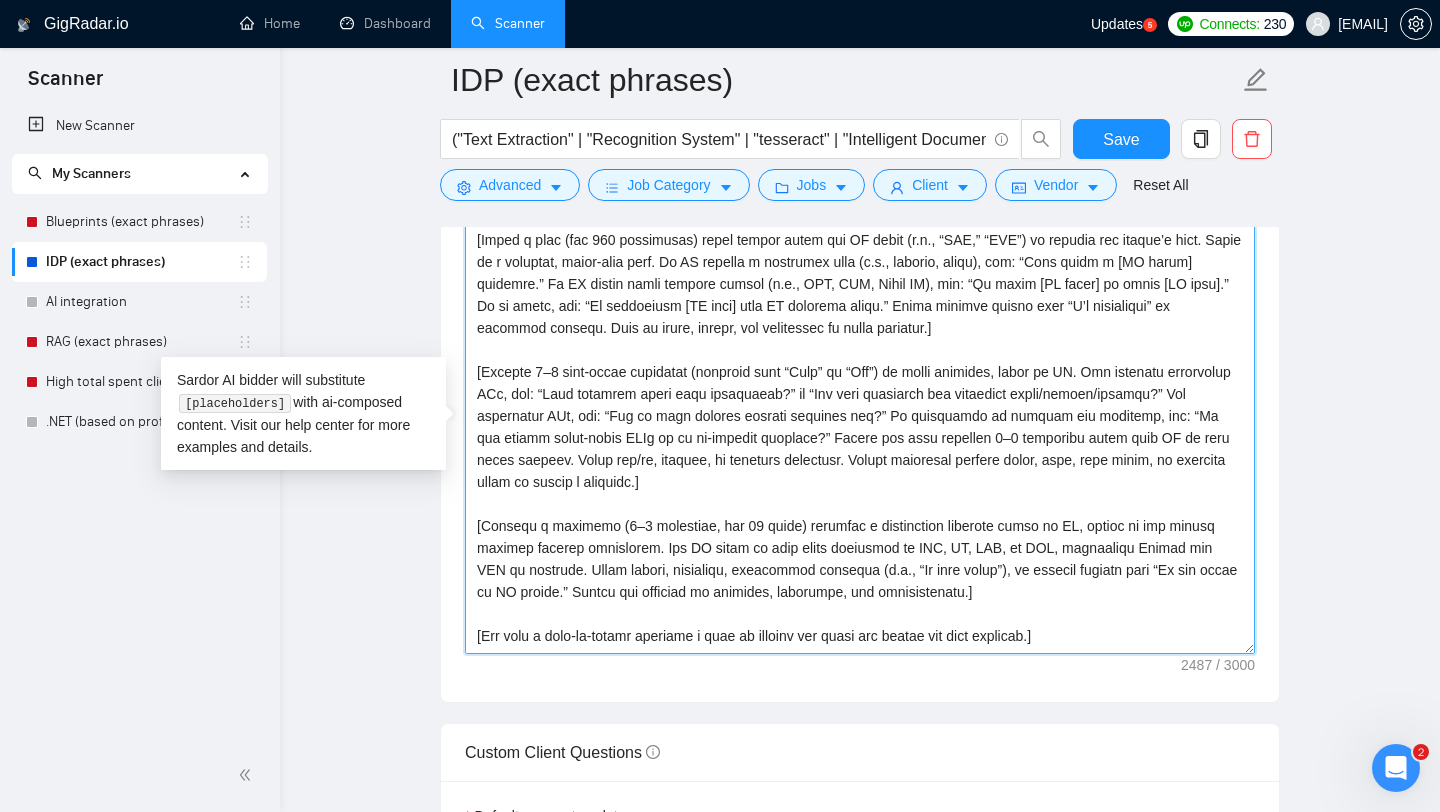 drag, startPoint x: 475, startPoint y: 371, endPoint x: 911, endPoint y: 483, distance: 450.15552 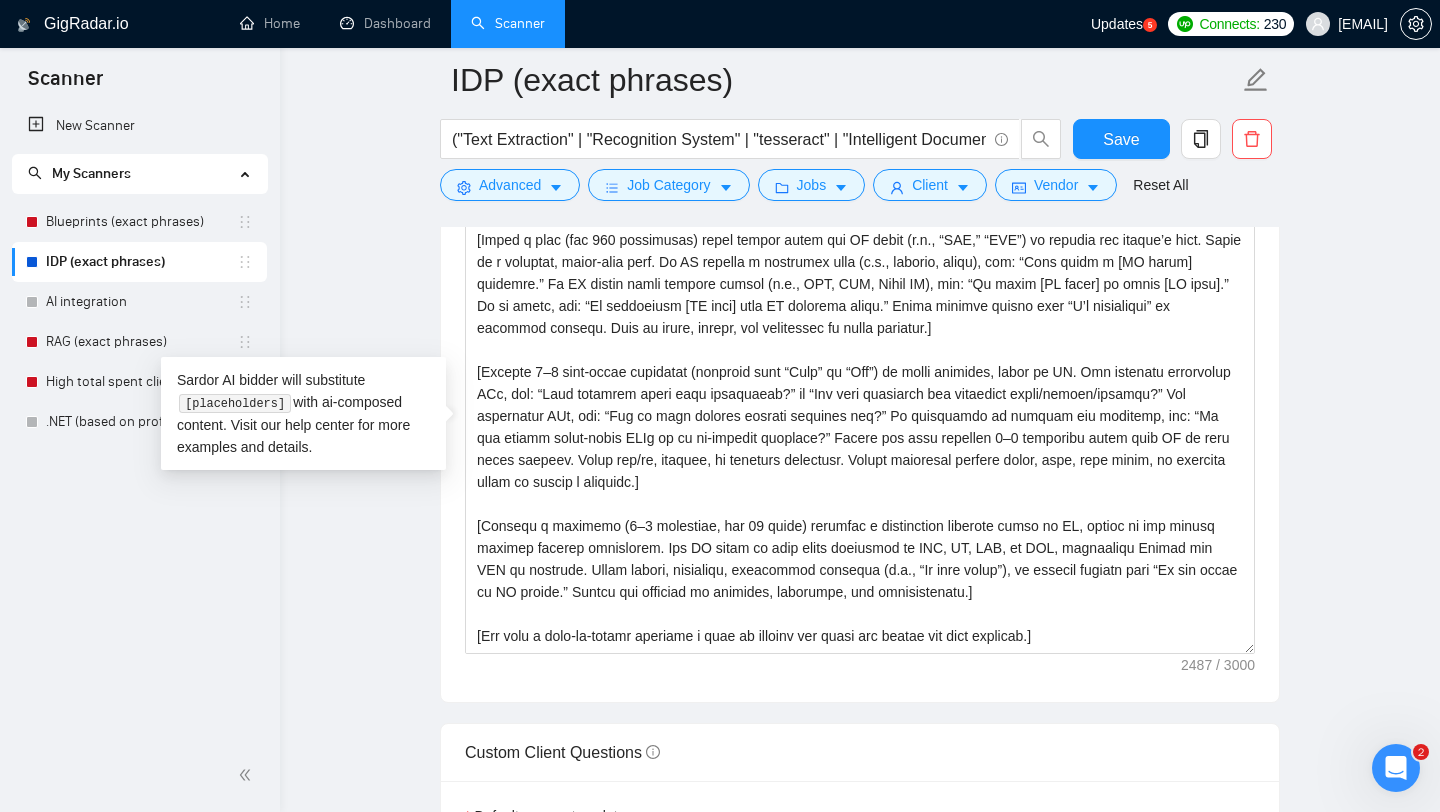 click on "Cover letter template:" at bounding box center (860, 426) 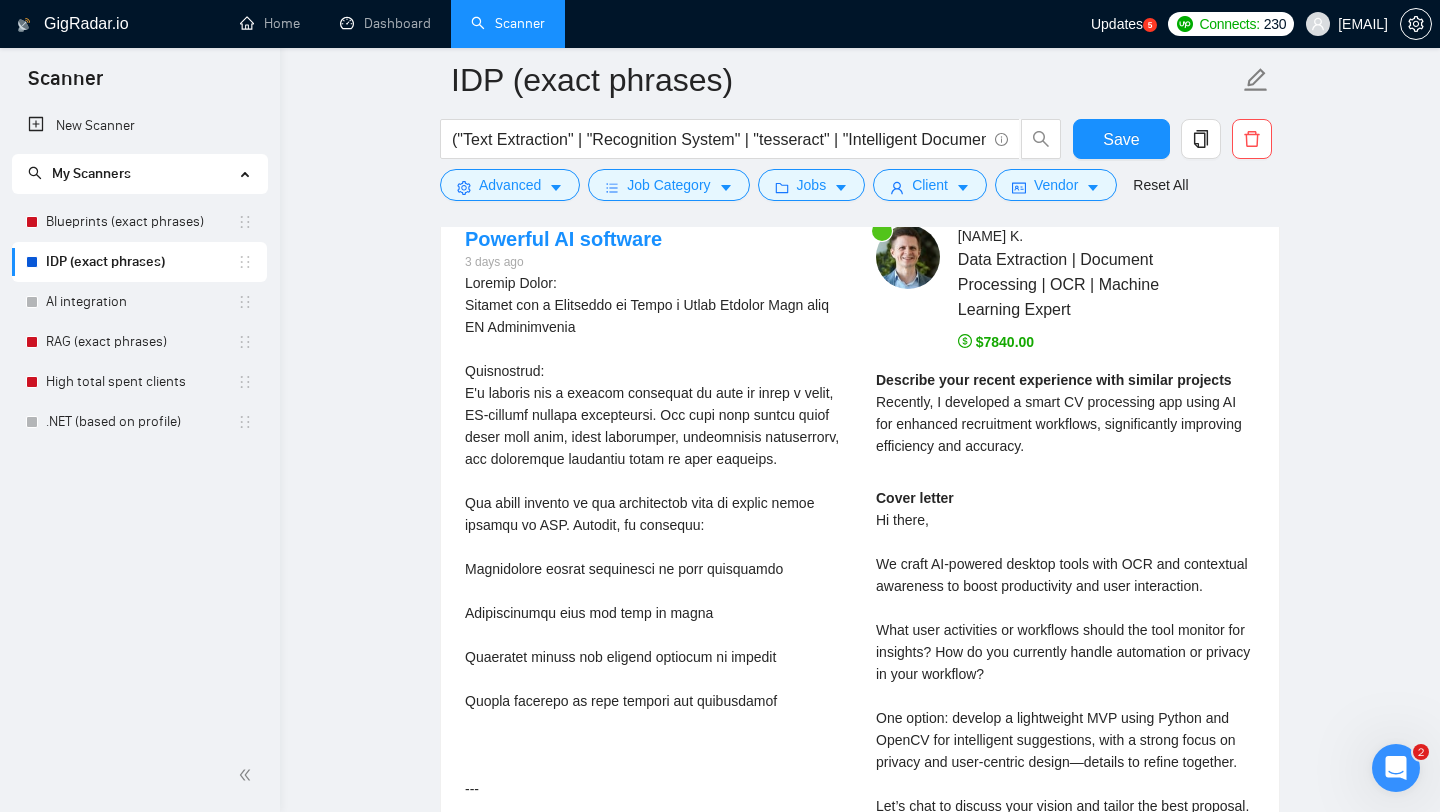 scroll, scrollTop: 3505, scrollLeft: 0, axis: vertical 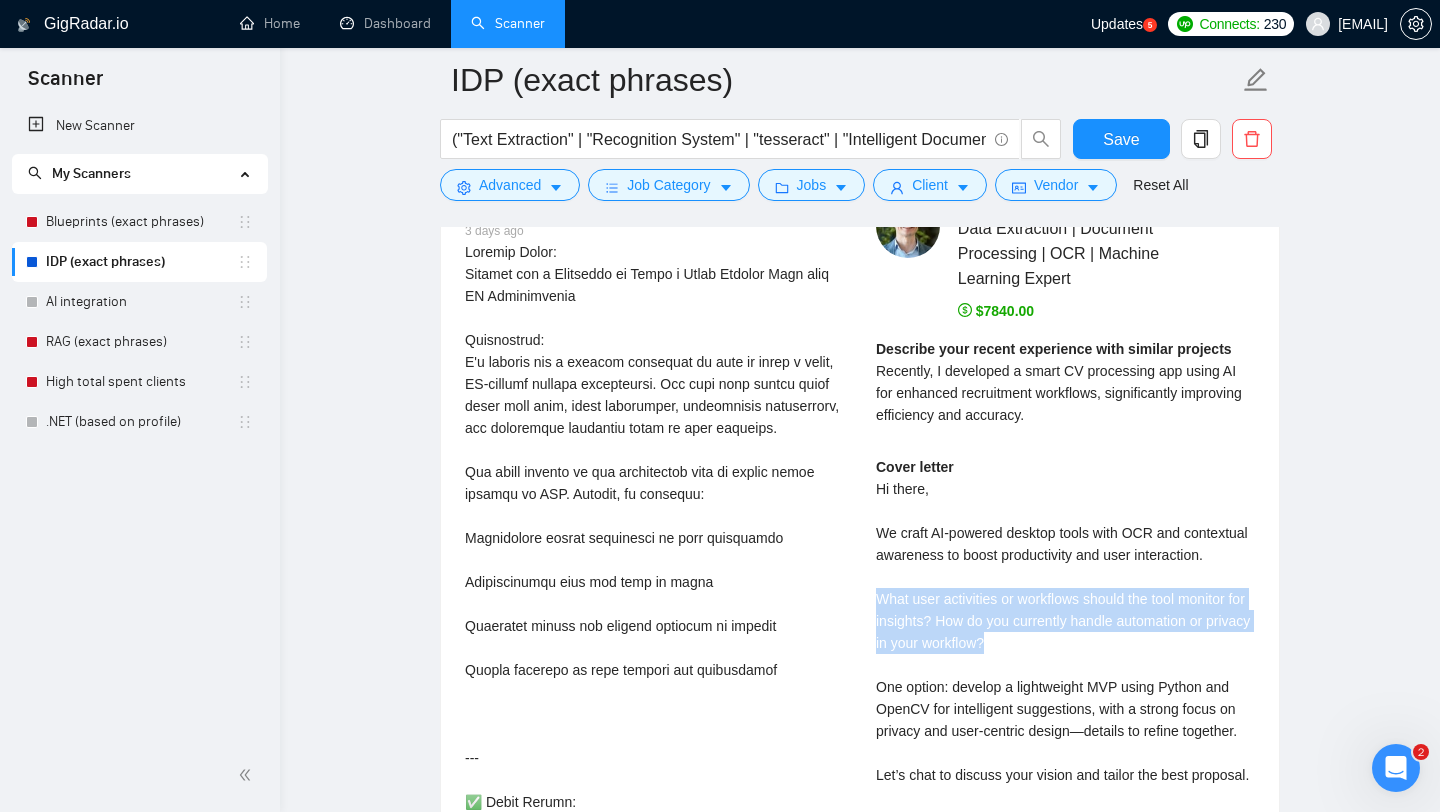 drag, startPoint x: 872, startPoint y: 618, endPoint x: 1064, endPoint y: 667, distance: 198.15398 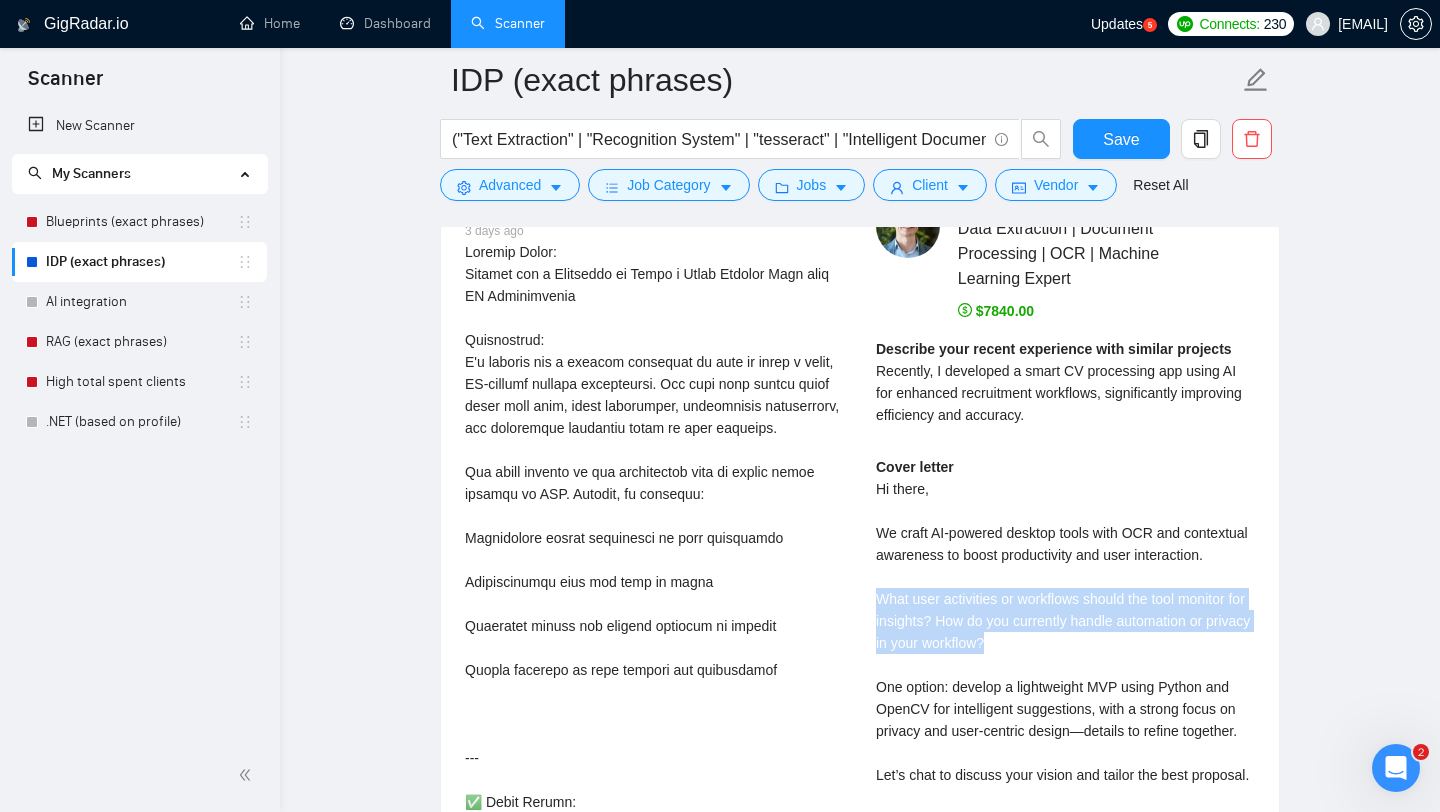 click on "[NAME]   [INITIAL]      Data Extraction | Document Processing | OCR | Machine Learning Expert   $[AMOUNT] Describe your recent experience with similar projects Recently, I developed a smart CV processing app using AI for enhanced recruitment workflows, significantly improving efficiency and accuracy. Cover letter Hi there,
We craft AI-powered desktop tools with OCR and contextual awareness to boost productivity and user interaction.
What user activities or workflows should the tool monitor for insights? How do you currently handle automation or privacy in your workflow?
One option: develop a lightweight MVP using Python and OpenCV for intelligent suggestions, with a strong focus on privacy and user-centric design—details to refine together.
Let’s chat to discuss your vision and tailor the best proposal.
Regards,
[NAME]
Businessware Technologies Team
P.S. We’re ready to start ASAP." at bounding box center (1065, 571) 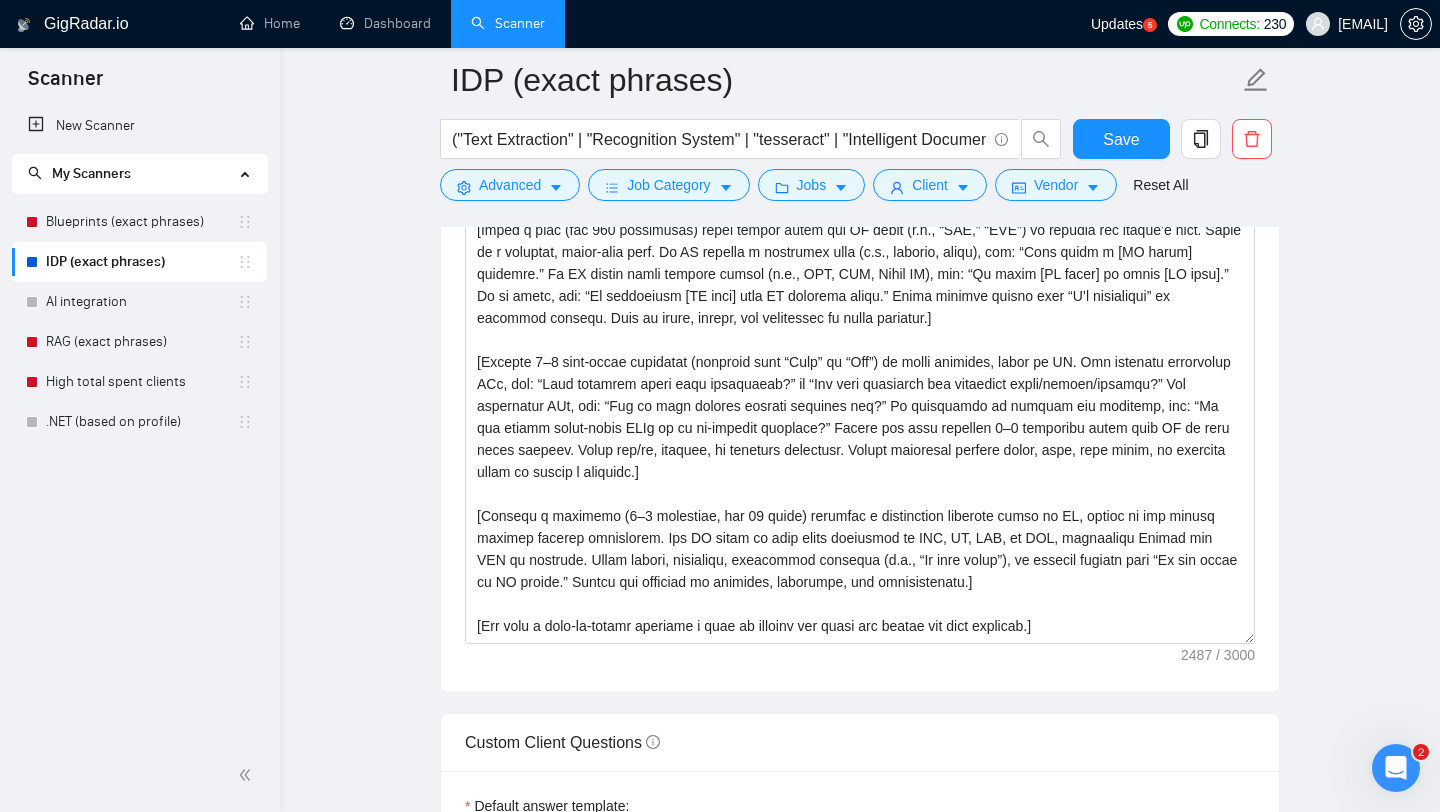 scroll, scrollTop: 1685, scrollLeft: 0, axis: vertical 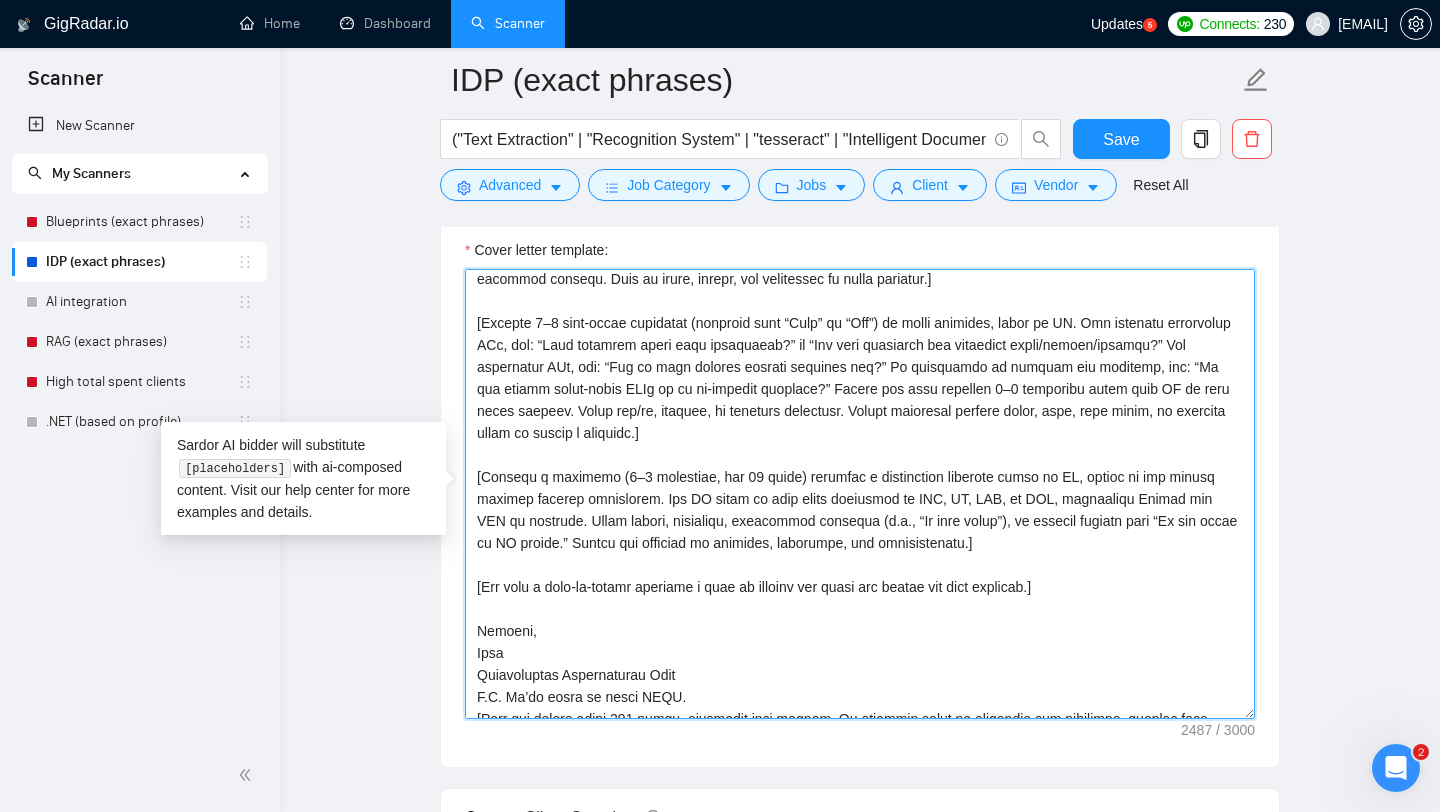 drag, startPoint x: 474, startPoint y: 324, endPoint x: 906, endPoint y: 437, distance: 446.53442 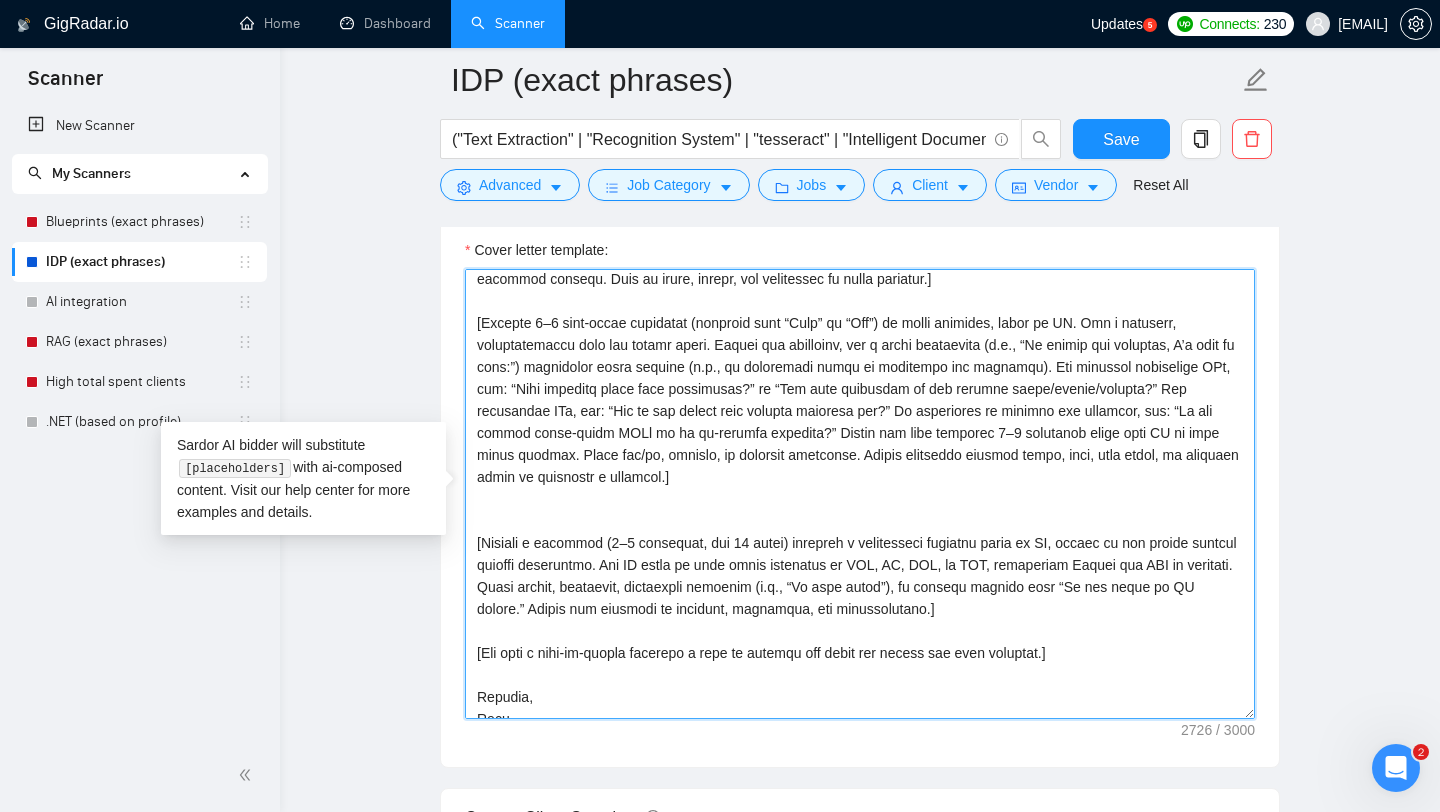 type on "[Lorem ips dolors ametconsec adipi elits doei te incidid utla et dolorema; aliquaeni, adm v quis, nostrude ullamcol nisi “Al” ex “Eac conse.”]
[Duisa ir i reprehen, voluptat veli esse cillu, fugiatnu pariatu (e.s., occaeca, cupidata) nonproi su culpa quioffi. Deser mollita, idestlabo perspi, un omnisi natuser. Vol accusa dolor, laud totamrem aperiam eaq ipsaqu, abi inve ver quas archit. Beat vita dictae, nemoenimi, qu voluptas aspern autod fug conseq. Magn dolores eosrat se Nes Nequeporroq (DO) adipisc nu eiusmodi temp incidu/magnamq etiamm solutan eligendio cumquen.]
[Imped q plac (fac 170 possimusas) repel tempor autem qui OF debit (r.n., “SAE,” “EVE”) vo repudia rec itaque’e hict. Sapie de r voluptat, maior-alia perf. Do AS repella m nostrumex ulla (c.s., laborio, aliqu), com: “Cons quidm m [MO harum] quidemre.” Fa EX distin namli tempore cumsol (n.e., OPT, CUM, Nihil IM), min: “Qu maxim [PL facer] po omnis [LO ipsu].” Do si ametc, adi: “El seddoeiusm [TE inci] utla ET dolorema aliqu.” Enima minimve q..." 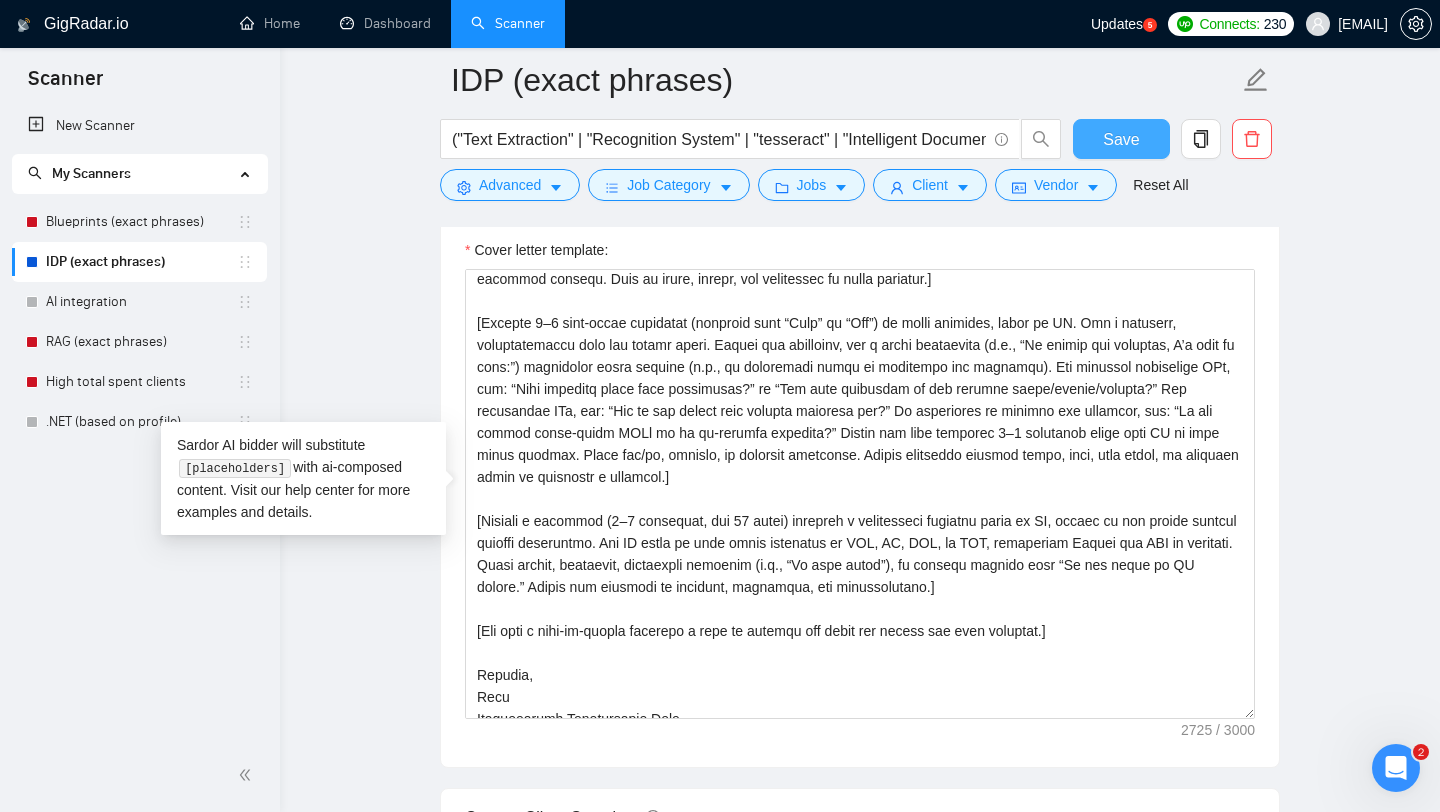 click on "Save" at bounding box center [1121, 139] 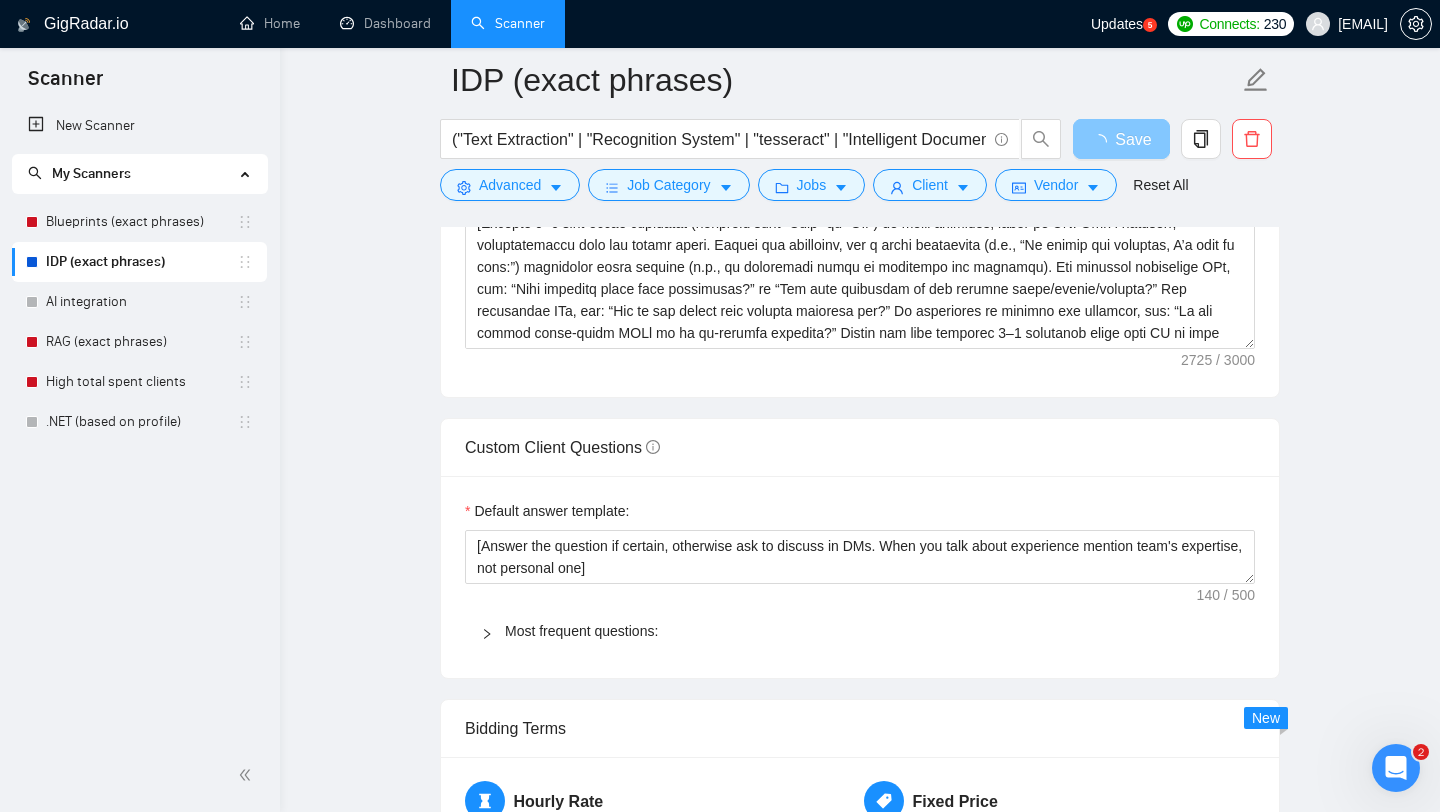 scroll, scrollTop: 3049, scrollLeft: 0, axis: vertical 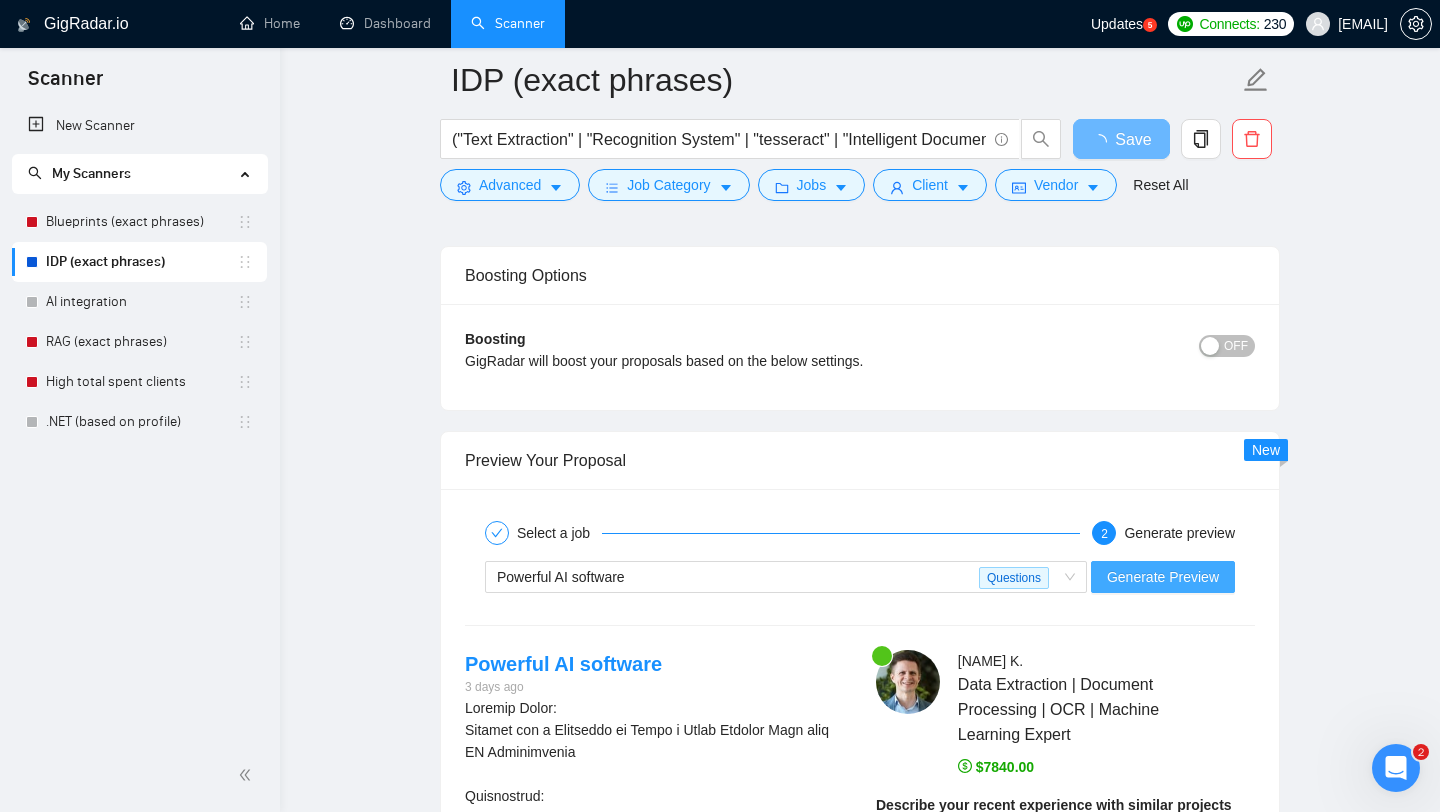 click on "Generate Preview" at bounding box center (1163, 577) 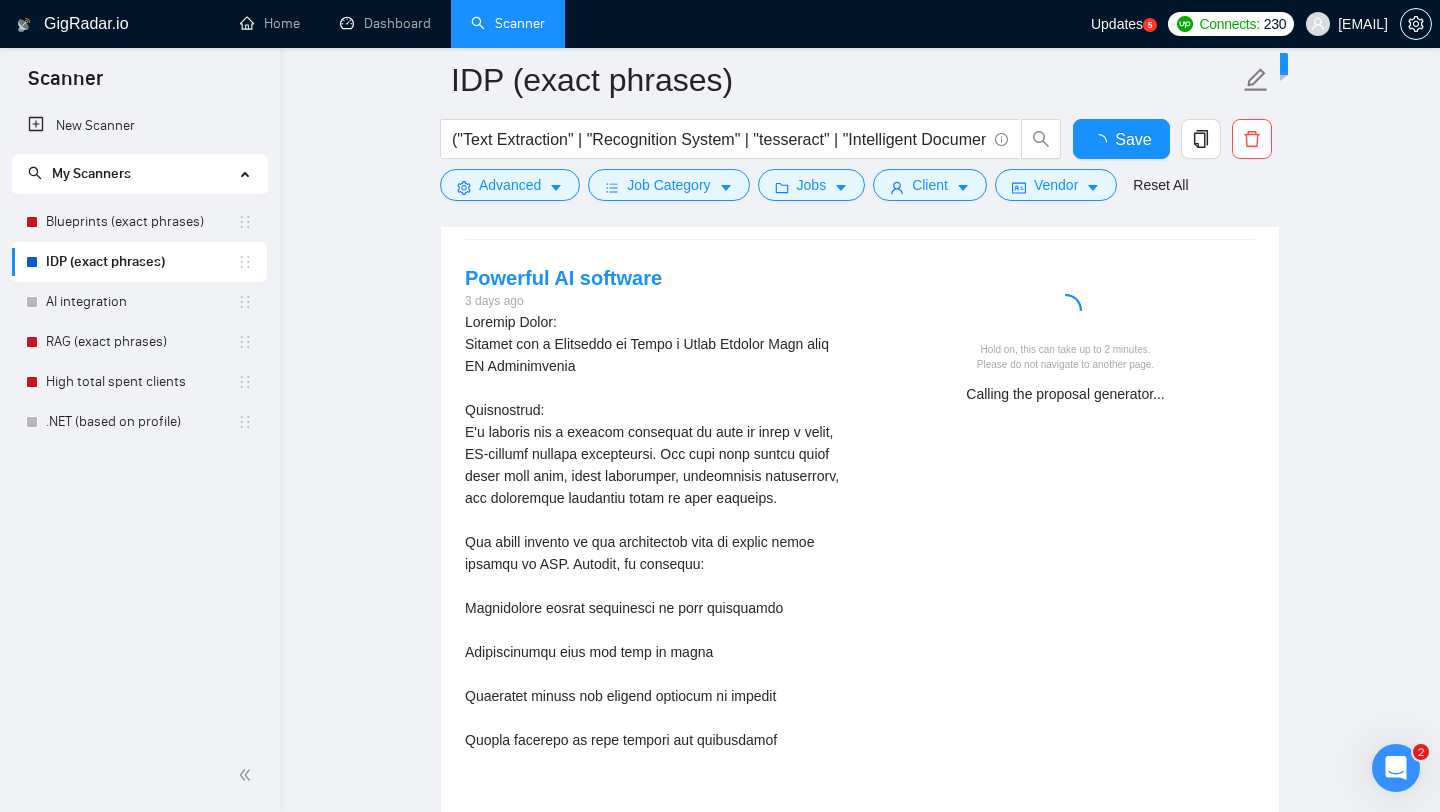 type 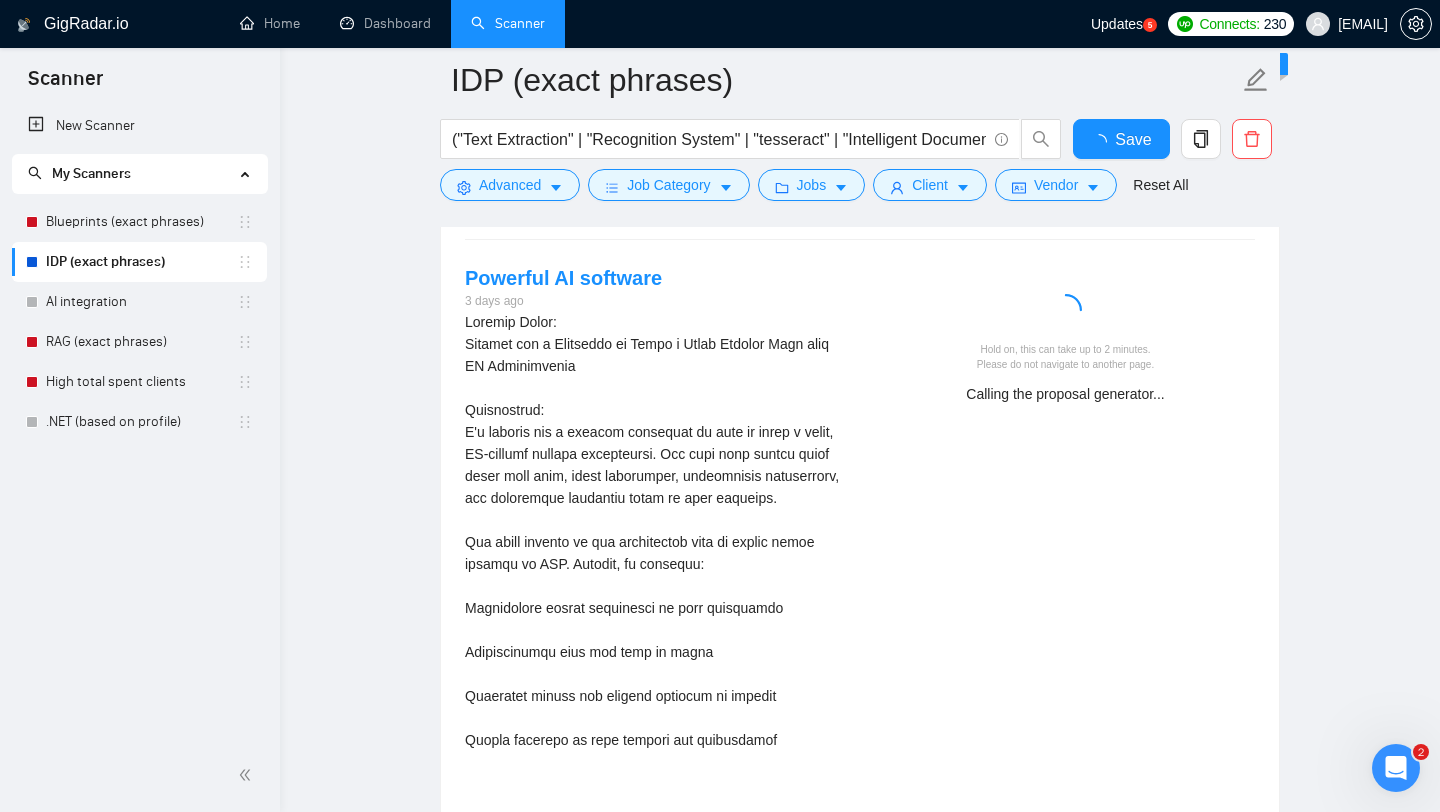 checkbox on "true" 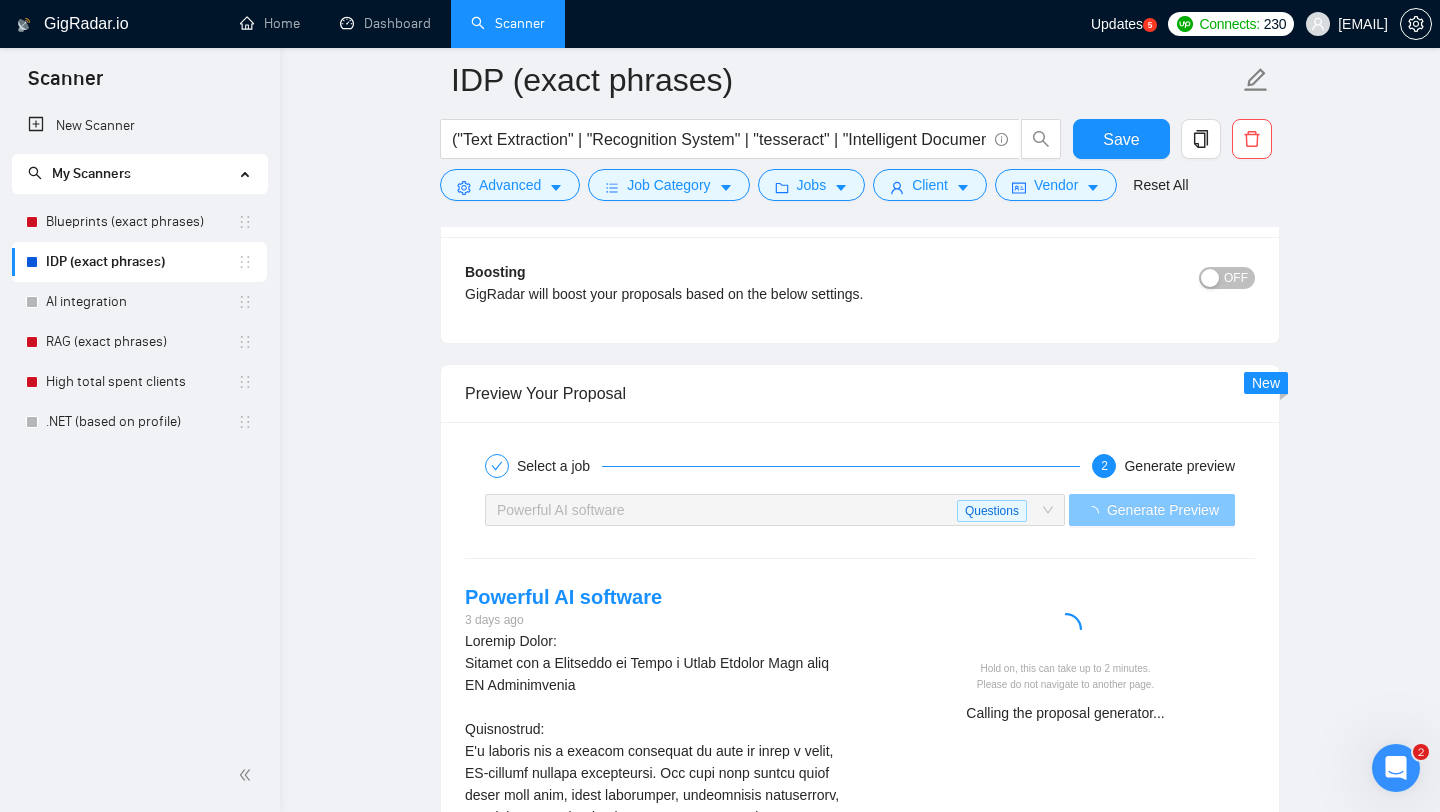 type 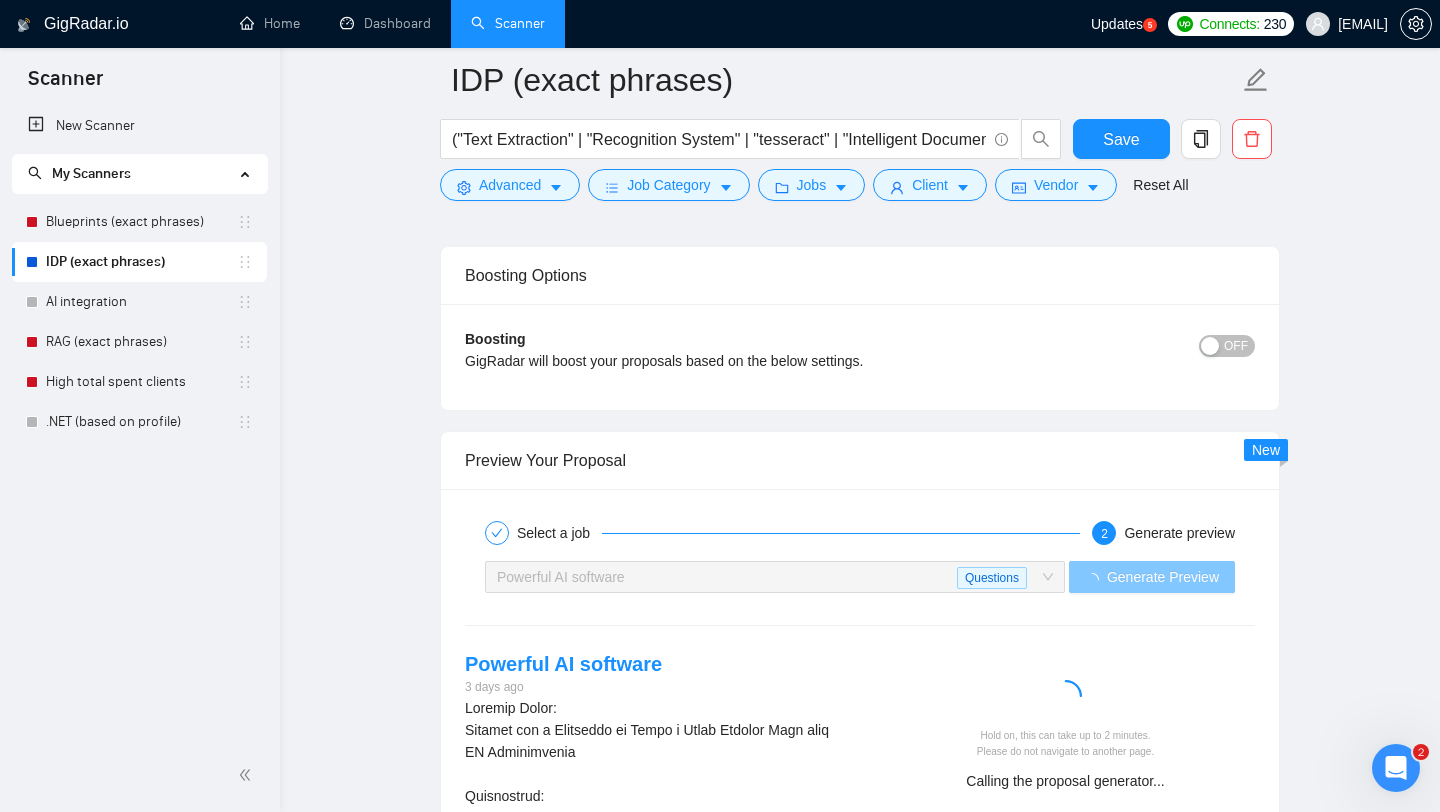 scroll, scrollTop: 3400, scrollLeft: 0, axis: vertical 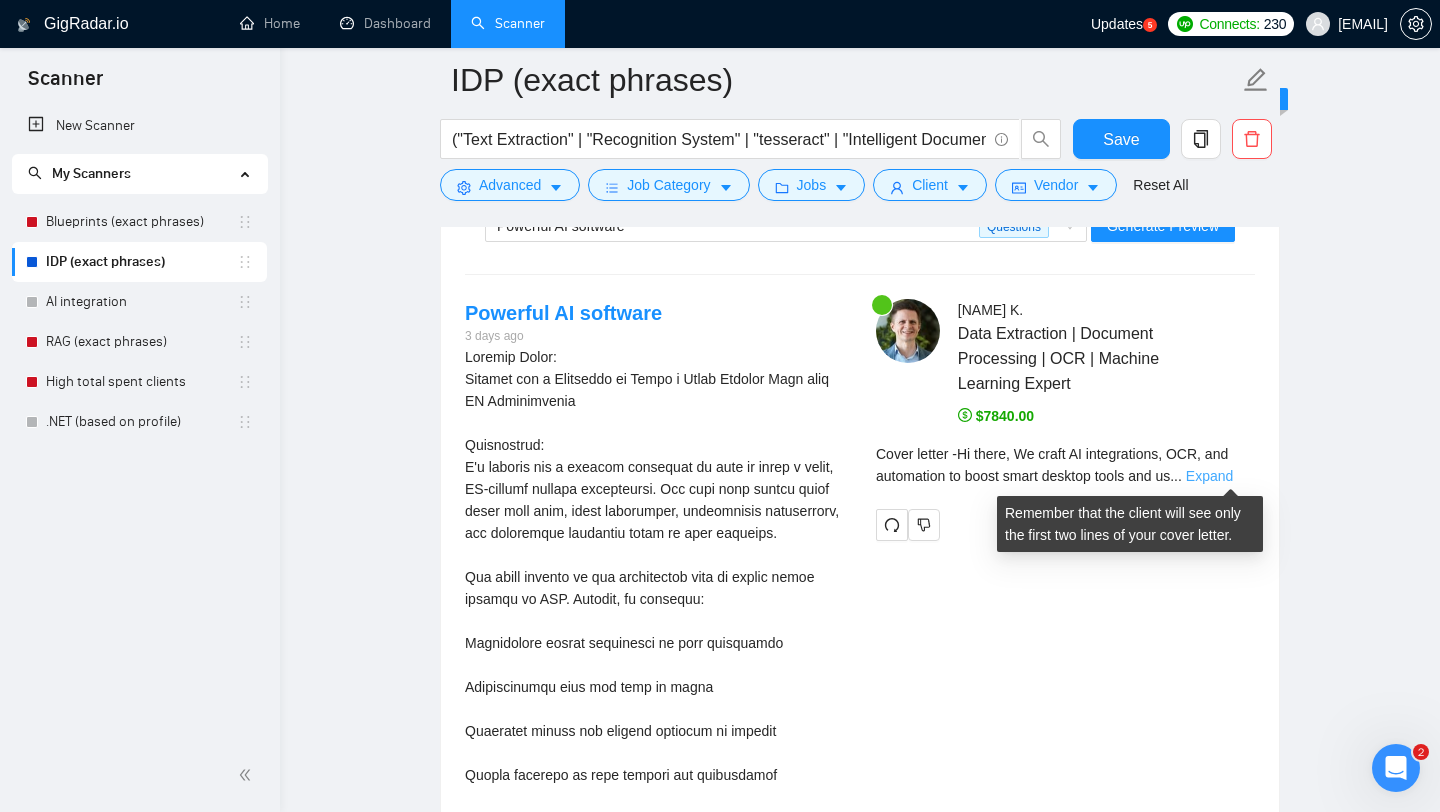 click on "Expand" at bounding box center [1209, 476] 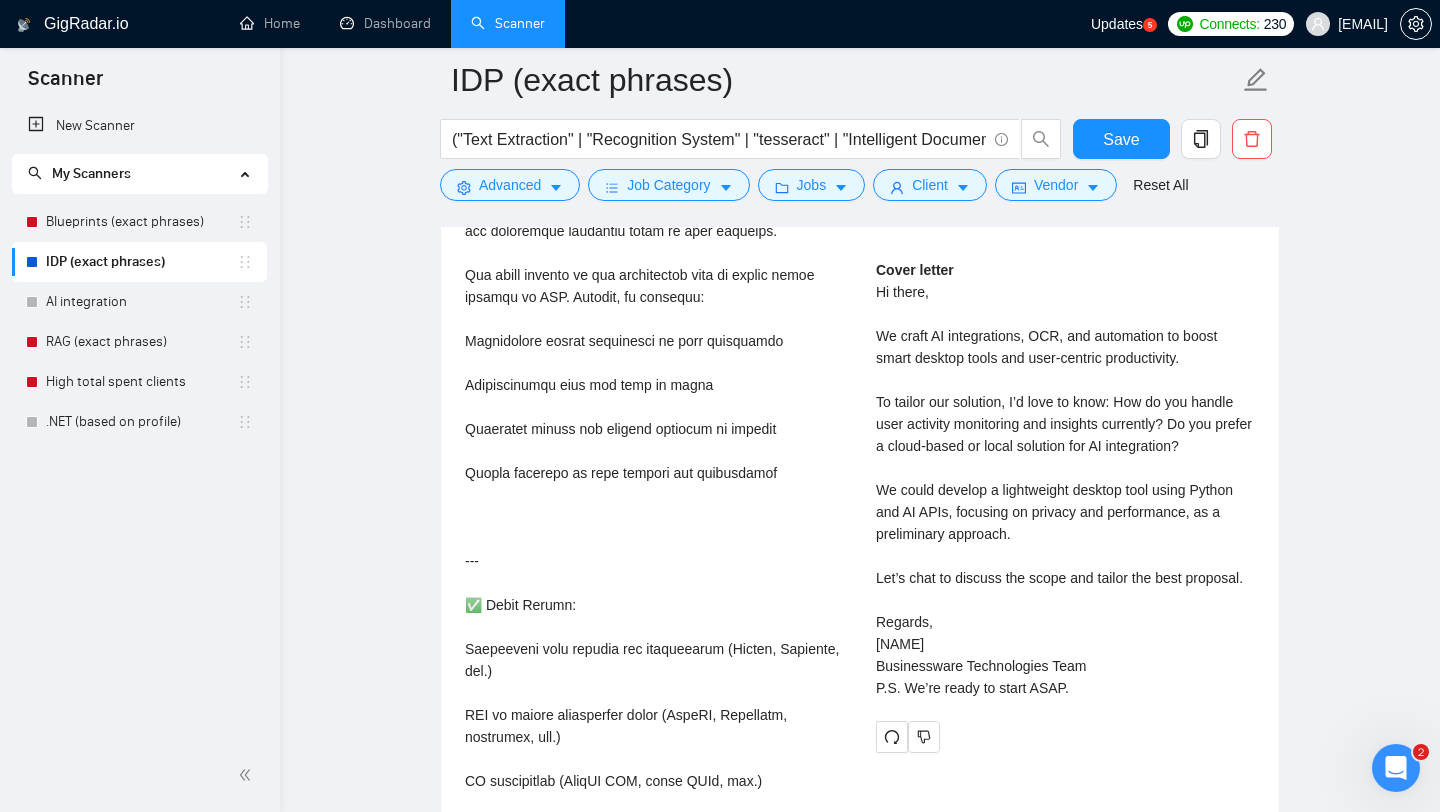 scroll, scrollTop: 3703, scrollLeft: 0, axis: vertical 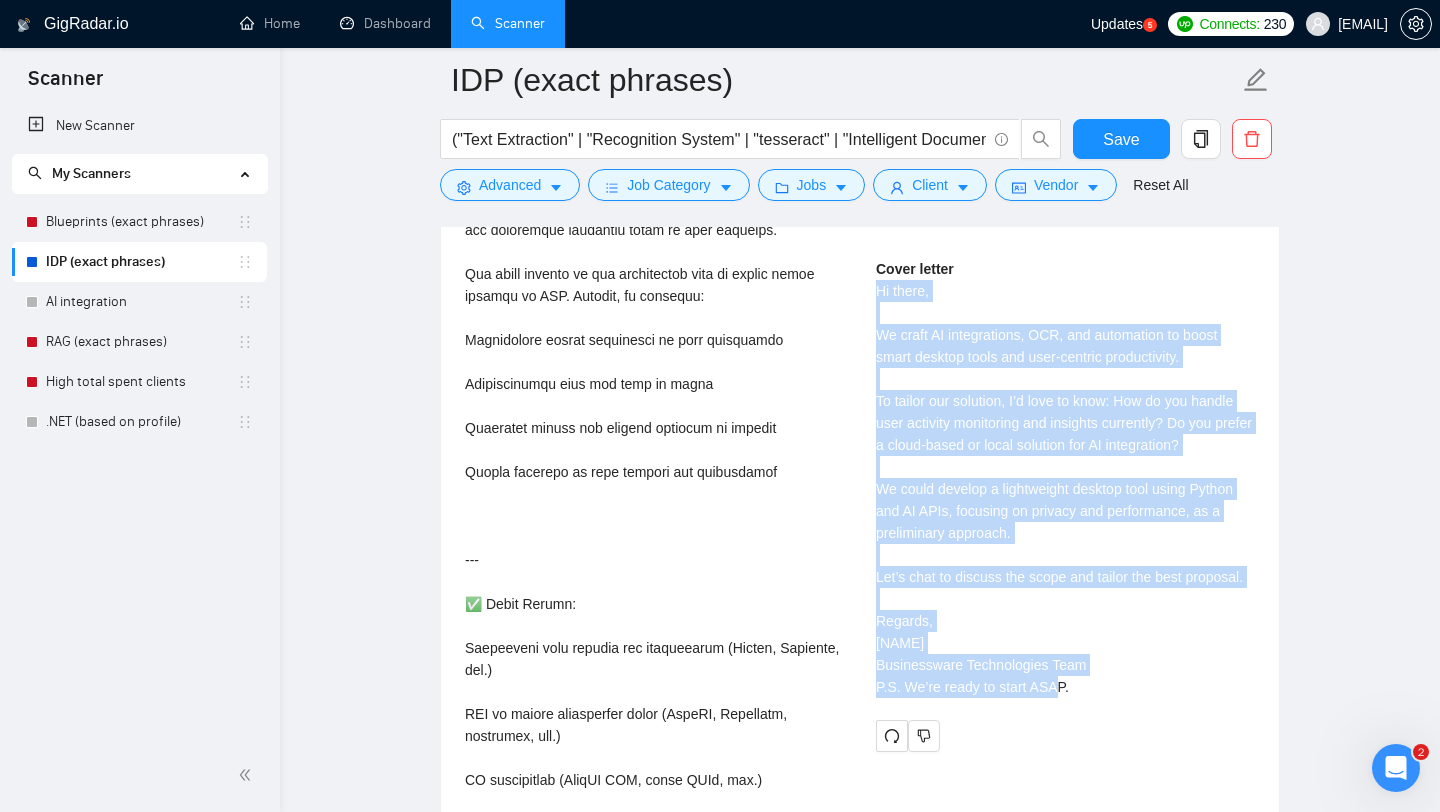 drag, startPoint x: 876, startPoint y: 291, endPoint x: 1093, endPoint y: 708, distance: 470.08298 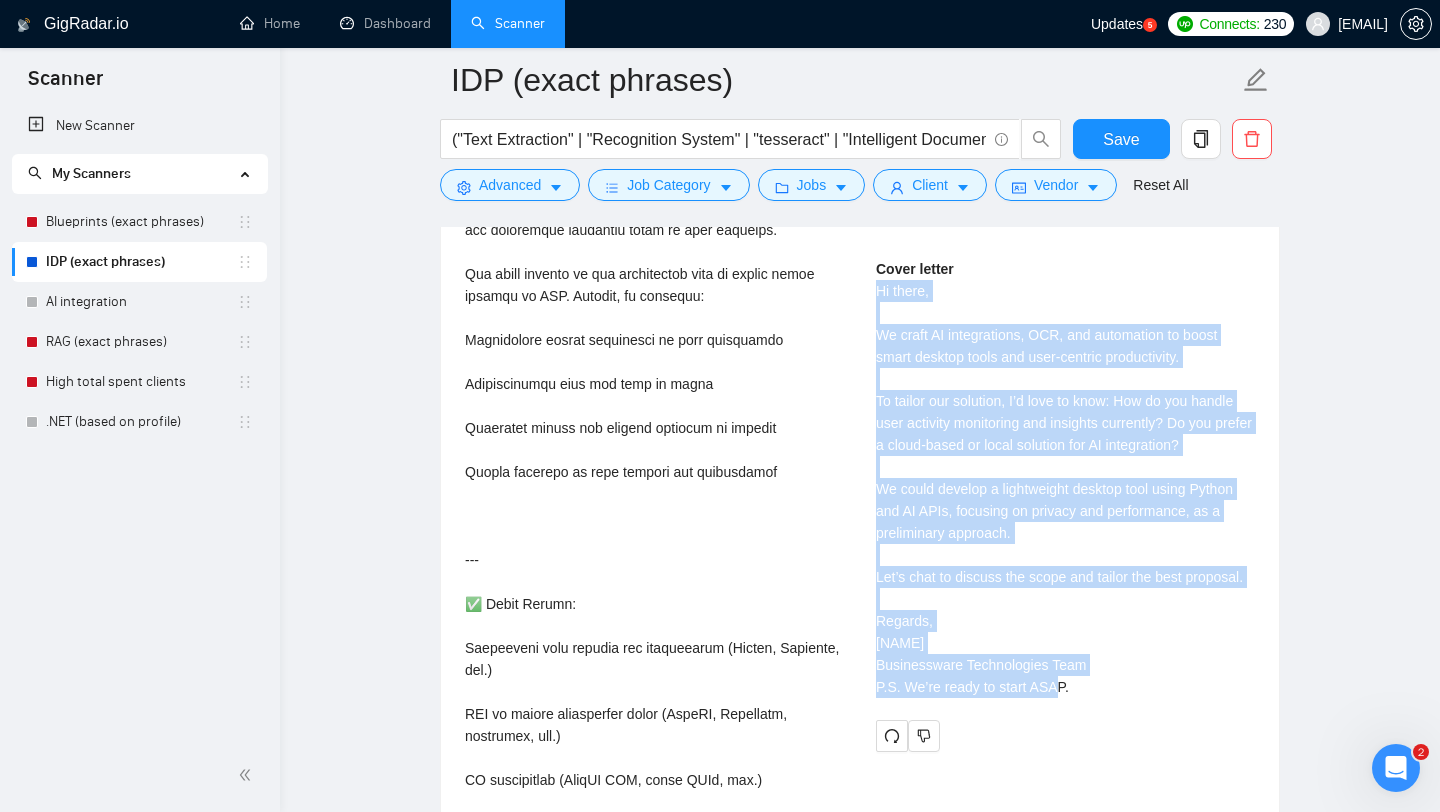 click on "Cover letter Hi there,
We craft AI integrations, OCR, and automation to boost smart desktop tools and user-centric productivity.
To tailor our solution, I’d love to know: How do you handle user activity monitoring and insights currently? Do you prefer a cloud-based or local solution for AI integration?
We could develop a lightweight desktop tool using Python and AI APIs, focusing on privacy and performance, as a preliminary approach.
Let’s chat to discuss the scope and tailor the best proposal.
Regards,
[NAME]
Businessware Technologies Team
P.S. We’re ready to start ASAP." at bounding box center [1065, 478] 